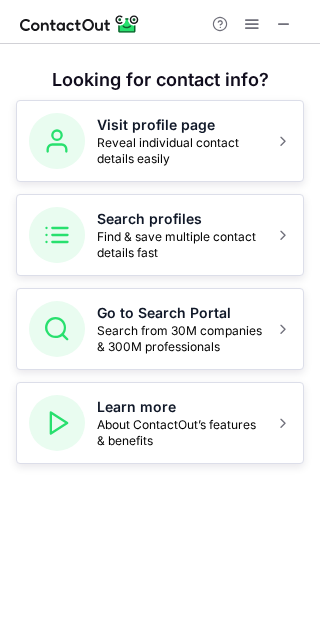 scroll, scrollTop: 0, scrollLeft: 0, axis: both 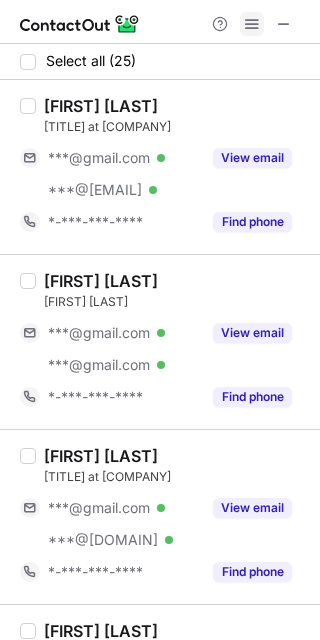 click at bounding box center (252, 24) 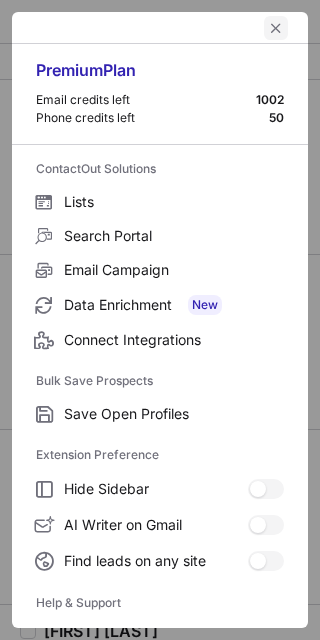click at bounding box center (276, 28) 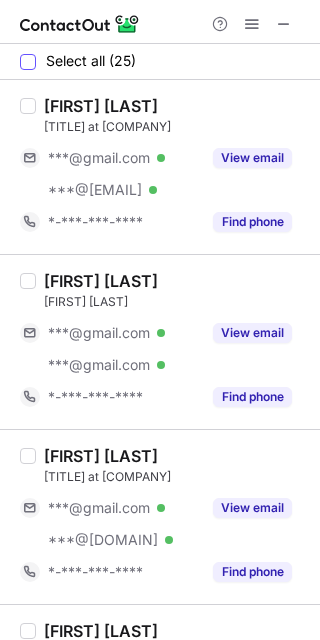 click on "Select all (25)" at bounding box center (78, 61) 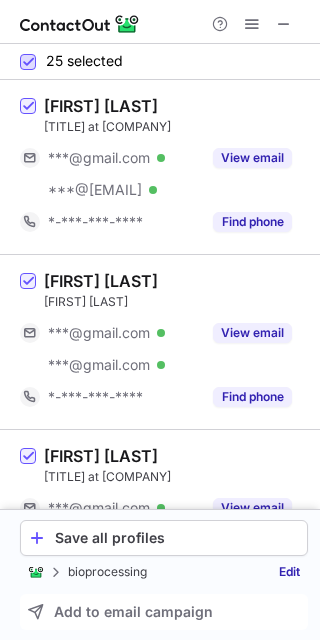 click at bounding box center (28, 62) 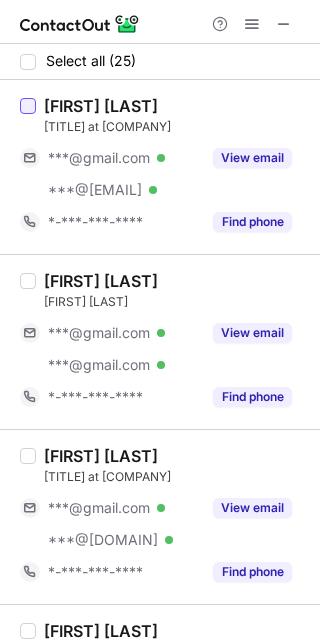 click at bounding box center [28, 106] 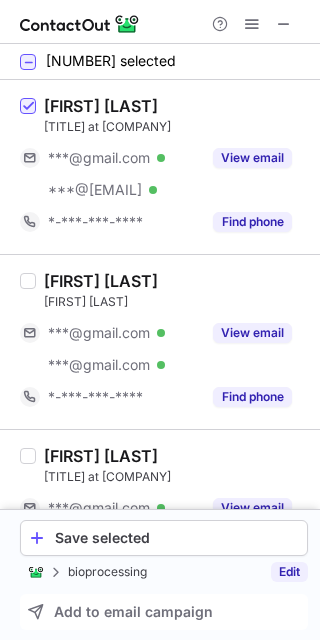 click on "Edit" at bounding box center [289, 572] 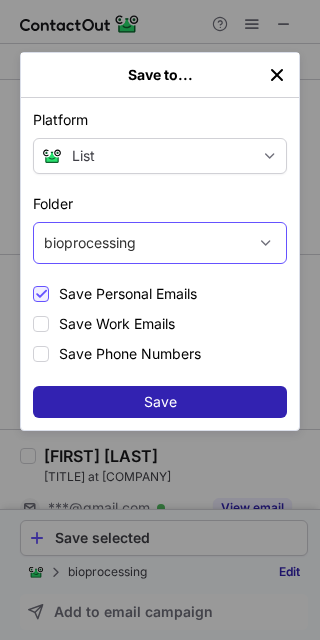 click at bounding box center (266, 243) 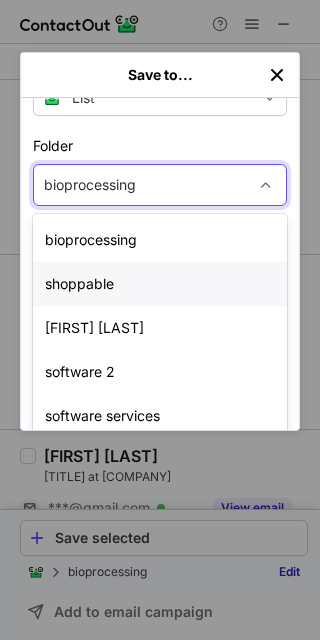 scroll, scrollTop: 100, scrollLeft: 0, axis: vertical 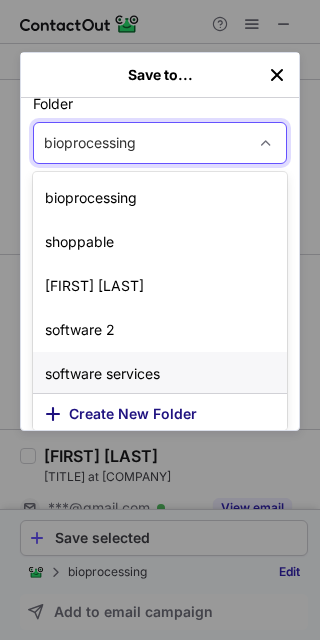 click on "Create New Folder" at bounding box center [133, 414] 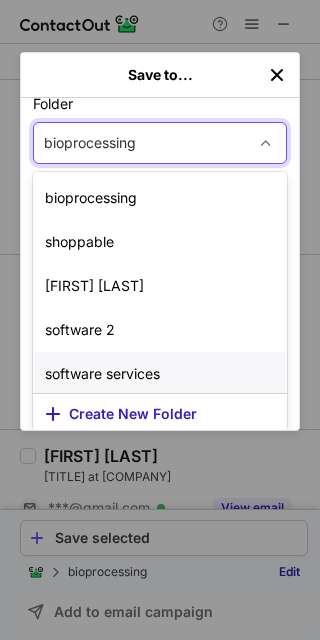 scroll, scrollTop: 0, scrollLeft: 0, axis: both 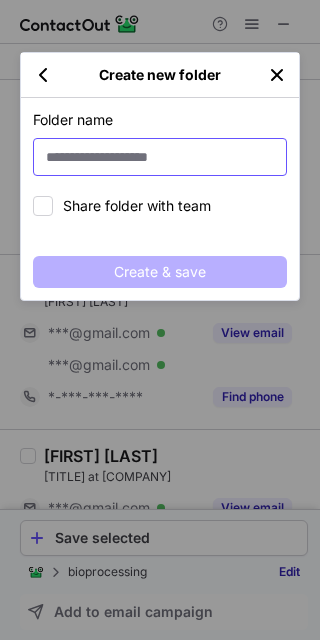 click at bounding box center [160, 157] 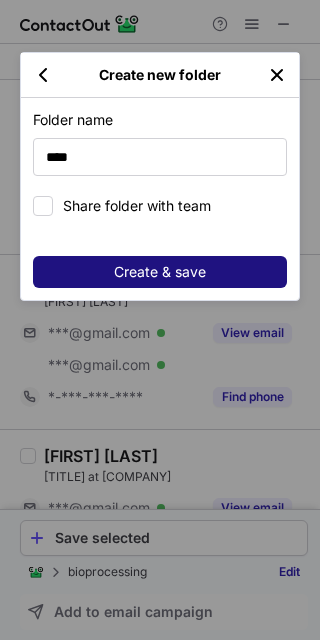 type on "****" 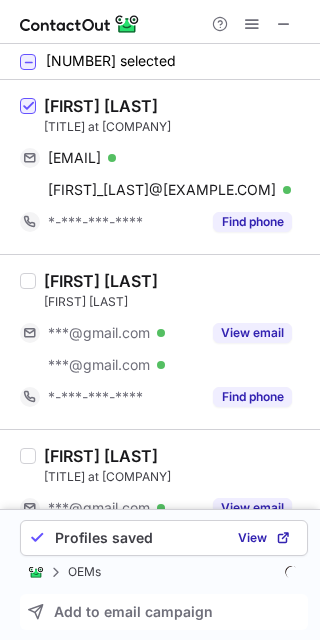 click on "[FIRST] [LAST] Director of Fleet Operations at Toyota NA [EMAIL] Verified Send email Copy [EMAIL] Verified Send email Copy -[PHONE]- Find phone" at bounding box center [172, 167] 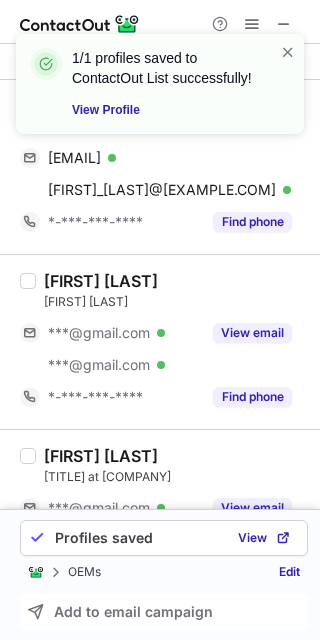 click on "1/1 profiles saved to ContactOut List successfully! View Profile" at bounding box center [160, 92] 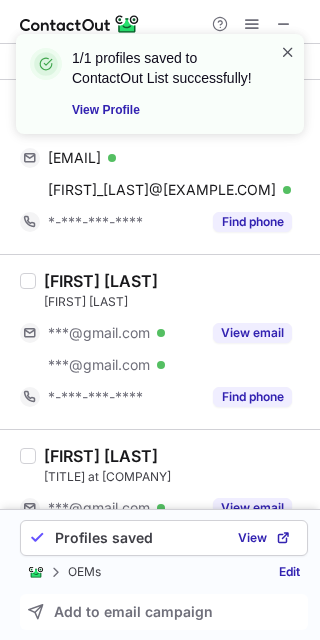 click at bounding box center [288, 52] 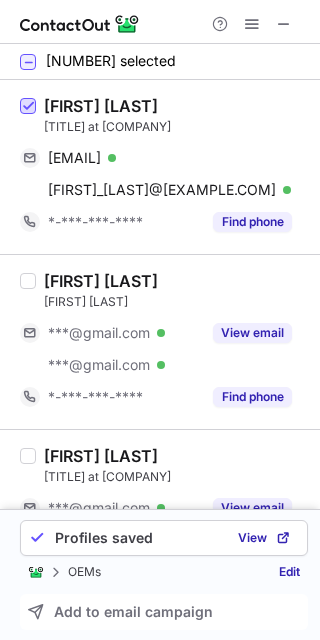 click at bounding box center (28, 107) 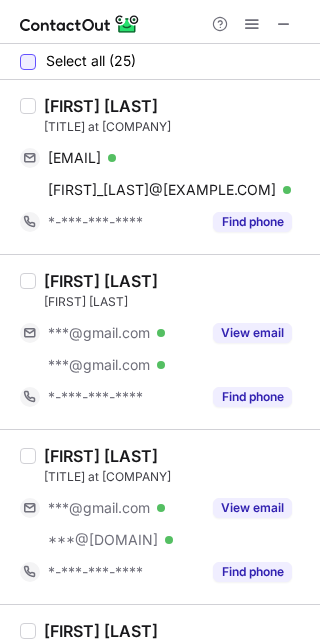 click at bounding box center [28, 62] 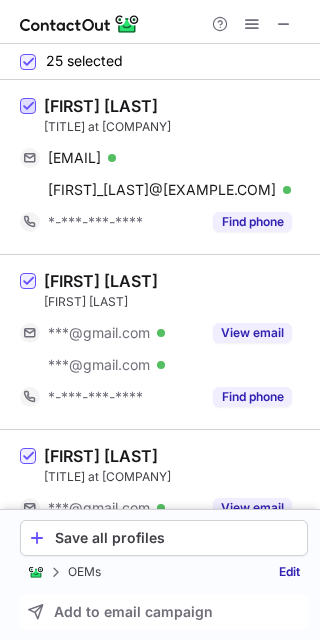 click at bounding box center (28, 107) 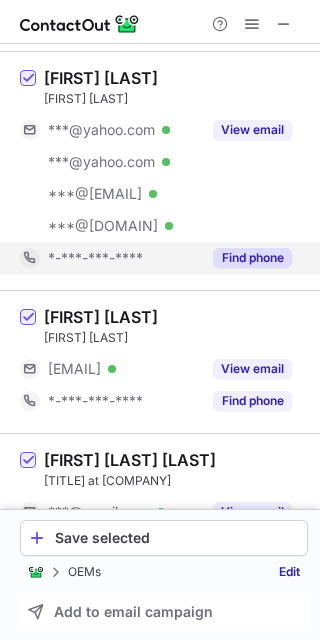 scroll, scrollTop: 600, scrollLeft: 0, axis: vertical 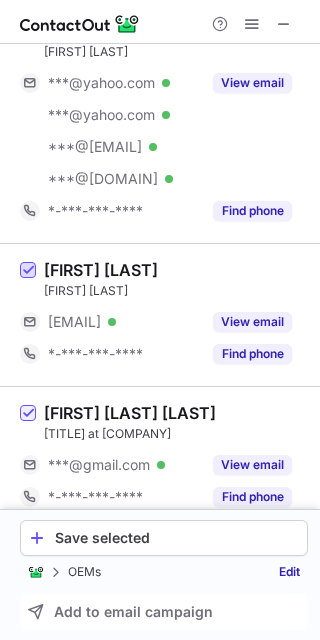 click at bounding box center (28, 271) 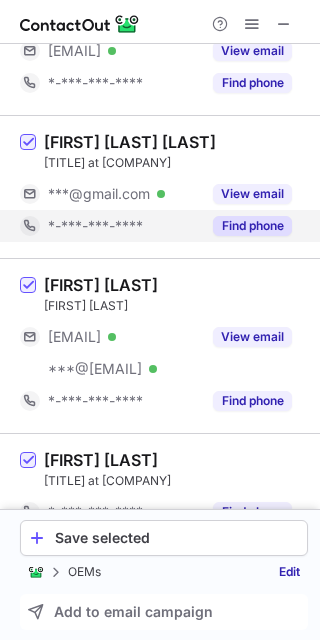 scroll, scrollTop: 900, scrollLeft: 0, axis: vertical 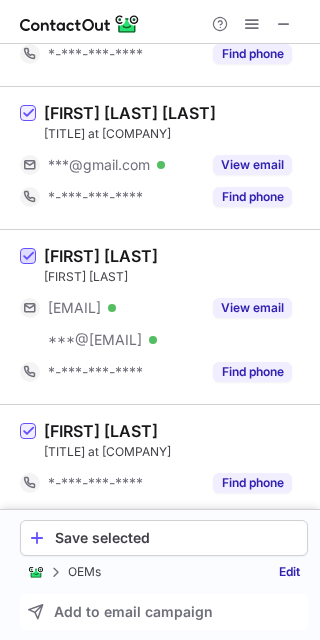 click at bounding box center (28, 257) 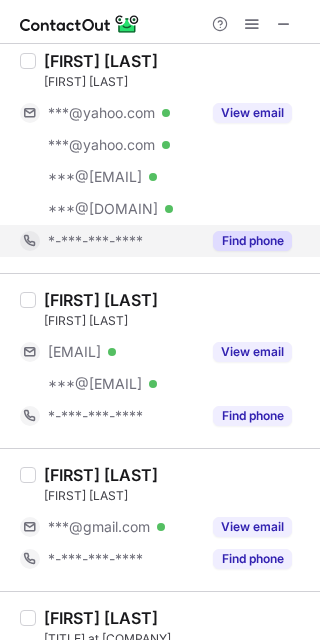 scroll, scrollTop: 0, scrollLeft: 0, axis: both 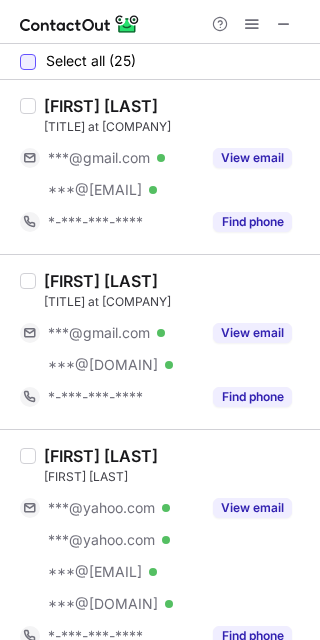 click at bounding box center [28, 62] 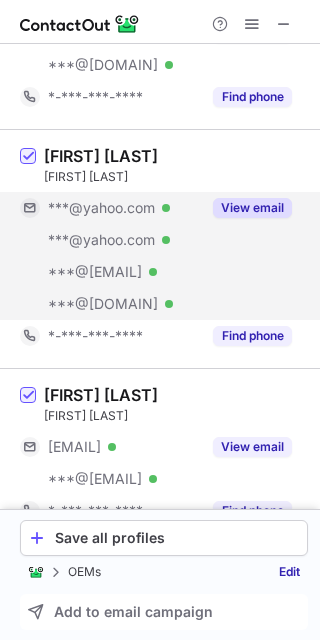 scroll, scrollTop: 400, scrollLeft: 0, axis: vertical 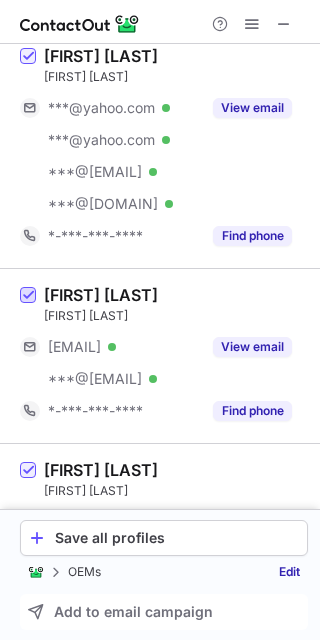 click at bounding box center [28, 296] 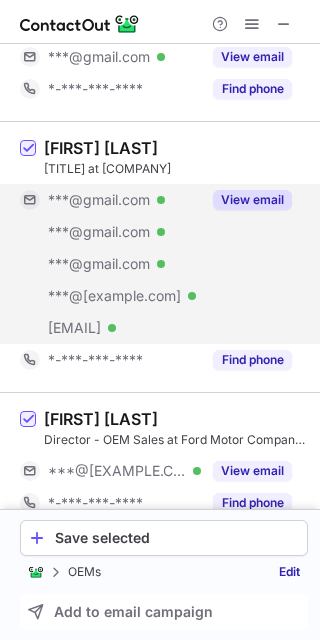 scroll, scrollTop: 1000, scrollLeft: 0, axis: vertical 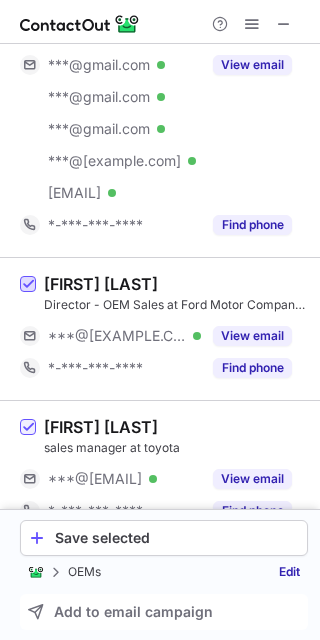 click at bounding box center (28, 285) 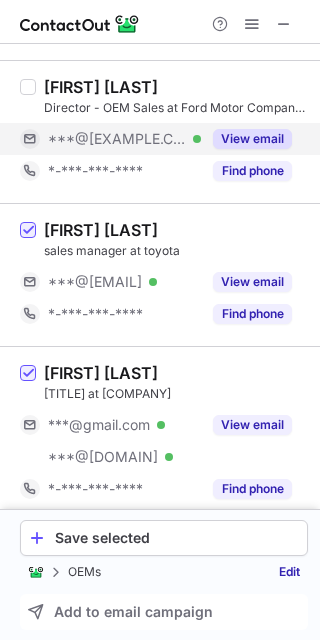 scroll, scrollTop: 1200, scrollLeft: 0, axis: vertical 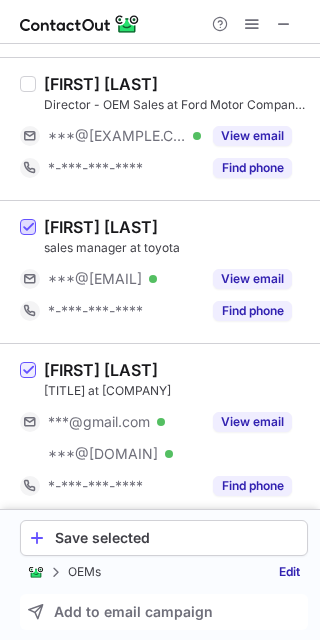 click at bounding box center (28, 228) 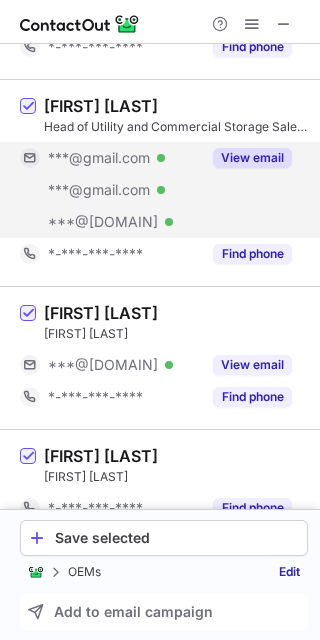scroll, scrollTop: 2200, scrollLeft: 0, axis: vertical 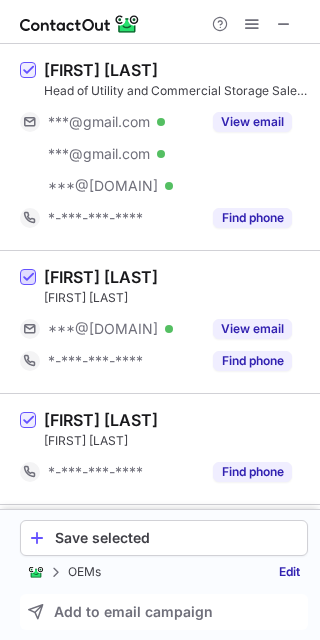 click at bounding box center [28, 278] 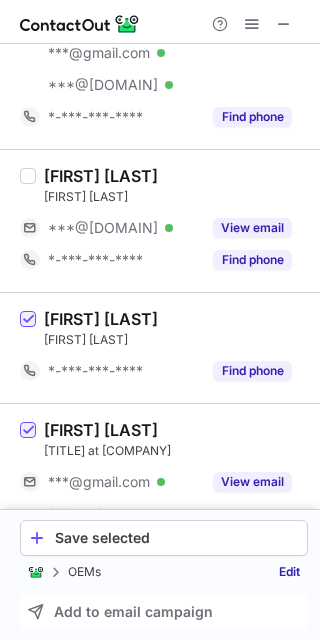 scroll, scrollTop: 2400, scrollLeft: 0, axis: vertical 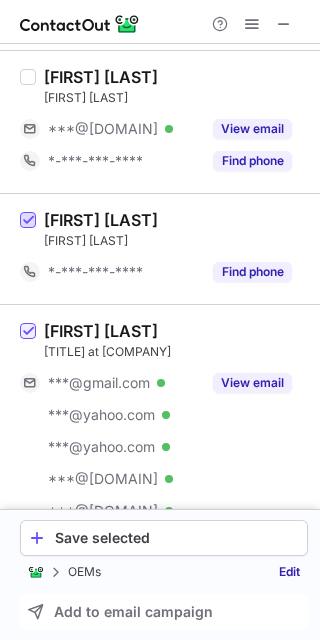 click at bounding box center (28, 221) 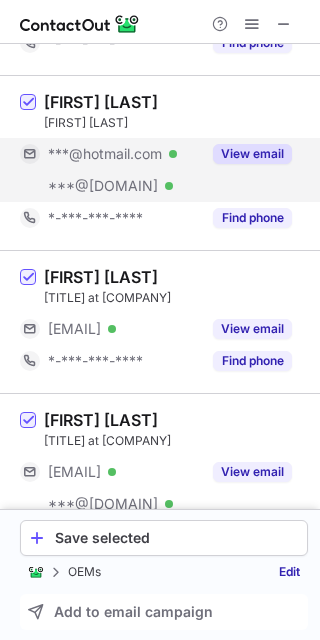 scroll, scrollTop: 3000, scrollLeft: 0, axis: vertical 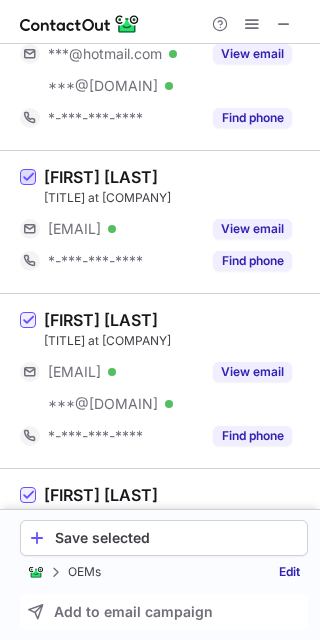 click at bounding box center [28, 178] 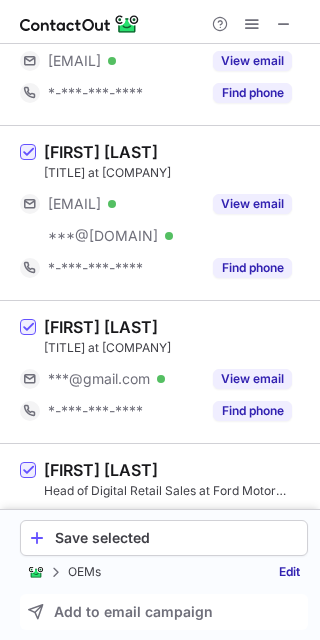 scroll, scrollTop: 3200, scrollLeft: 0, axis: vertical 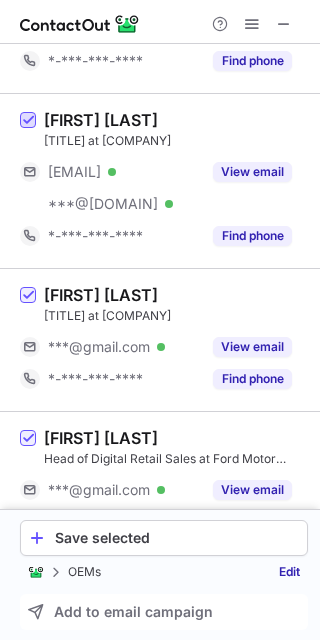 click at bounding box center [28, 121] 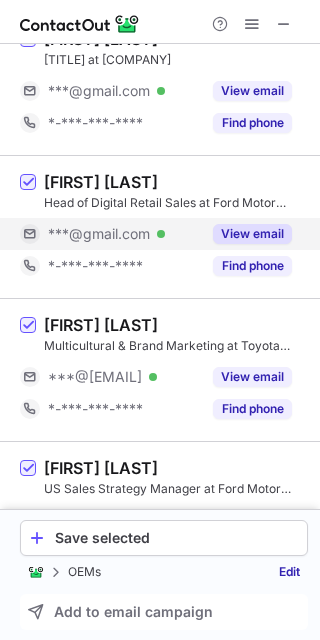 scroll, scrollTop: 3500, scrollLeft: 0, axis: vertical 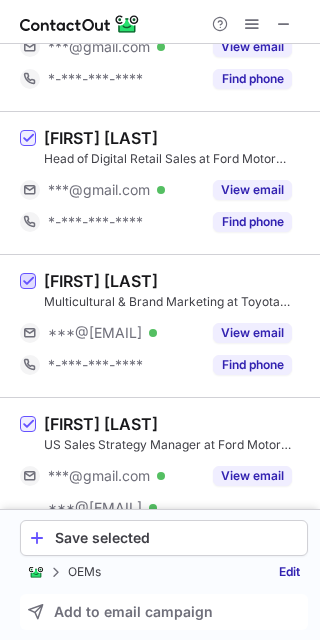 click at bounding box center (28, 282) 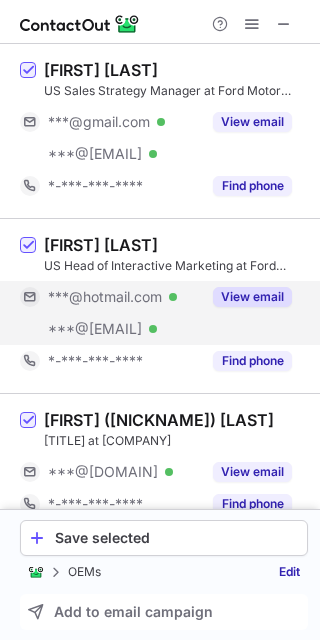 scroll, scrollTop: 3881, scrollLeft: 0, axis: vertical 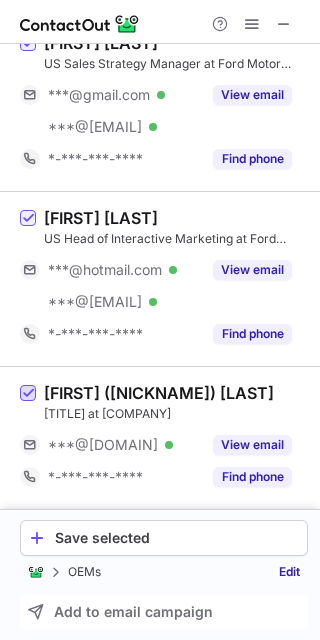 click at bounding box center (28, 394) 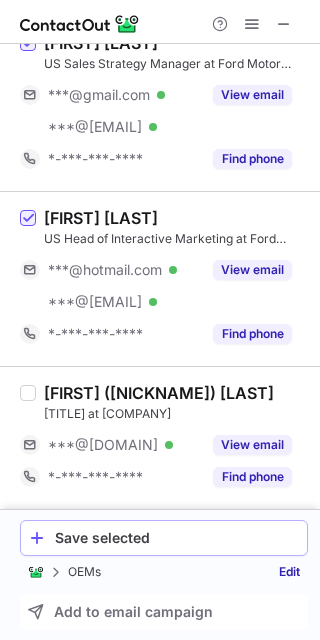 click on "Save selected" at bounding box center [164, 538] 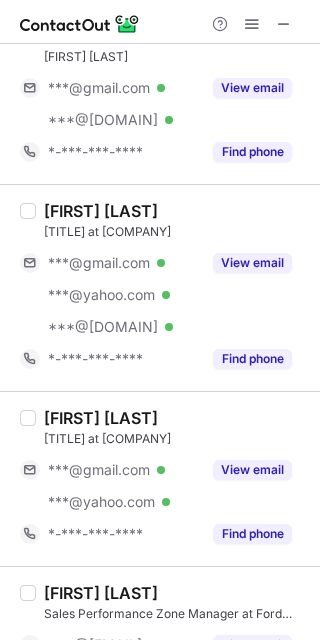 scroll, scrollTop: 0, scrollLeft: 0, axis: both 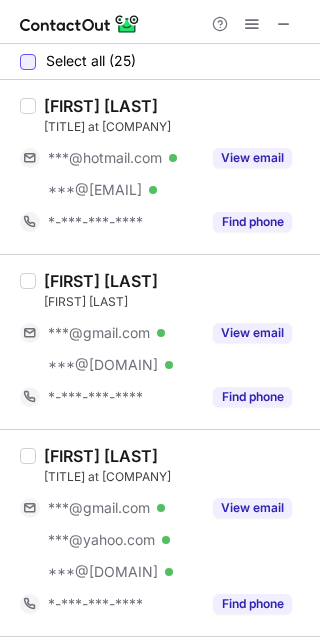 click at bounding box center [28, 62] 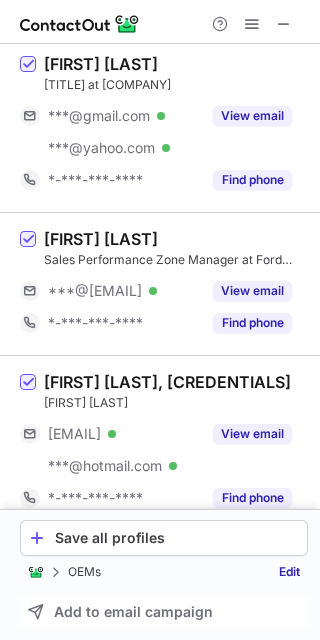 scroll, scrollTop: 600, scrollLeft: 0, axis: vertical 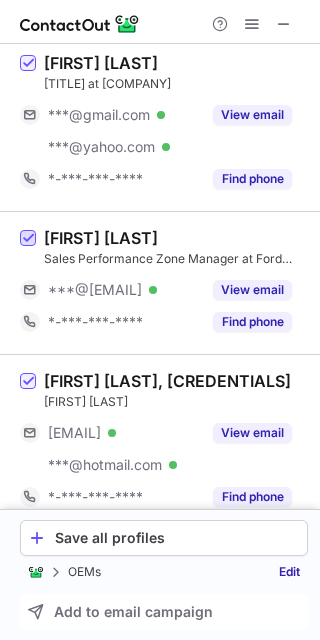 click at bounding box center [28, 239] 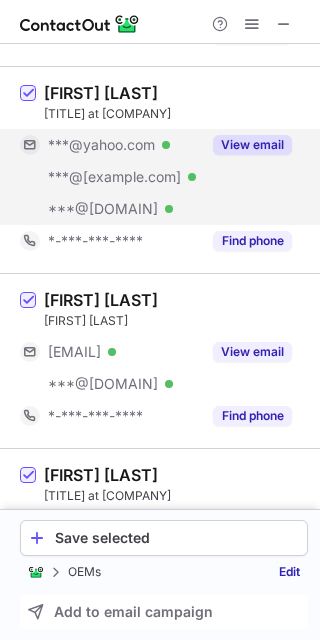 scroll, scrollTop: 1300, scrollLeft: 0, axis: vertical 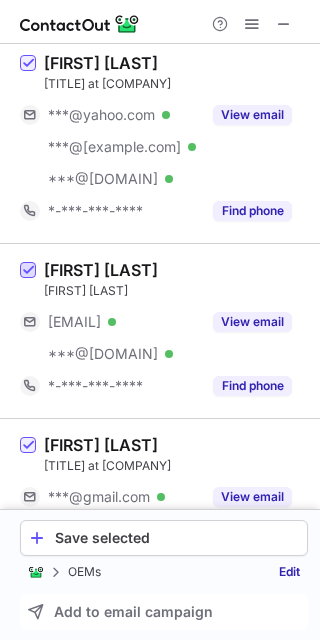 click at bounding box center (28, 271) 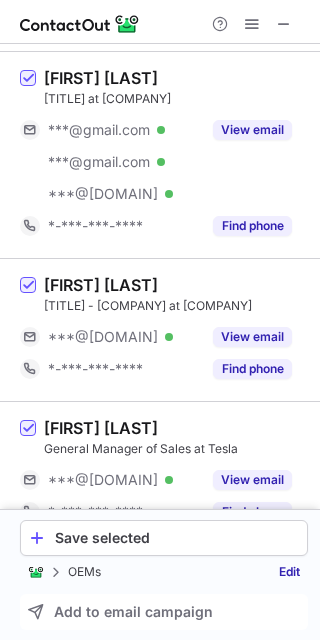 scroll, scrollTop: 1700, scrollLeft: 0, axis: vertical 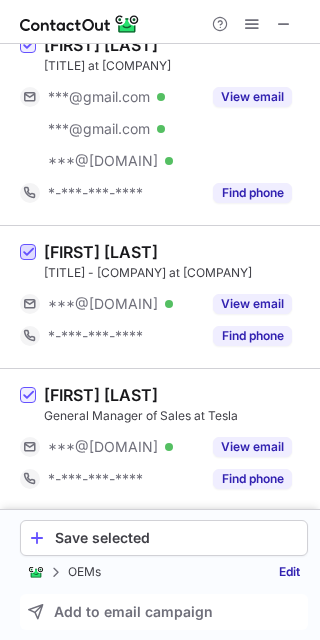 click at bounding box center [28, 253] 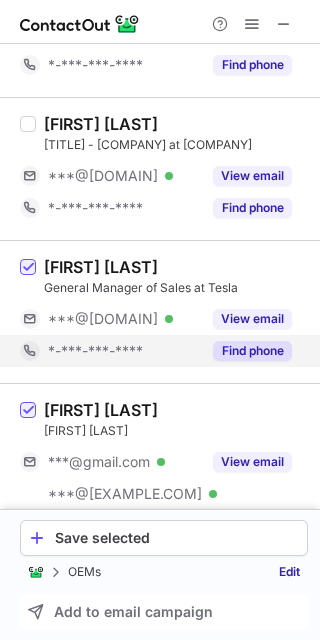 scroll, scrollTop: 1900, scrollLeft: 0, axis: vertical 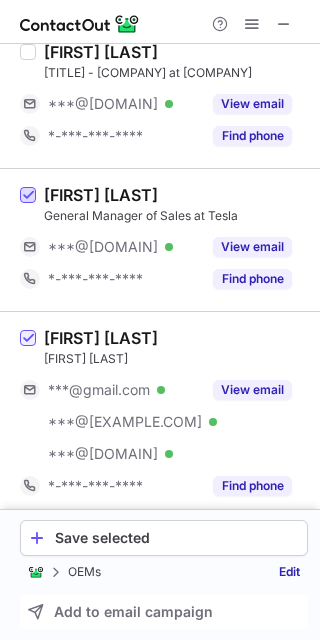 click at bounding box center (28, 196) 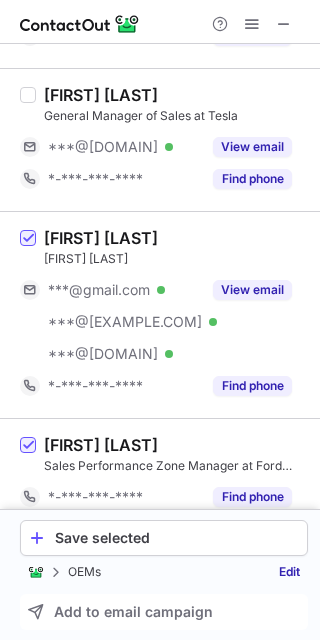 scroll, scrollTop: 2100, scrollLeft: 0, axis: vertical 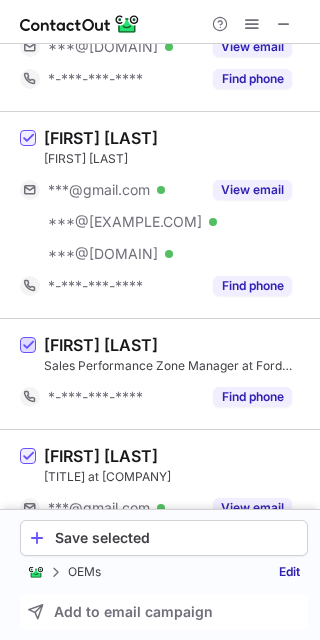 click at bounding box center [28, 346] 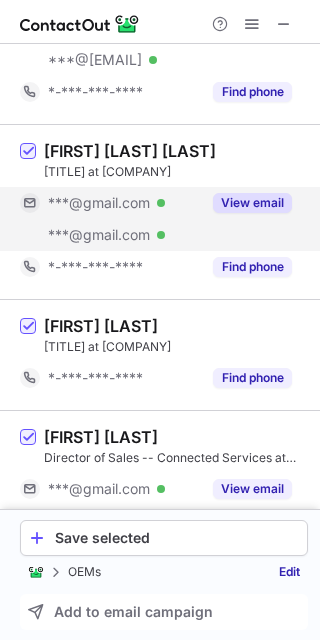 scroll, scrollTop: 3200, scrollLeft: 0, axis: vertical 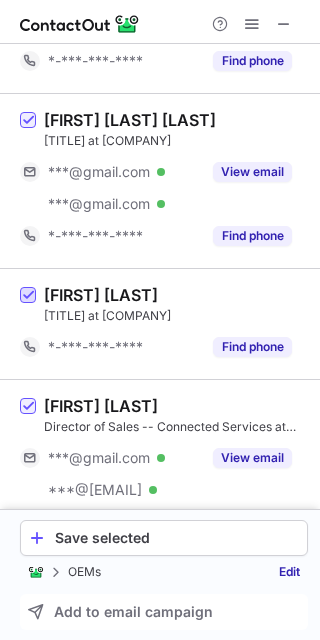 click at bounding box center [28, 296] 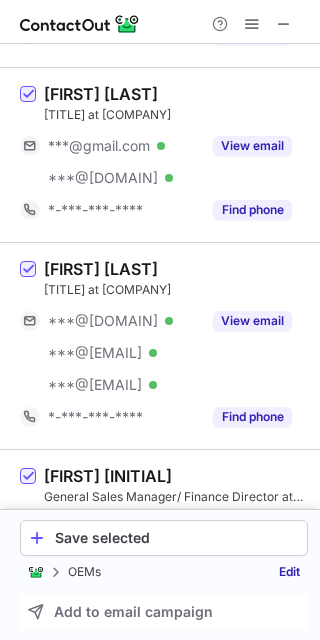 scroll, scrollTop: 3700, scrollLeft: 0, axis: vertical 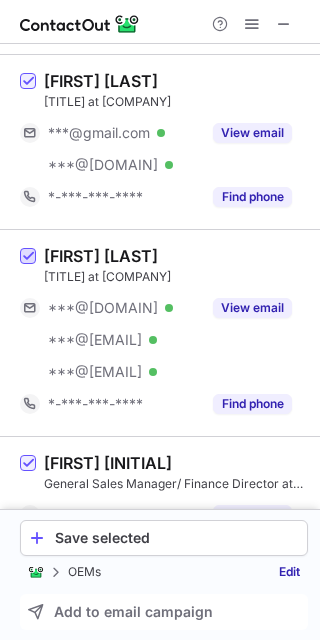 click at bounding box center [28, 257] 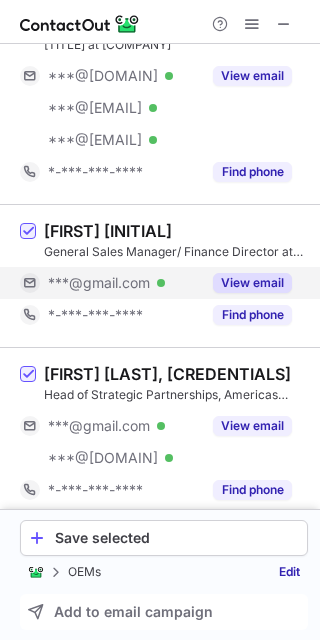 scroll, scrollTop: 3945, scrollLeft: 0, axis: vertical 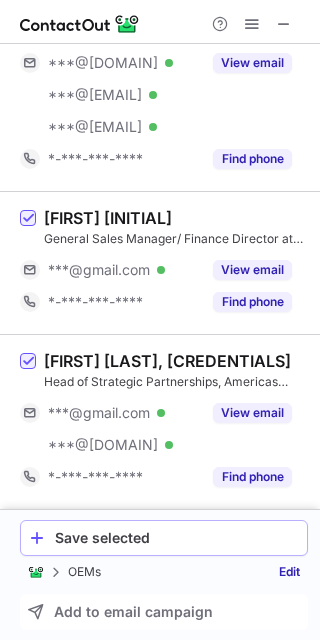 click on "Save selected" at bounding box center (177, 538) 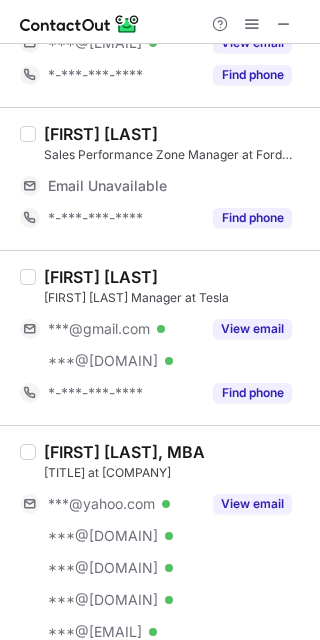 scroll, scrollTop: 0, scrollLeft: 0, axis: both 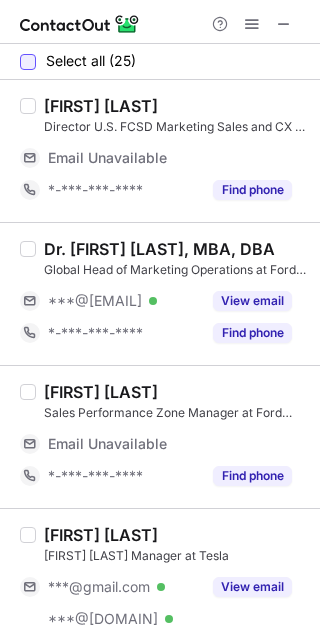 click at bounding box center (28, 62) 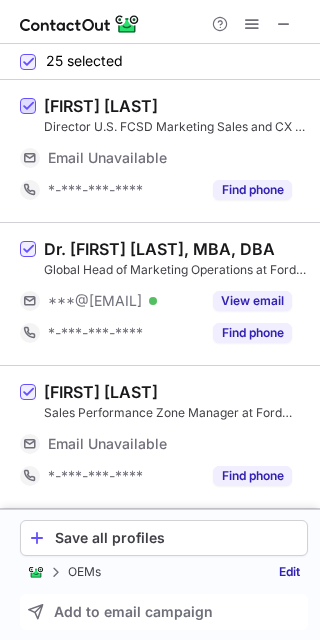 click at bounding box center (28, 107) 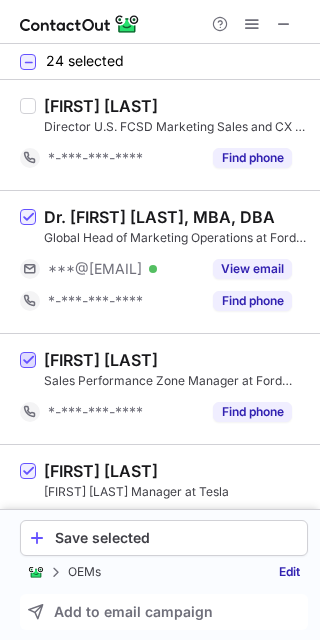 click at bounding box center (28, 361) 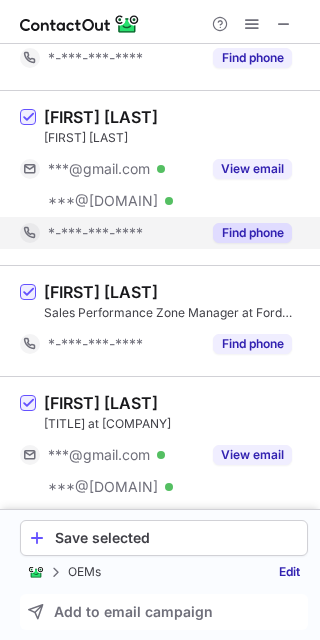 scroll, scrollTop: 900, scrollLeft: 0, axis: vertical 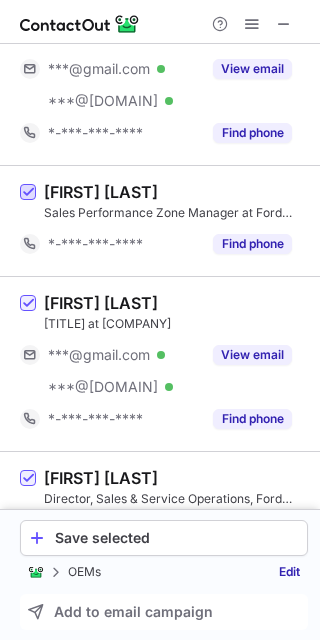 click at bounding box center (28, 193) 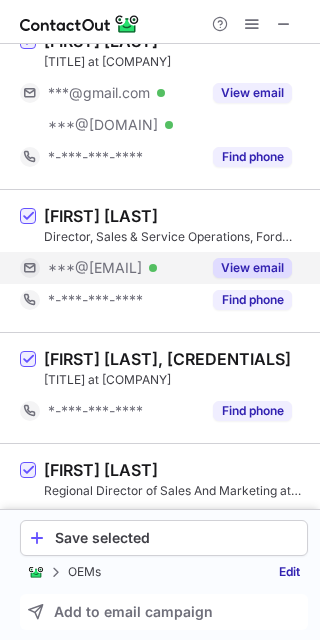 scroll, scrollTop: 1200, scrollLeft: 0, axis: vertical 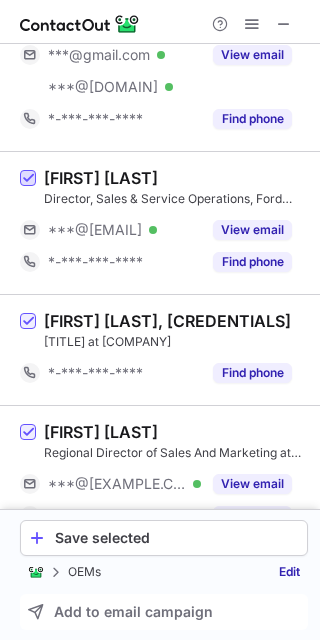 click at bounding box center (28, 179) 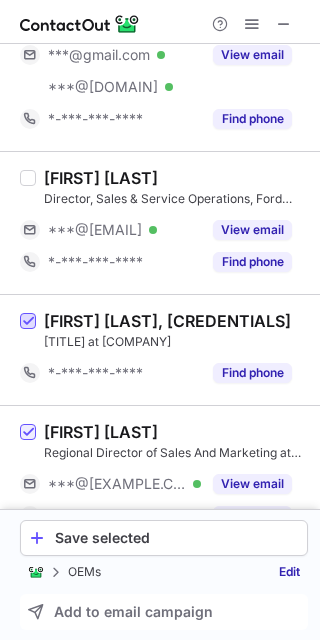 click at bounding box center [28, 322] 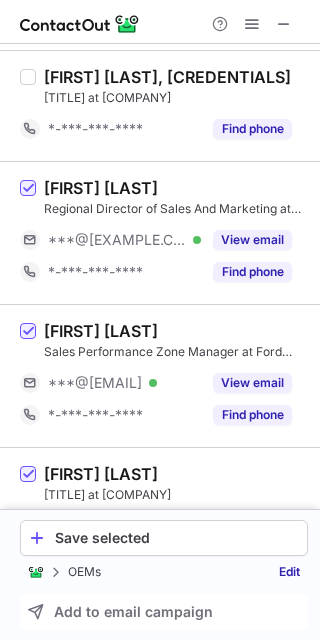scroll, scrollTop: 1500, scrollLeft: 0, axis: vertical 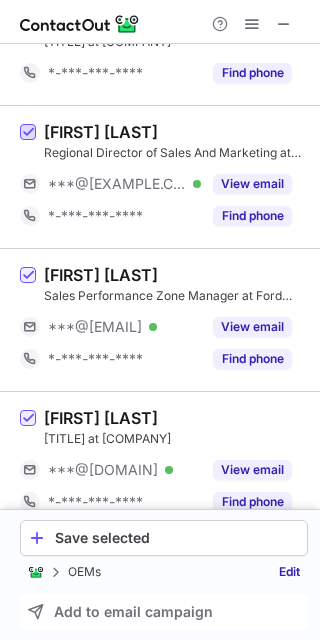click at bounding box center (28, 133) 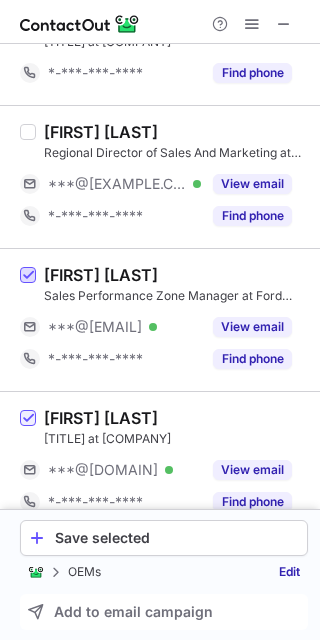 click at bounding box center [28, 276] 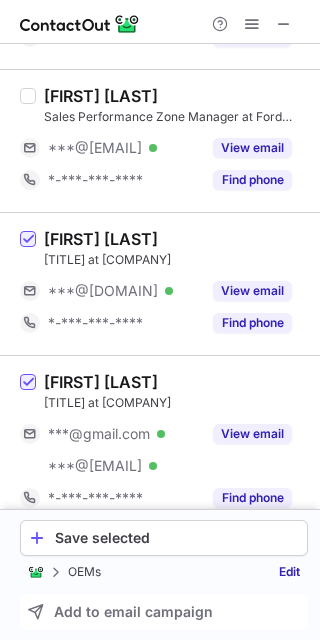 scroll, scrollTop: 1700, scrollLeft: 0, axis: vertical 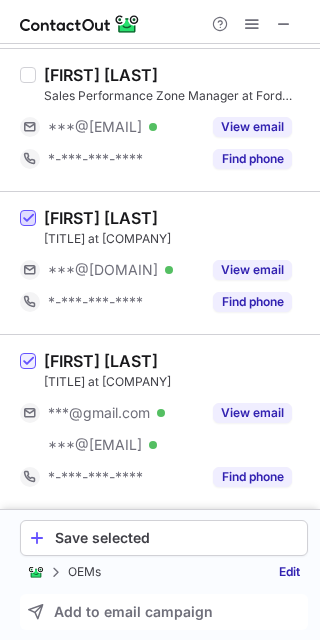 click at bounding box center (28, 219) 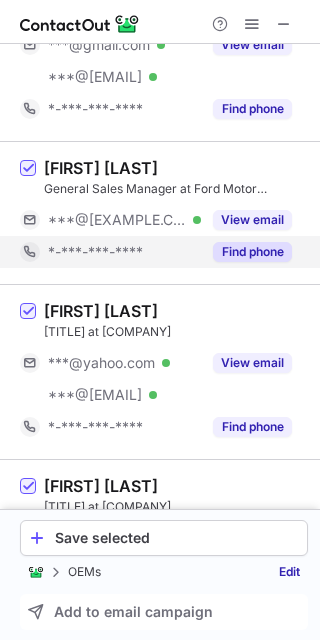 scroll, scrollTop: 2100, scrollLeft: 0, axis: vertical 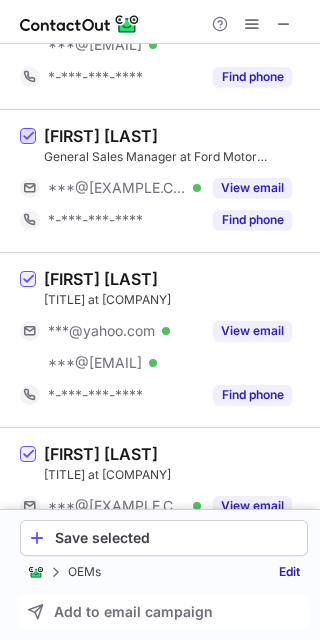 click at bounding box center [28, 137] 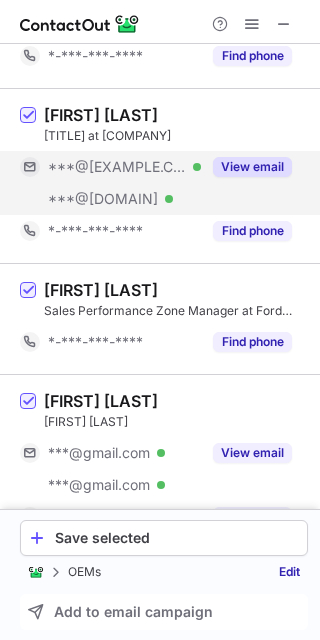 scroll, scrollTop: 2500, scrollLeft: 0, axis: vertical 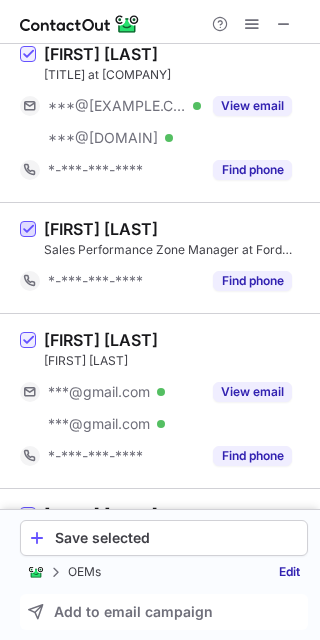 click at bounding box center (28, 230) 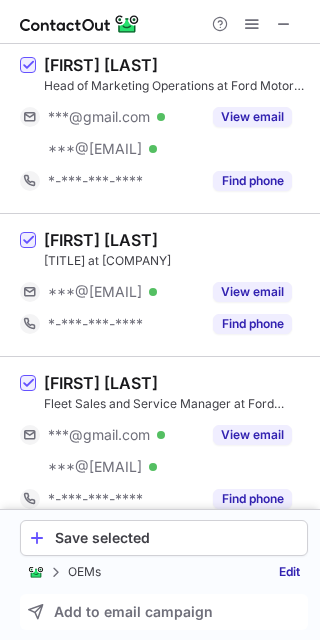 scroll, scrollTop: 3000, scrollLeft: 0, axis: vertical 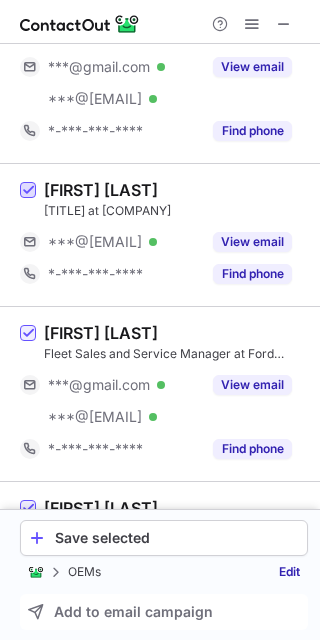click at bounding box center (28, 191) 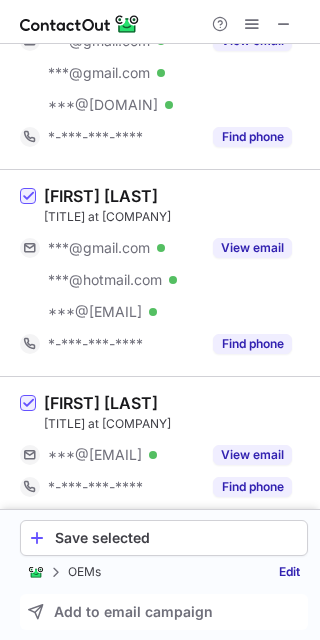 scroll, scrollTop: 3529, scrollLeft: 0, axis: vertical 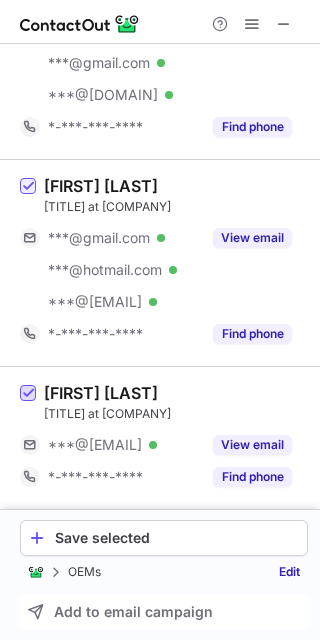 click at bounding box center [28, 394] 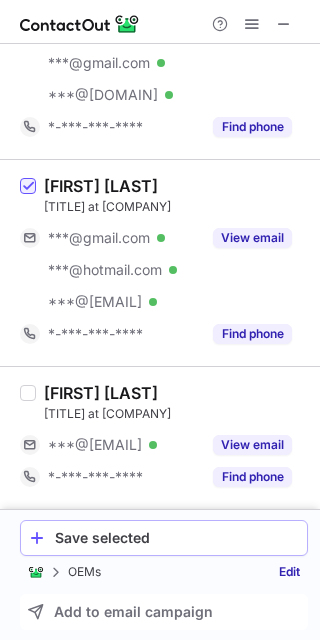 click on "Save selected" at bounding box center [177, 538] 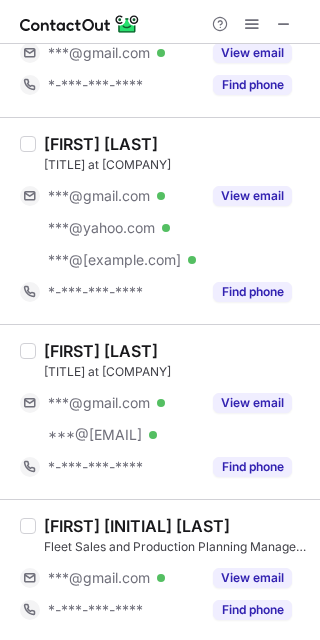 scroll, scrollTop: 0, scrollLeft: 0, axis: both 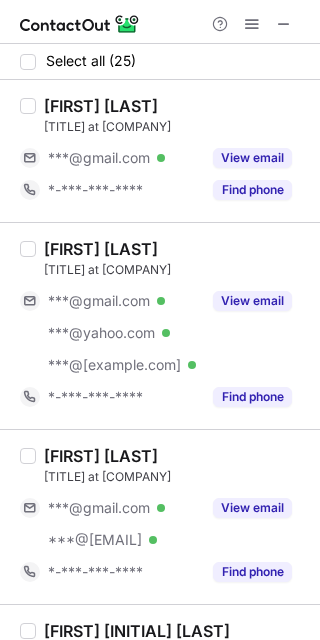 drag, startPoint x: 29, startPoint y: 55, endPoint x: 63, endPoint y: 83, distance: 44.04543 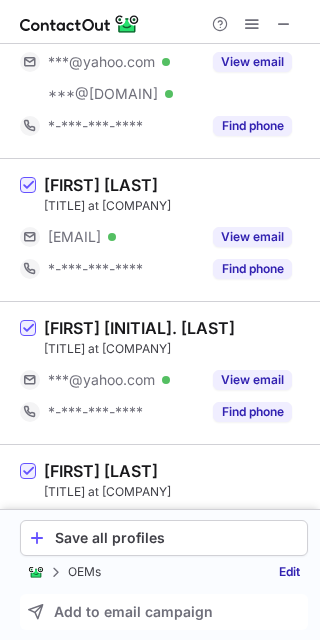 scroll, scrollTop: 1000, scrollLeft: 0, axis: vertical 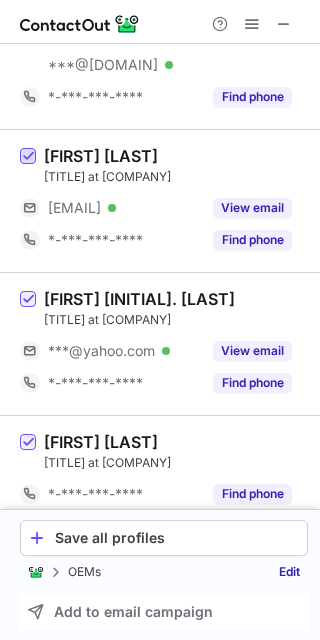 click at bounding box center [28, 157] 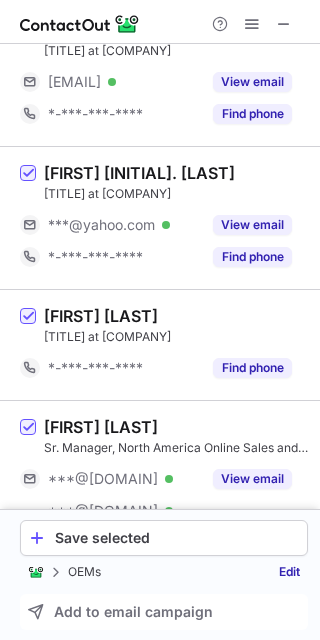 scroll, scrollTop: 1200, scrollLeft: 0, axis: vertical 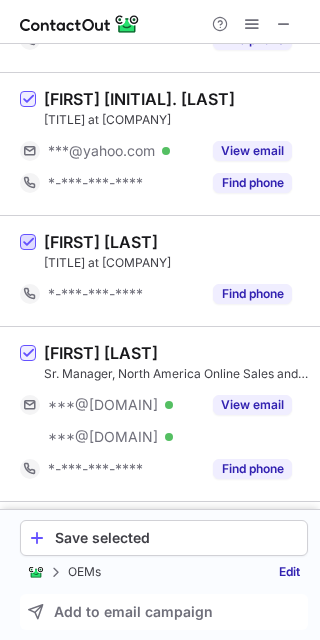 click at bounding box center [28, 243] 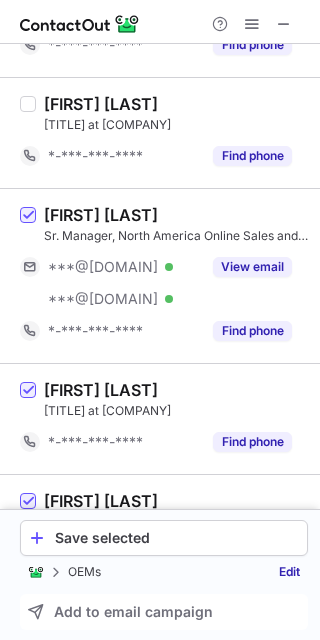 scroll, scrollTop: 1400, scrollLeft: 0, axis: vertical 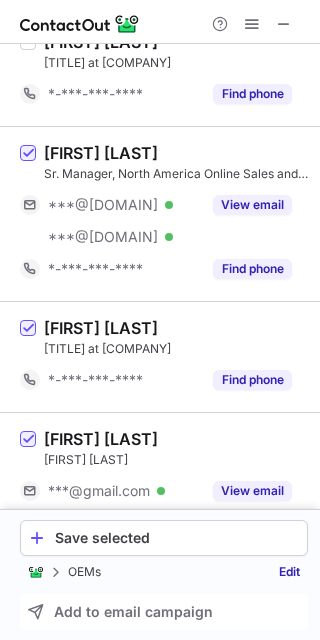 click on "[FIRST] [LAST] - [PHONE]" at bounding box center [160, 356] 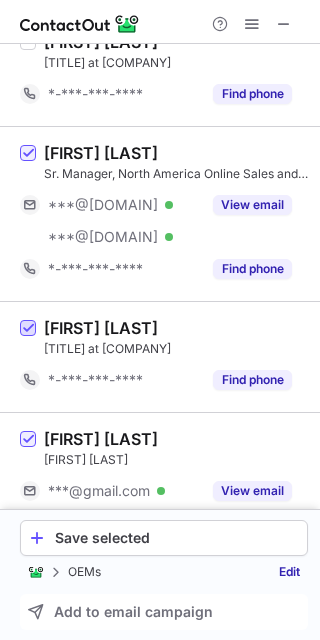 click at bounding box center (28, 329) 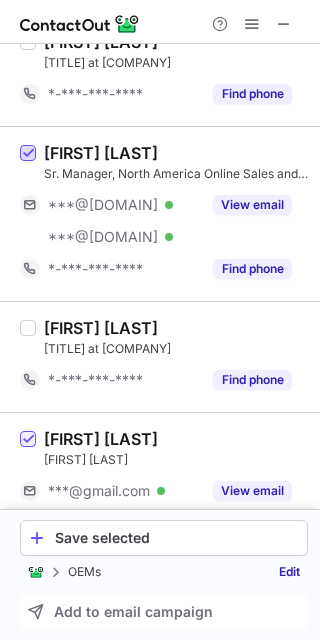 click at bounding box center [28, 154] 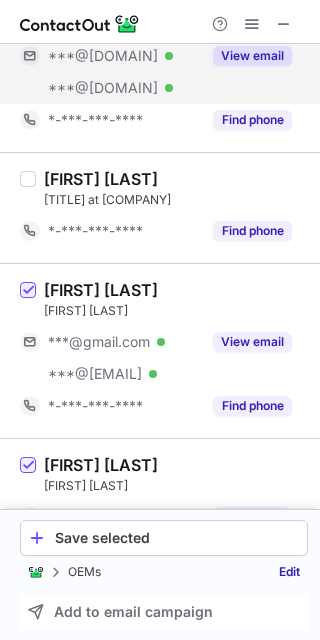 scroll, scrollTop: 1600, scrollLeft: 0, axis: vertical 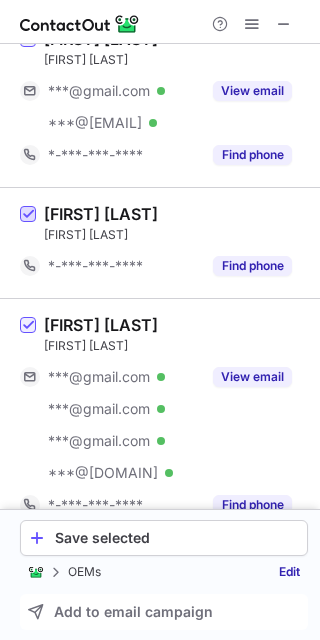 click at bounding box center [28, 215] 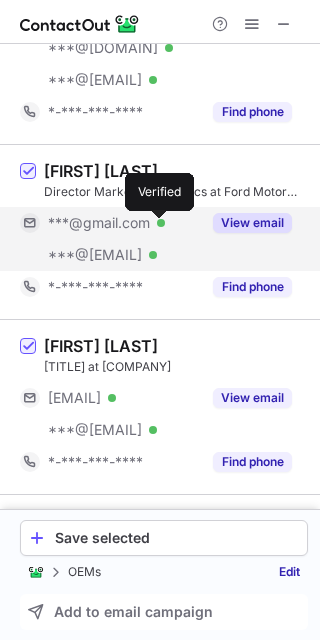 scroll, scrollTop: 2500, scrollLeft: 0, axis: vertical 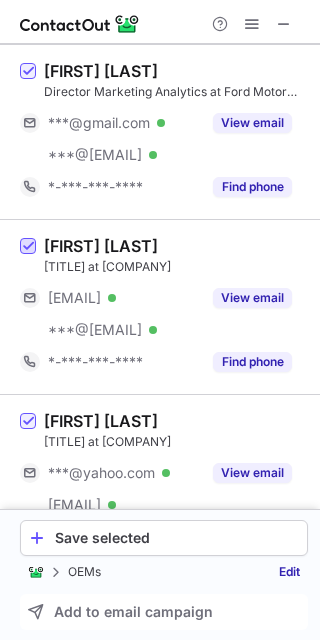 click at bounding box center (28, 247) 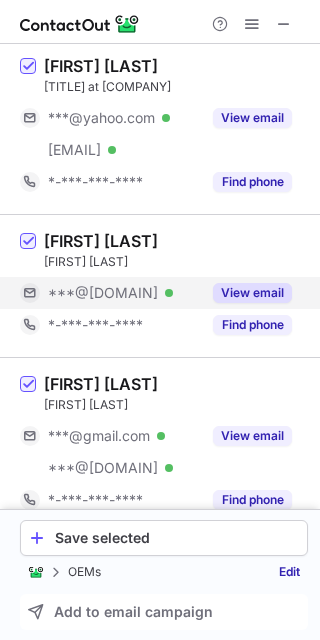 scroll, scrollTop: 2900, scrollLeft: 0, axis: vertical 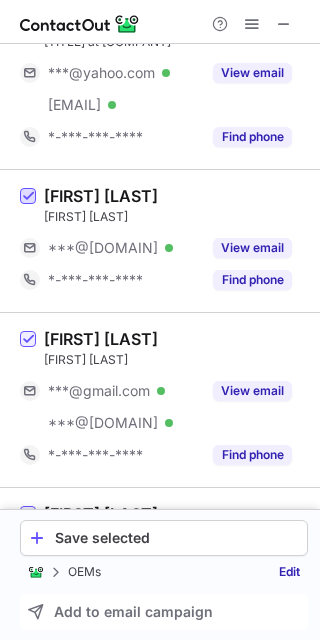 click at bounding box center (28, 197) 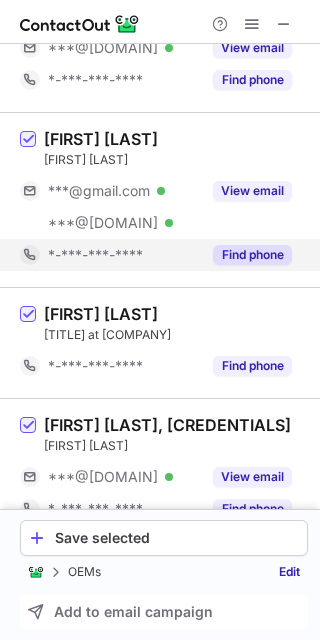 scroll, scrollTop: 3200, scrollLeft: 0, axis: vertical 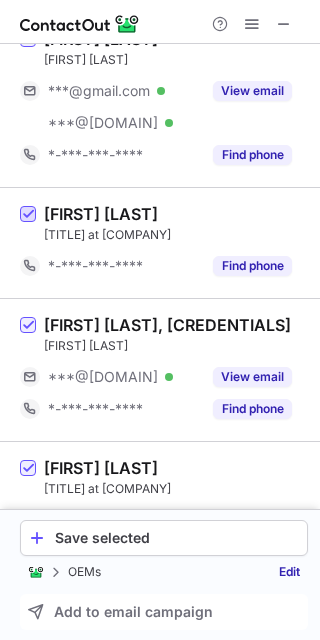 click at bounding box center (28, 215) 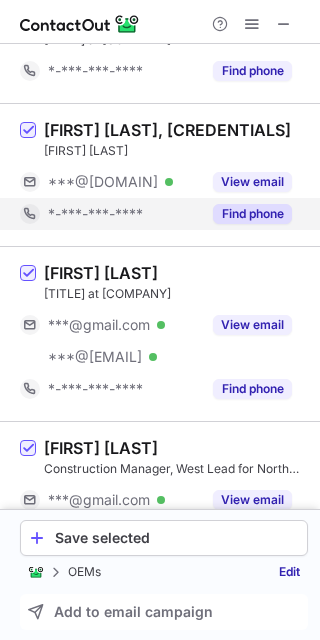 scroll, scrollTop: 3400, scrollLeft: 0, axis: vertical 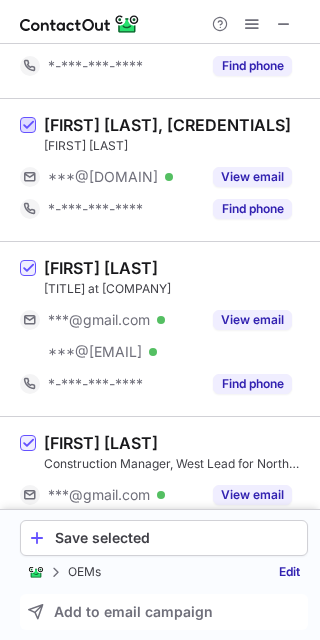 click at bounding box center (28, 126) 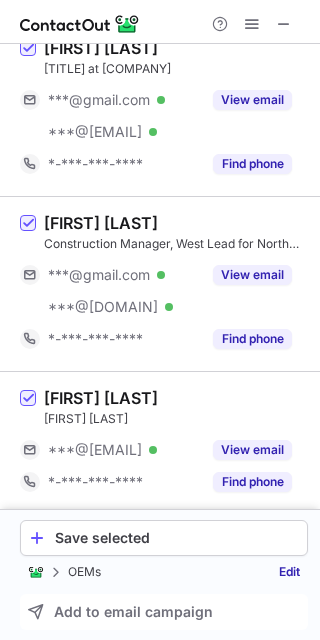scroll, scrollTop: 3625, scrollLeft: 0, axis: vertical 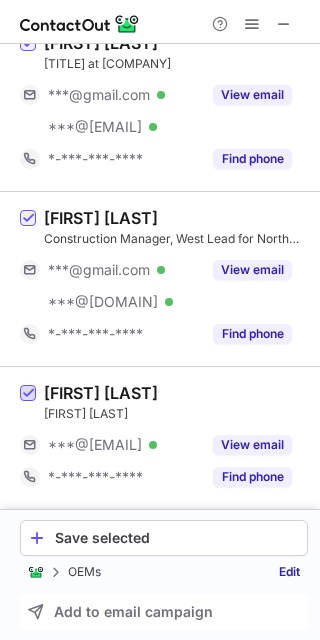 click at bounding box center (28, 394) 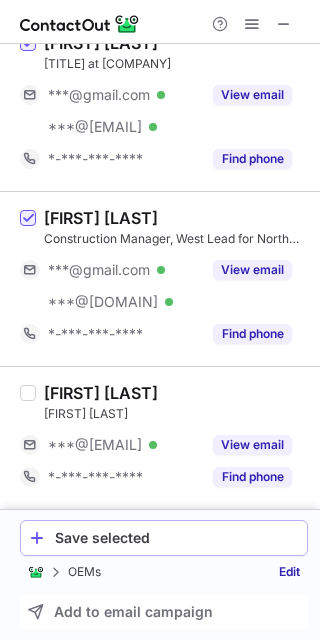 click on "Save selected" at bounding box center [177, 538] 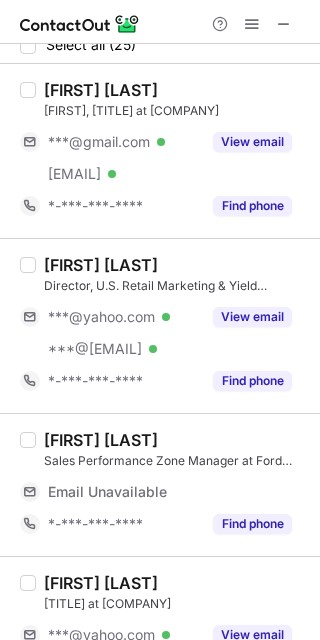scroll, scrollTop: 0, scrollLeft: 0, axis: both 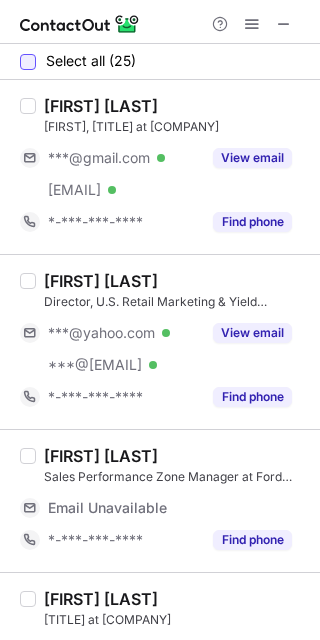 click at bounding box center (28, 62) 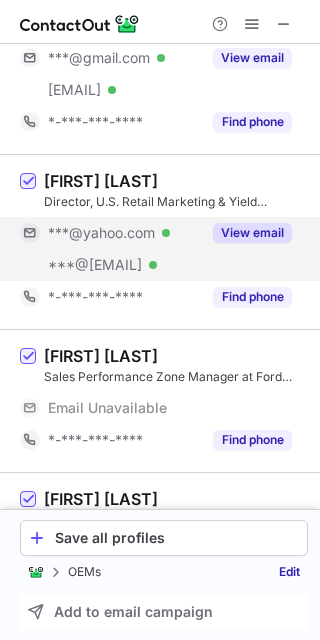 scroll, scrollTop: 200, scrollLeft: 0, axis: vertical 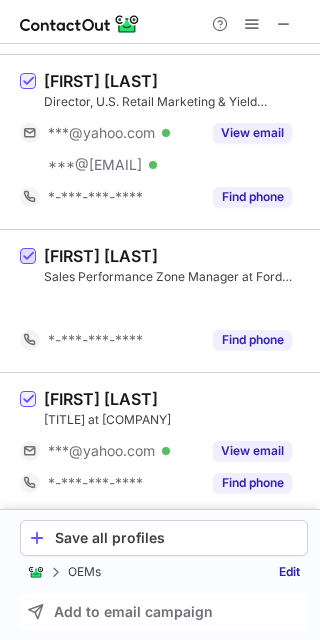 click at bounding box center [28, 257] 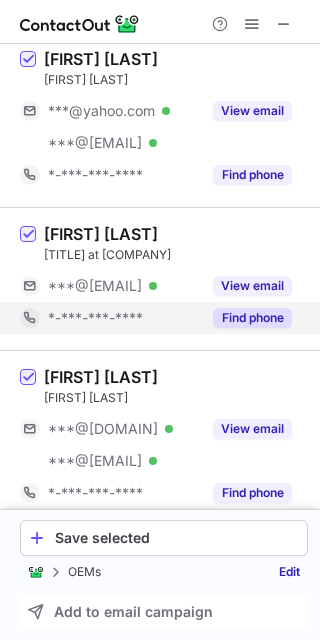 scroll, scrollTop: 700, scrollLeft: 0, axis: vertical 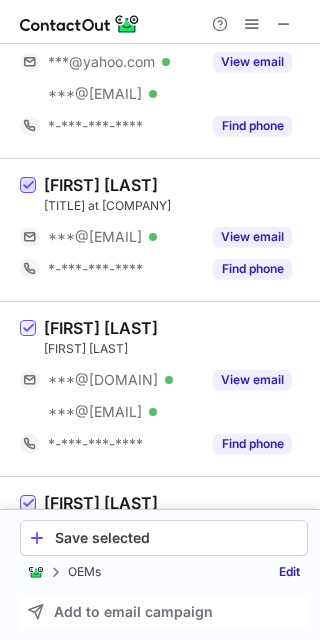 click at bounding box center [28, 186] 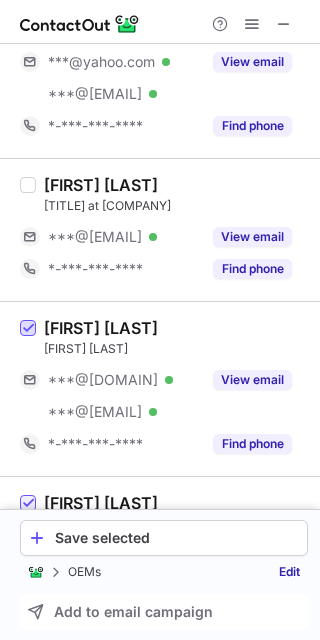 click at bounding box center [28, 329] 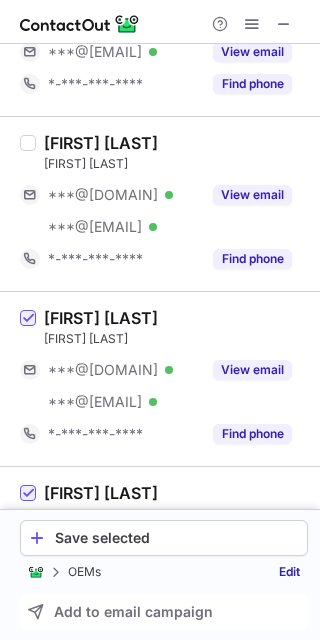 scroll, scrollTop: 900, scrollLeft: 0, axis: vertical 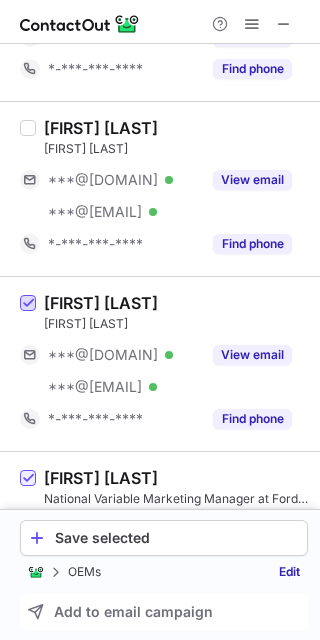 click at bounding box center [28, 304] 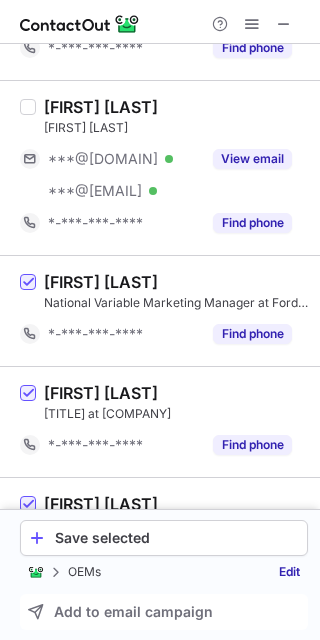 scroll, scrollTop: 1200, scrollLeft: 0, axis: vertical 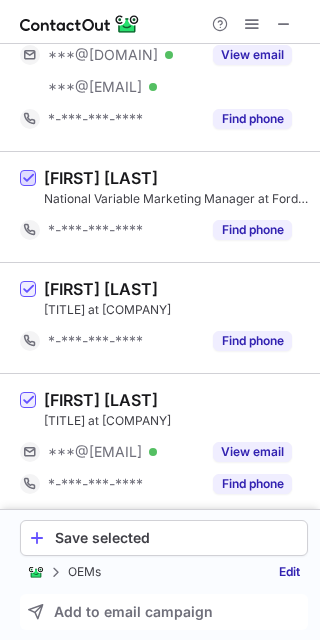 click at bounding box center (28, 179) 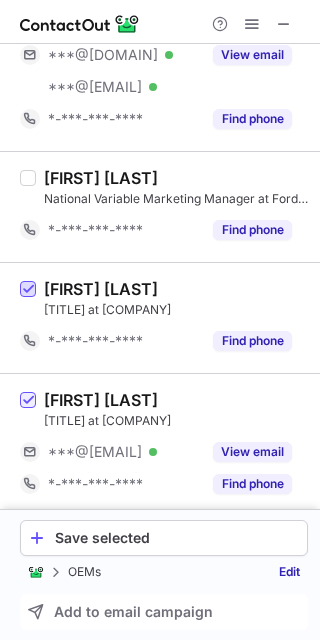 click at bounding box center [28, 290] 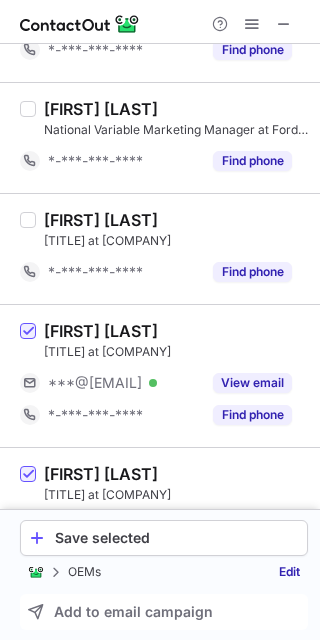scroll, scrollTop: 1300, scrollLeft: 0, axis: vertical 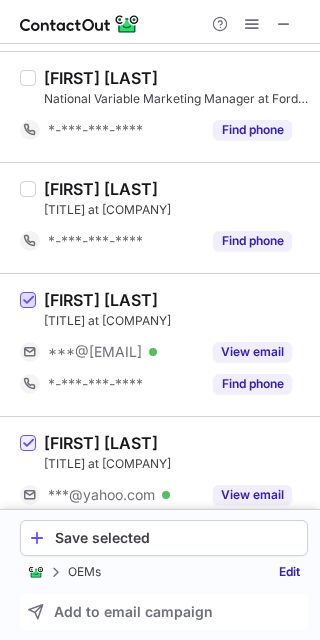 click at bounding box center [28, 301] 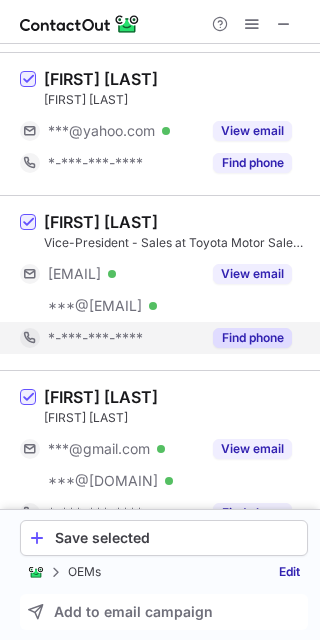 scroll, scrollTop: 2200, scrollLeft: 0, axis: vertical 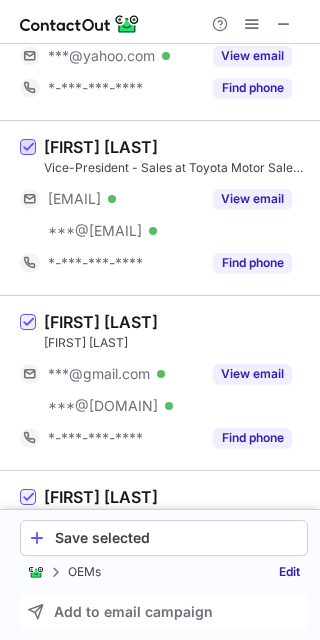 click at bounding box center (28, 148) 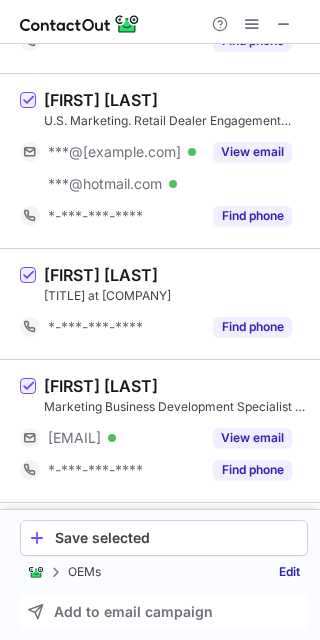 scroll, scrollTop: 2600, scrollLeft: 0, axis: vertical 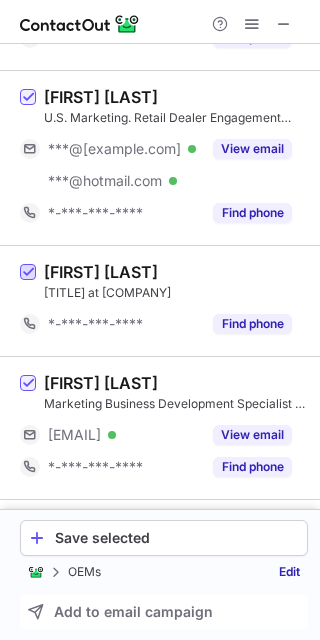 click at bounding box center (28, 273) 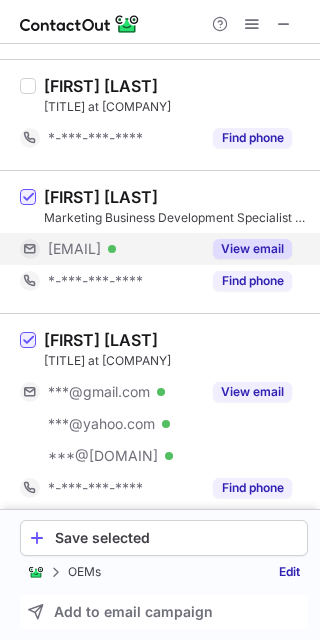 scroll, scrollTop: 2800, scrollLeft: 0, axis: vertical 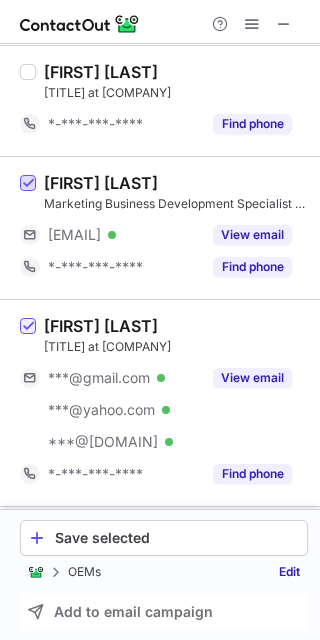 click at bounding box center [28, 184] 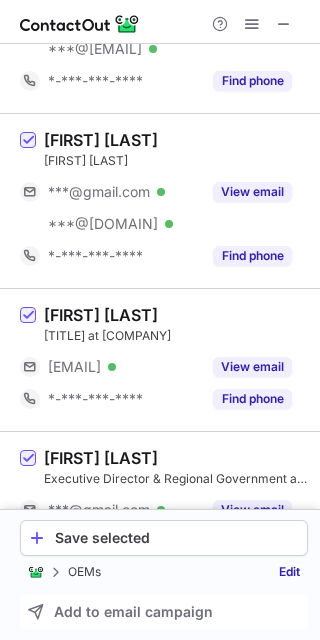 scroll, scrollTop: 3497, scrollLeft: 0, axis: vertical 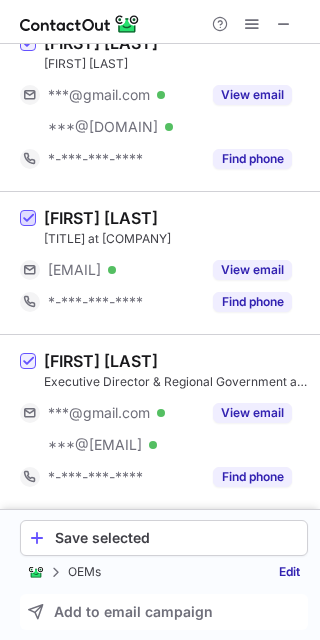 click at bounding box center [28, 219] 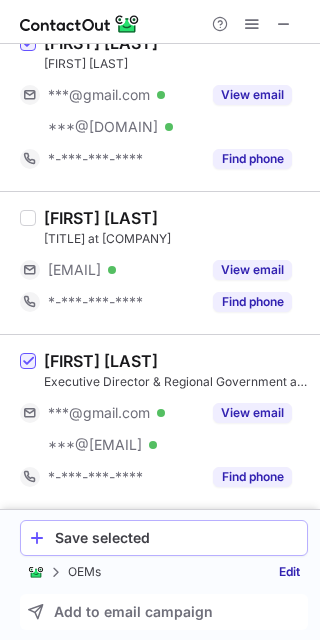 click on "Save selected" at bounding box center [177, 538] 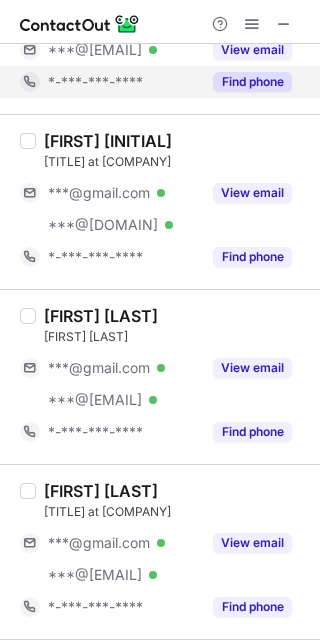 scroll, scrollTop: 0, scrollLeft: 0, axis: both 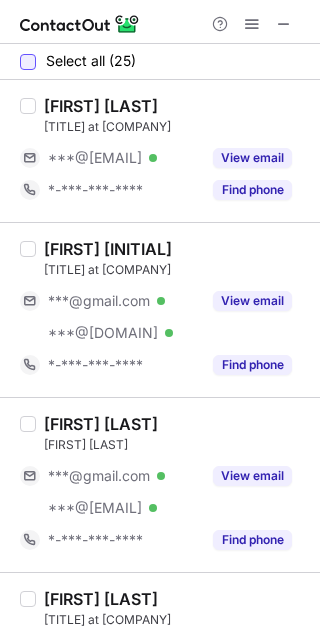 click at bounding box center (28, 62) 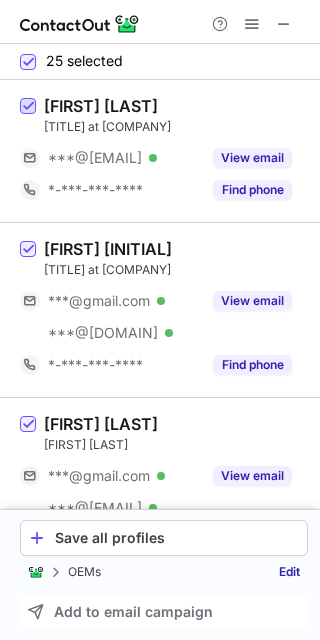 click at bounding box center [28, 107] 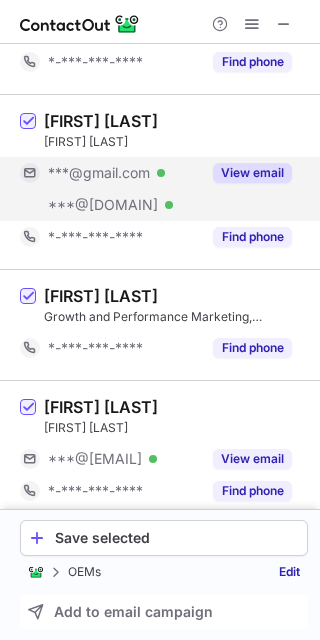 scroll, scrollTop: 700, scrollLeft: 0, axis: vertical 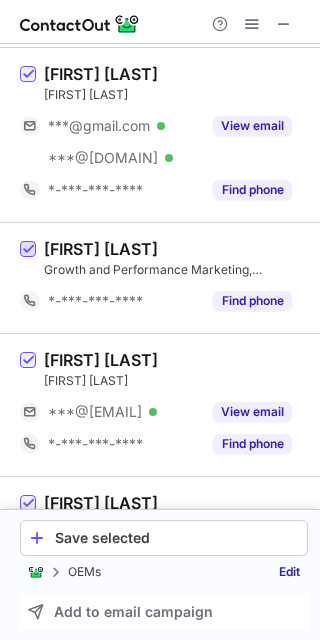 click at bounding box center [28, 250] 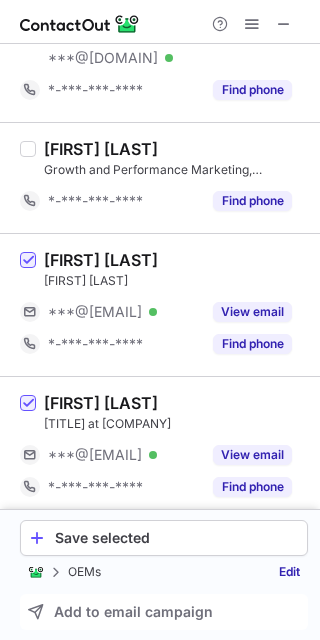 scroll, scrollTop: 900, scrollLeft: 0, axis: vertical 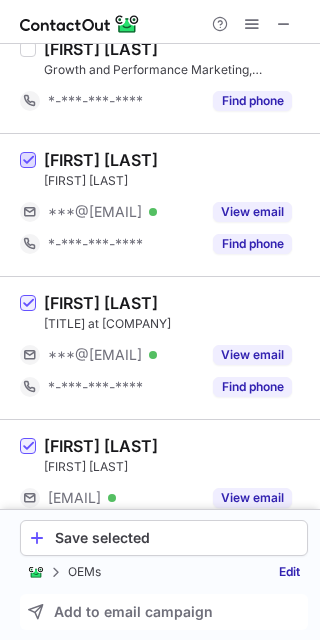 click at bounding box center (28, 161) 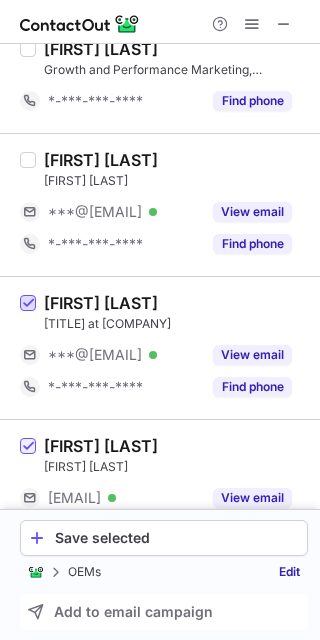click at bounding box center (28, 304) 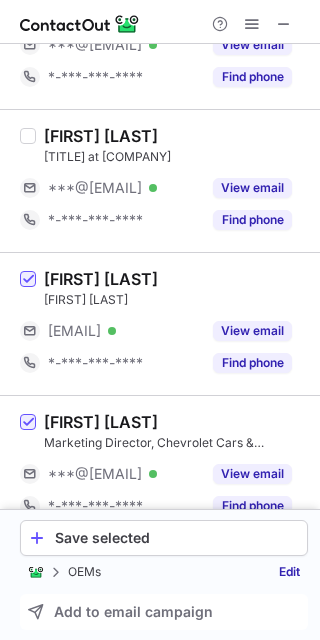 scroll, scrollTop: 1100, scrollLeft: 0, axis: vertical 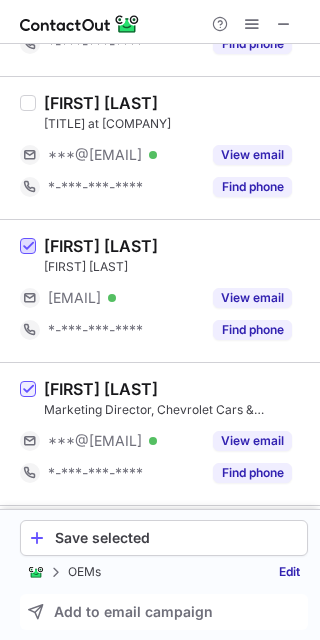 click at bounding box center [28, 247] 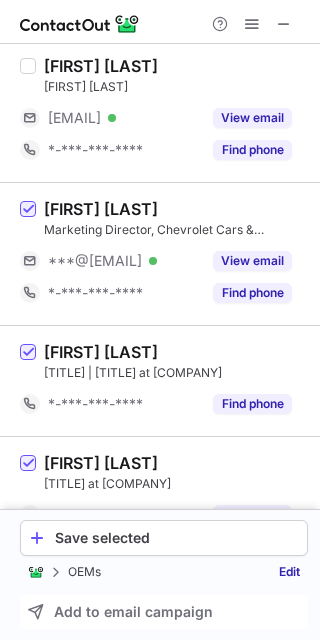 scroll, scrollTop: 1300, scrollLeft: 0, axis: vertical 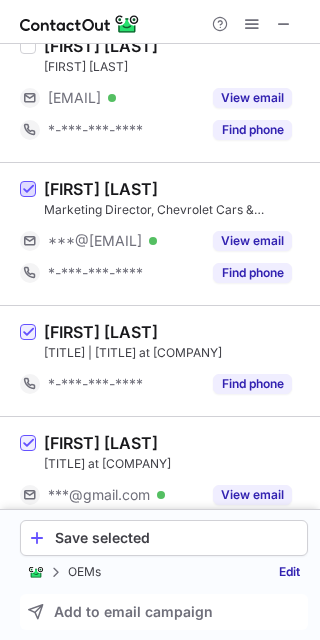 click at bounding box center (28, 190) 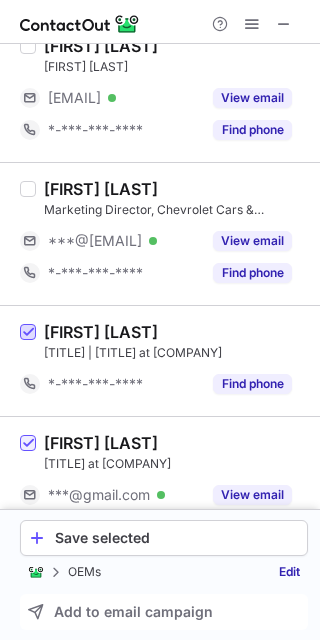click at bounding box center [28, 333] 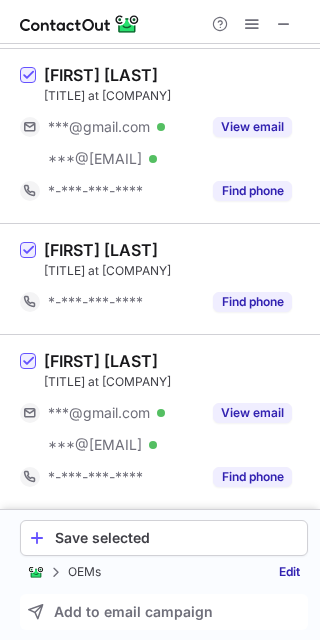 scroll, scrollTop: 1700, scrollLeft: 0, axis: vertical 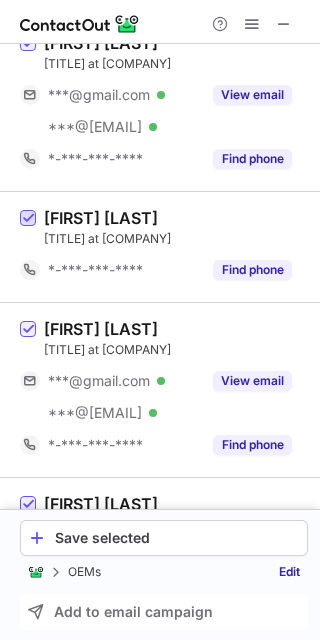 click at bounding box center [28, 219] 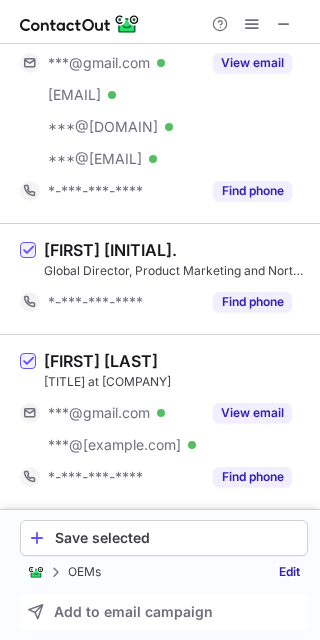 scroll, scrollTop: 2400, scrollLeft: 0, axis: vertical 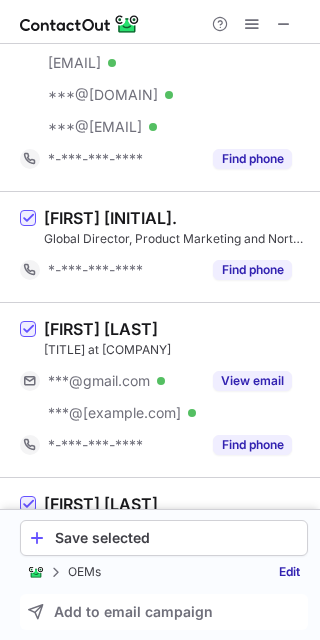 click at bounding box center [28, 219] 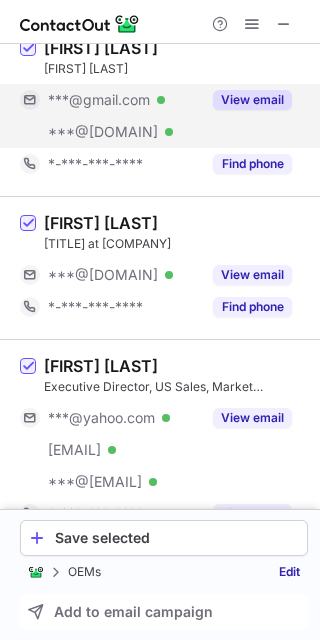 scroll, scrollTop: 2900, scrollLeft: 0, axis: vertical 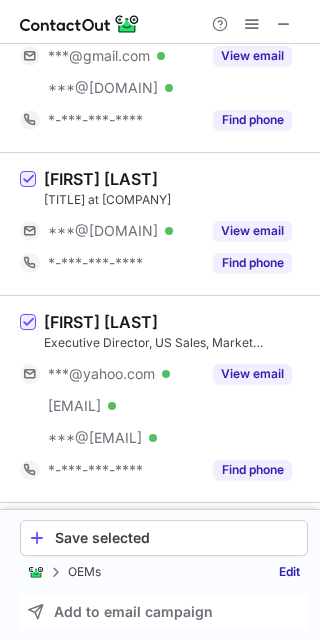 click on "[FIRST] [LAST] [TITLE] at [COMPANY] ***@tesla.com Verified View email *-***-***-**** Find phone" at bounding box center (172, 224) 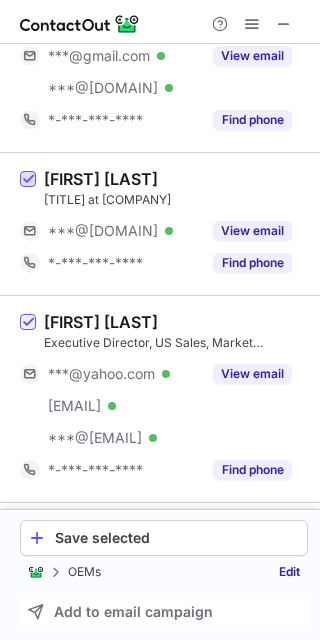click at bounding box center [28, 180] 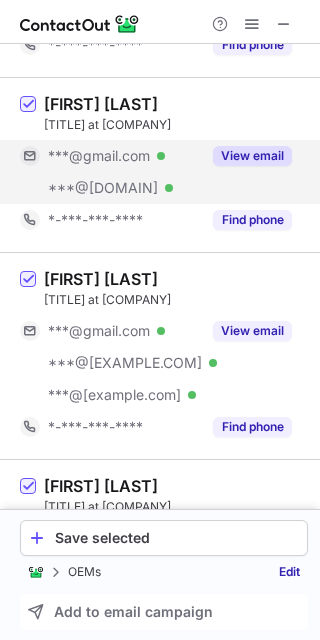 scroll, scrollTop: 3593, scrollLeft: 0, axis: vertical 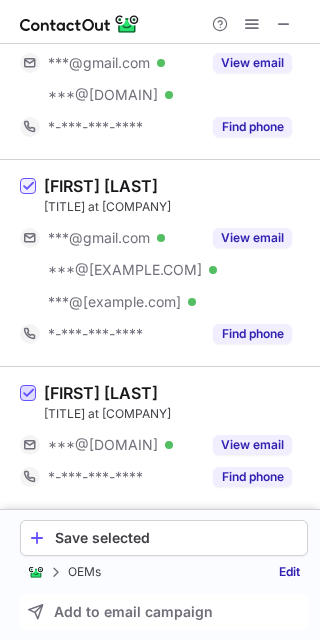 click at bounding box center [28, 394] 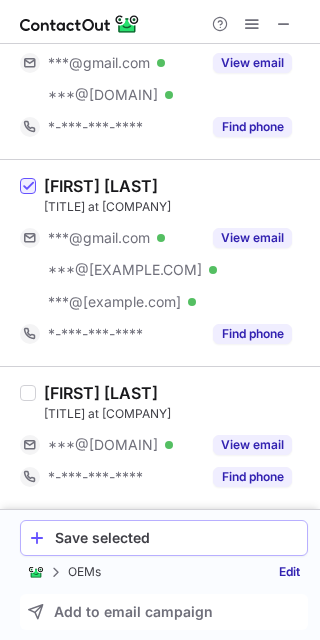 click on "Save selected" at bounding box center (177, 538) 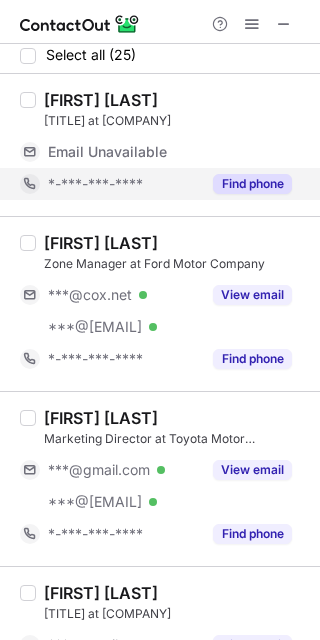 scroll, scrollTop: 0, scrollLeft: 0, axis: both 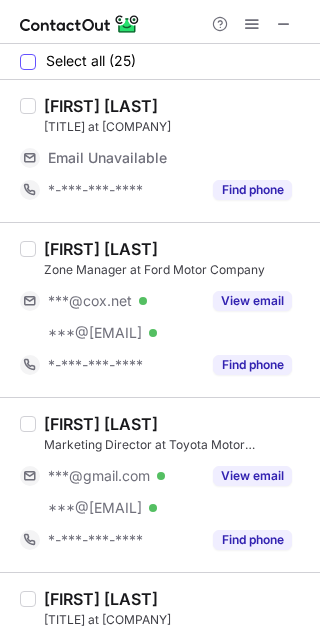 click on "Select all (25)" at bounding box center (78, 61) 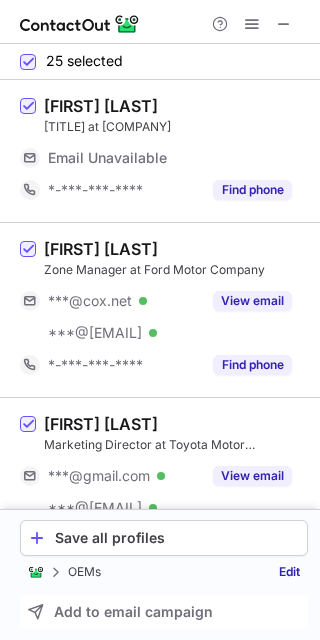 click on "[FIRST] [LAST] [TITLE] at [COMPANY] Email Unavailable Email address *-***-***-**** Find phone" at bounding box center [160, 151] 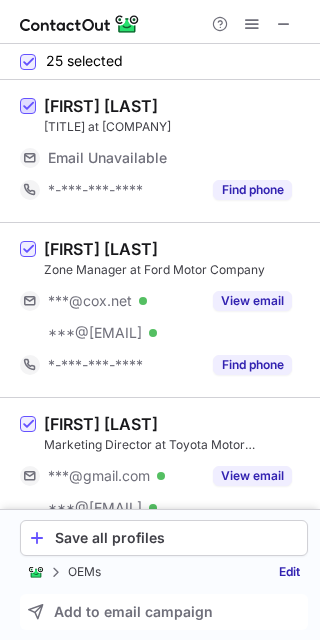 click at bounding box center (28, 107) 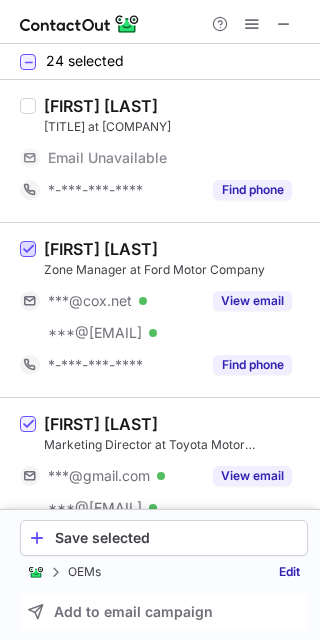 click at bounding box center [28, 250] 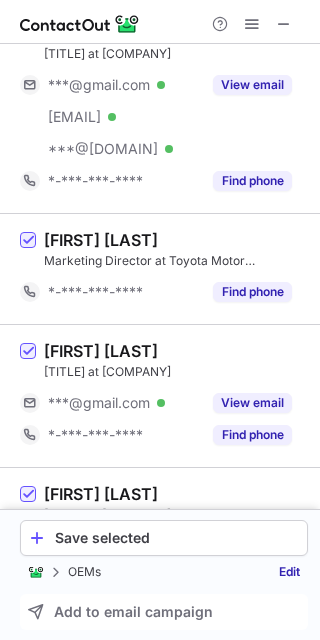 scroll, scrollTop: 568, scrollLeft: 0, axis: vertical 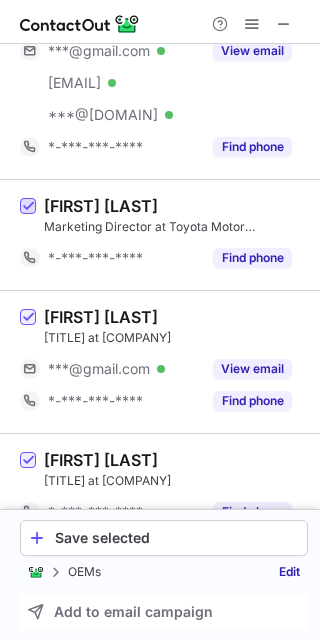 click at bounding box center (28, 207) 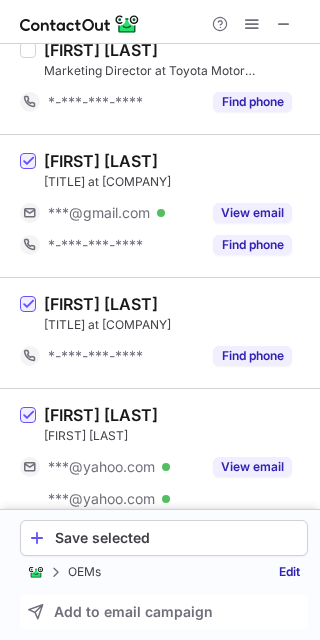 scroll, scrollTop: 768, scrollLeft: 0, axis: vertical 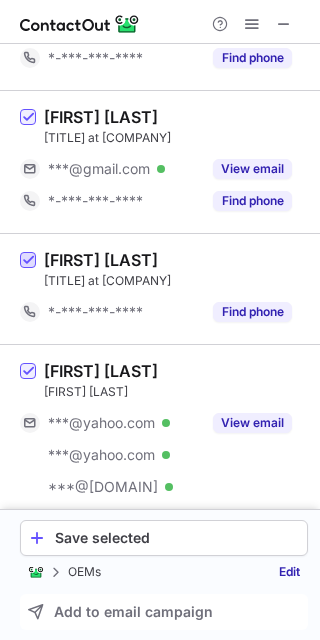 click at bounding box center [28, 261] 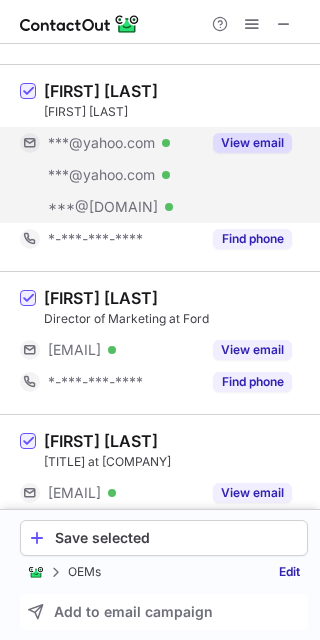 scroll, scrollTop: 1068, scrollLeft: 0, axis: vertical 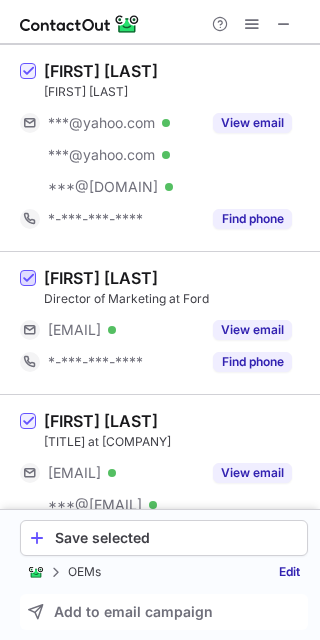click at bounding box center (28, 279) 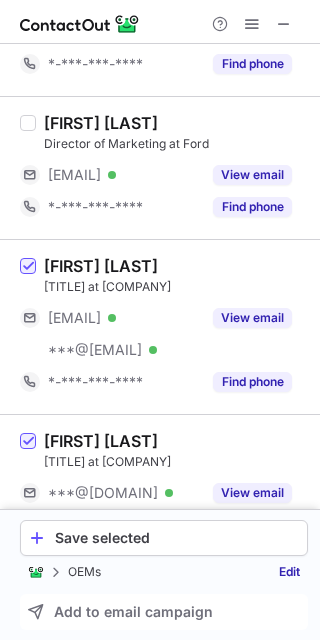 scroll, scrollTop: 1268, scrollLeft: 0, axis: vertical 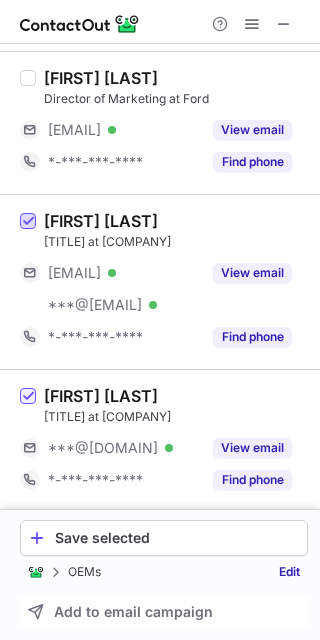 click at bounding box center [28, 222] 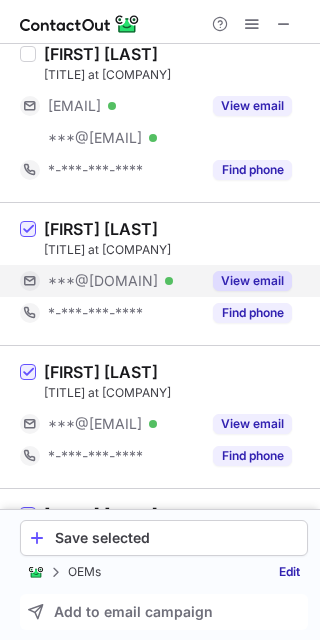 scroll, scrollTop: 1468, scrollLeft: 0, axis: vertical 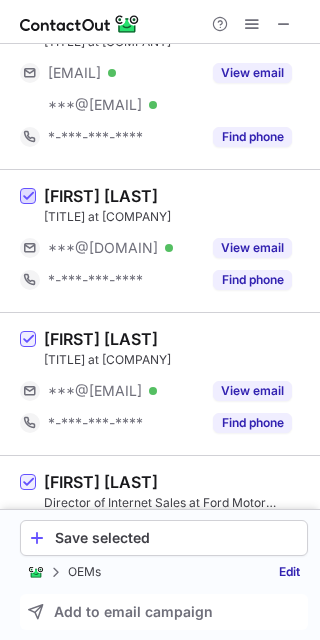 click at bounding box center [28, 197] 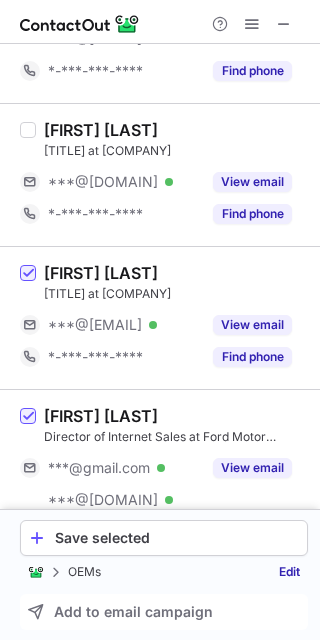 scroll, scrollTop: 1568, scrollLeft: 0, axis: vertical 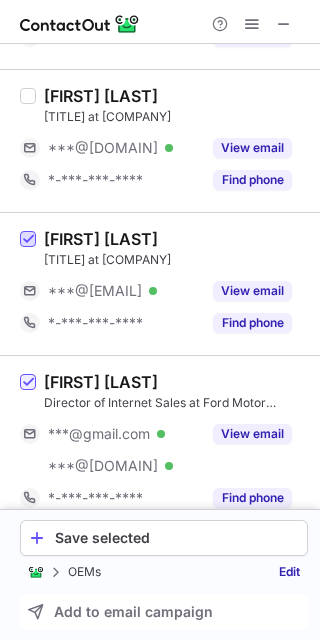 click at bounding box center [28, 240] 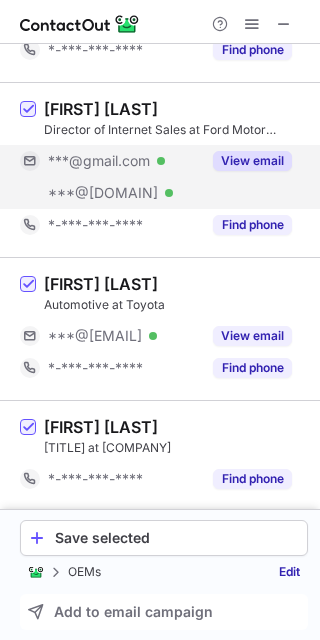 scroll, scrollTop: 1968, scrollLeft: 0, axis: vertical 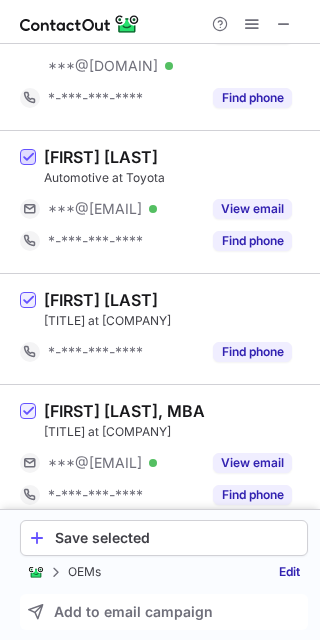 click at bounding box center [28, 158] 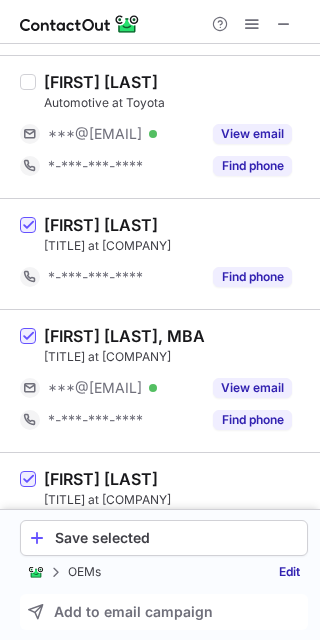scroll, scrollTop: 2068, scrollLeft: 0, axis: vertical 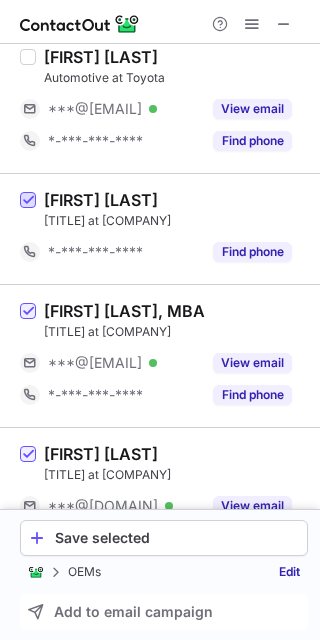 click at bounding box center [28, 201] 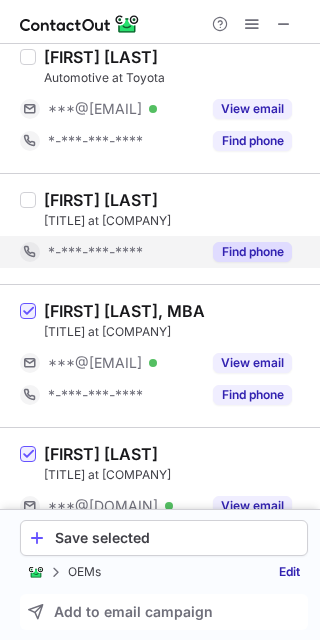 scroll, scrollTop: 2168, scrollLeft: 0, axis: vertical 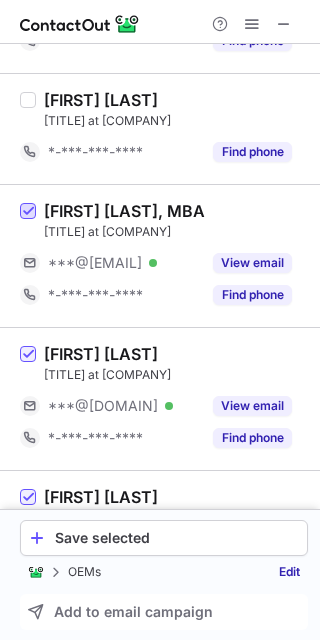 click at bounding box center (28, 212) 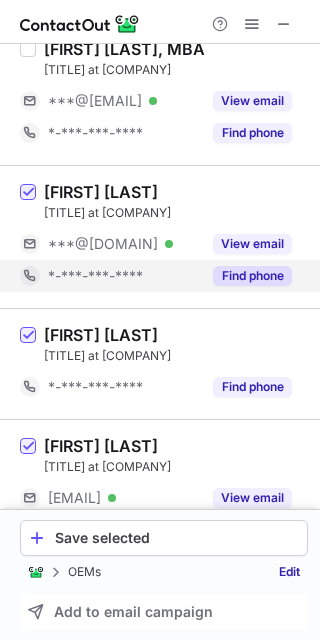 scroll, scrollTop: 2368, scrollLeft: 0, axis: vertical 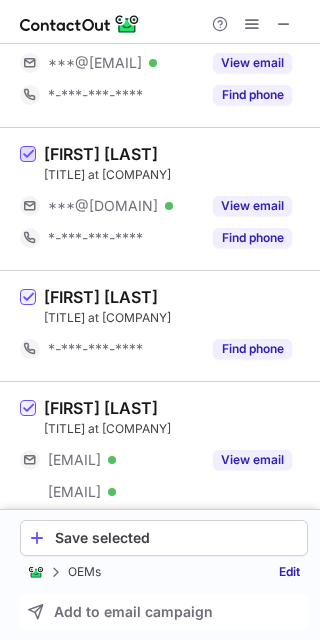 click at bounding box center [28, 155] 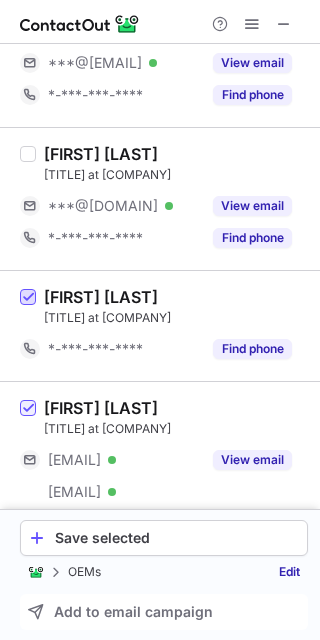 click at bounding box center [28, 298] 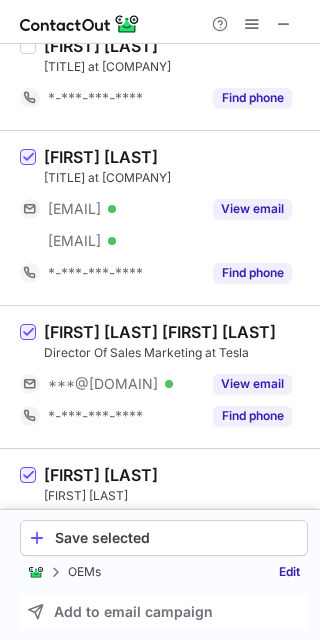 scroll, scrollTop: 2668, scrollLeft: 0, axis: vertical 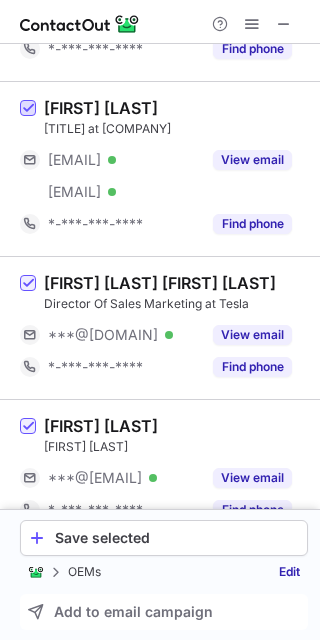 click at bounding box center [28, 109] 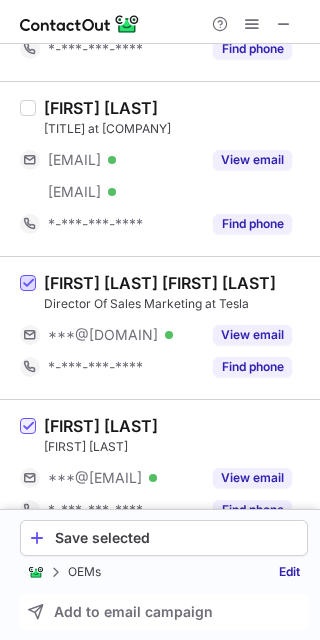 click at bounding box center (28, 284) 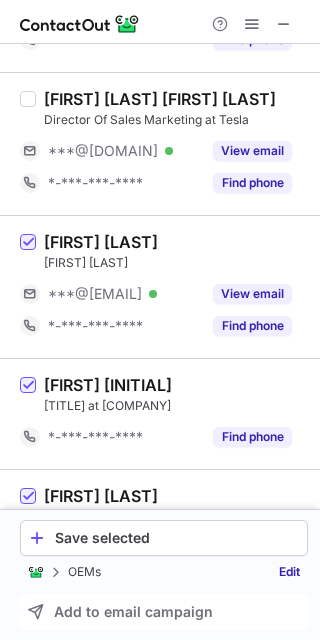 scroll, scrollTop: 2868, scrollLeft: 0, axis: vertical 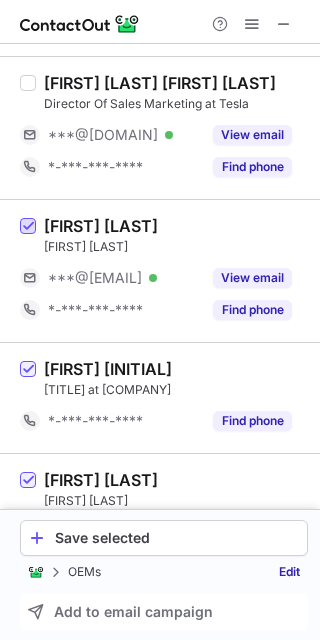 click at bounding box center (28, 227) 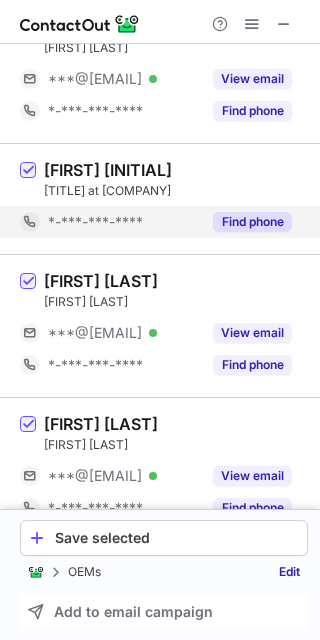 scroll, scrollTop: 3068, scrollLeft: 0, axis: vertical 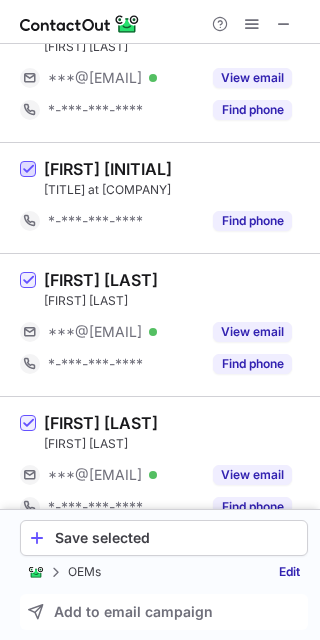 click at bounding box center (28, 170) 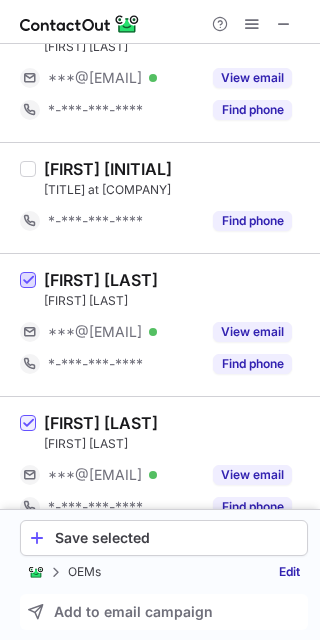 click at bounding box center [28, 281] 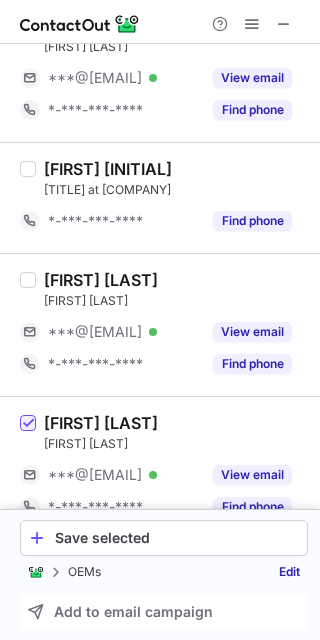 scroll, scrollTop: 3168, scrollLeft: 0, axis: vertical 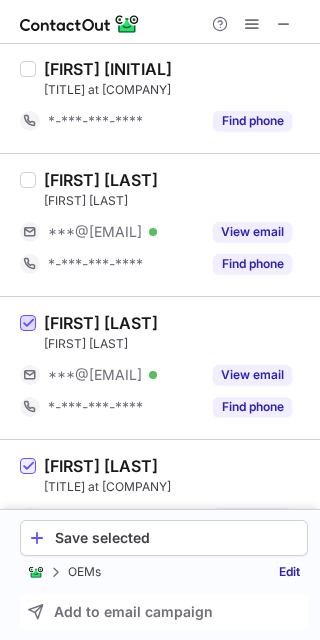 click at bounding box center (28, 324) 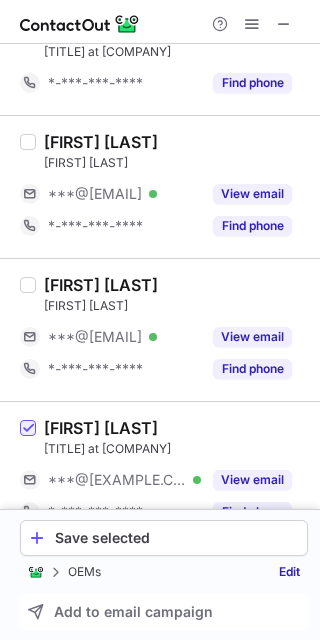 scroll, scrollTop: 3241, scrollLeft: 0, axis: vertical 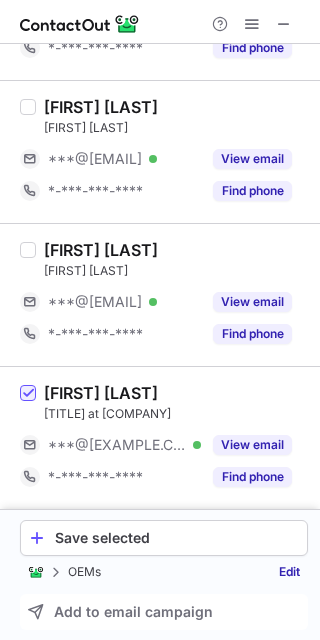 click at bounding box center [28, 438] 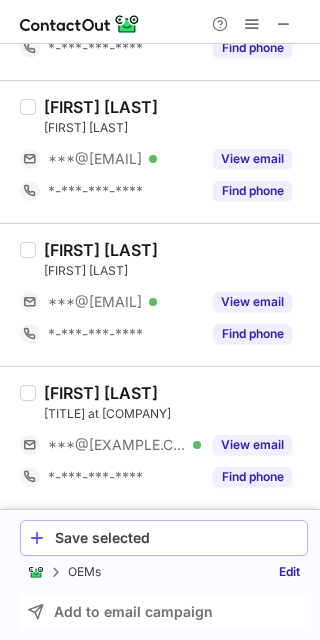 click on "Save selected" at bounding box center [177, 538] 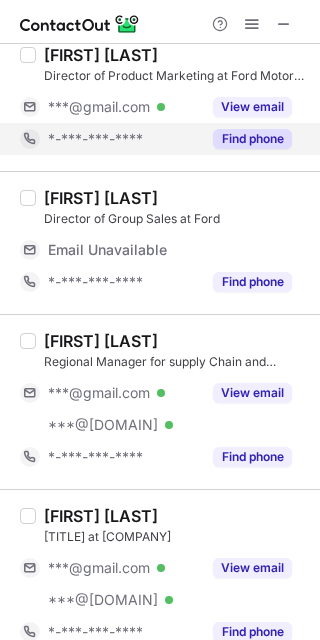 scroll, scrollTop: 0, scrollLeft: 0, axis: both 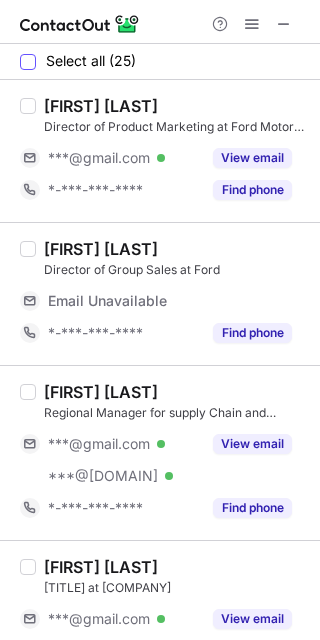 click on "Select all (25)" at bounding box center [78, 61] 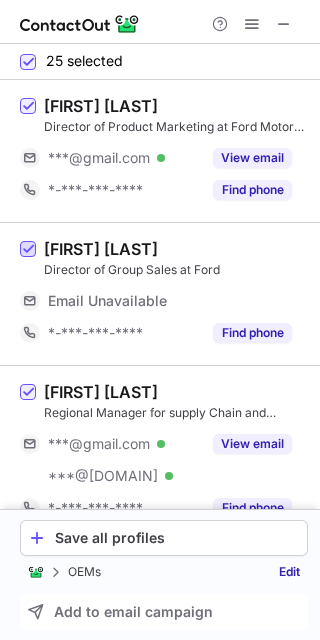 click at bounding box center [28, 250] 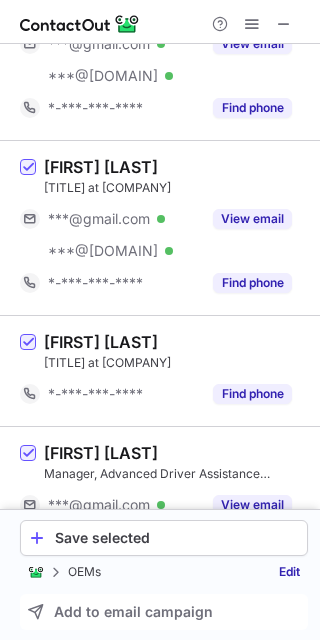 scroll, scrollTop: 468, scrollLeft: 0, axis: vertical 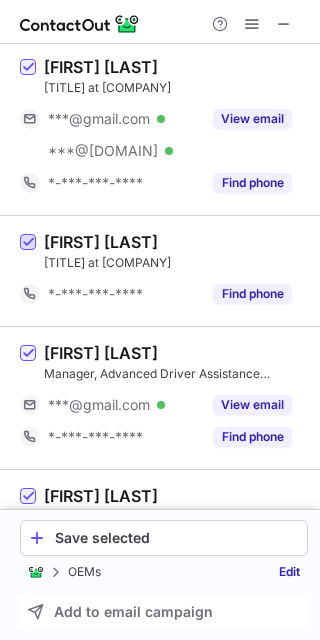 click at bounding box center [28, 243] 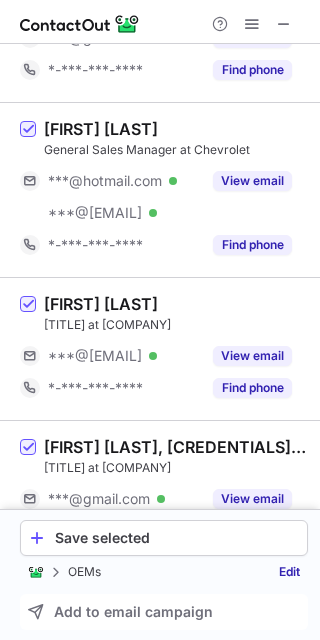 scroll, scrollTop: 868, scrollLeft: 0, axis: vertical 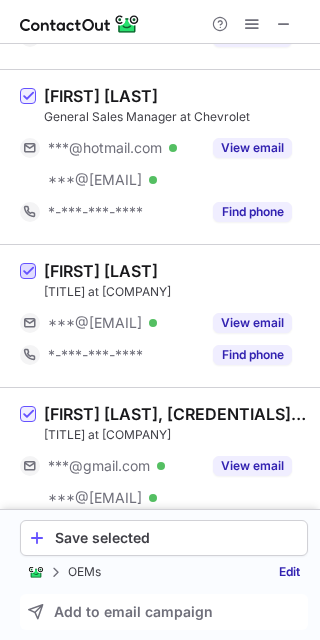click at bounding box center (28, 272) 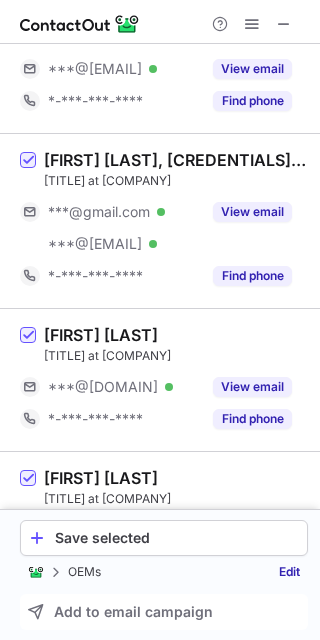 scroll, scrollTop: 1168, scrollLeft: 0, axis: vertical 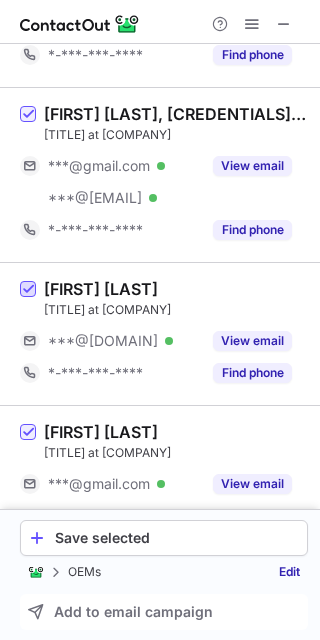 click at bounding box center (28, 290) 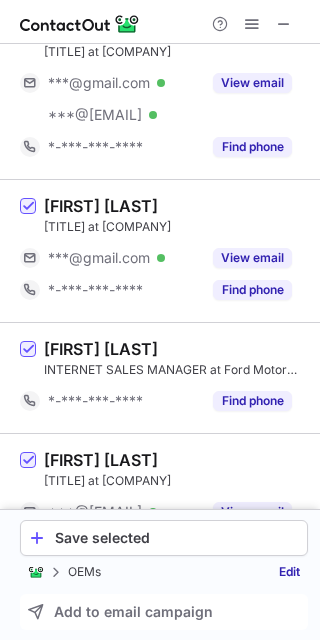 scroll, scrollTop: 1668, scrollLeft: 0, axis: vertical 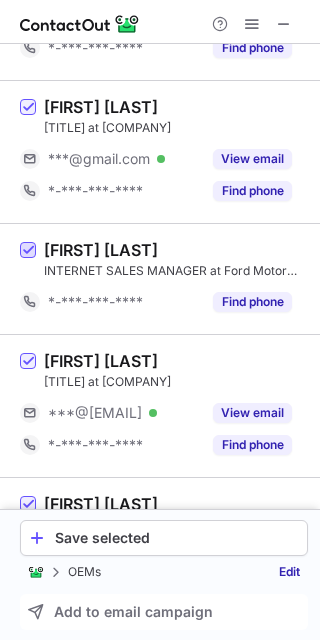 click at bounding box center [28, 251] 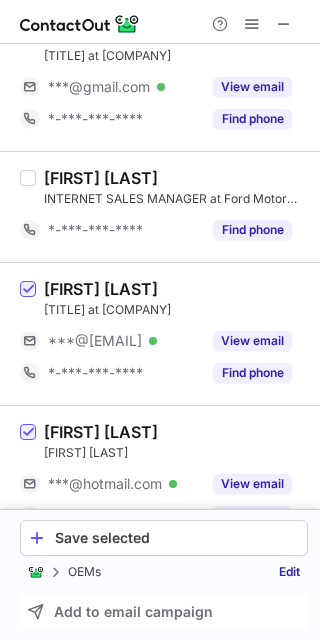 scroll, scrollTop: 1768, scrollLeft: 0, axis: vertical 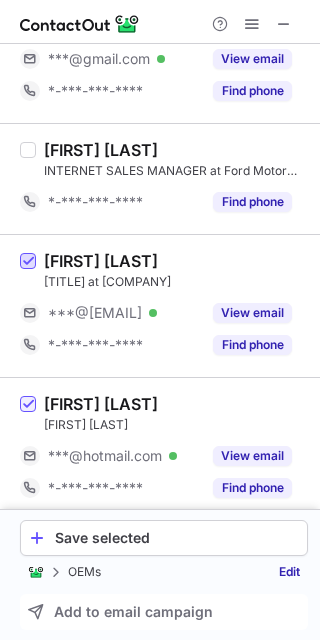 click at bounding box center [28, 262] 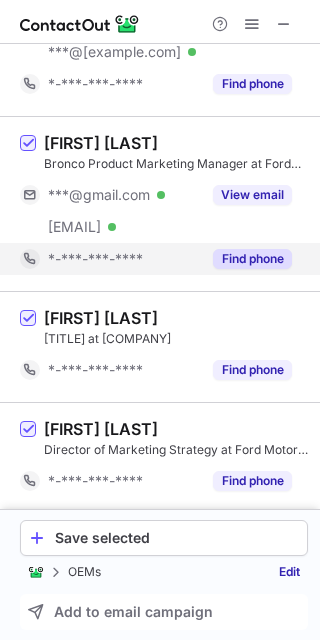 scroll, scrollTop: 2368, scrollLeft: 0, axis: vertical 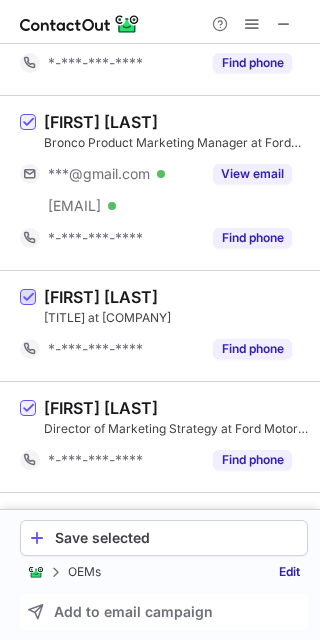 click at bounding box center (28, 298) 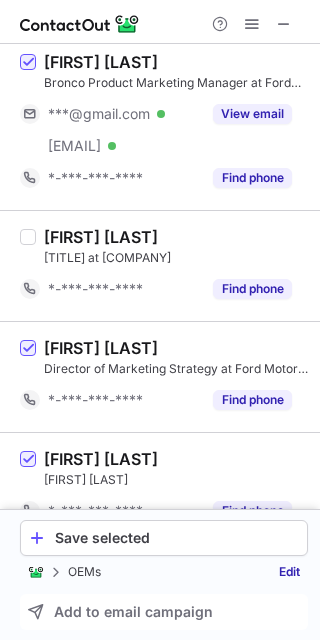 scroll, scrollTop: 2468, scrollLeft: 0, axis: vertical 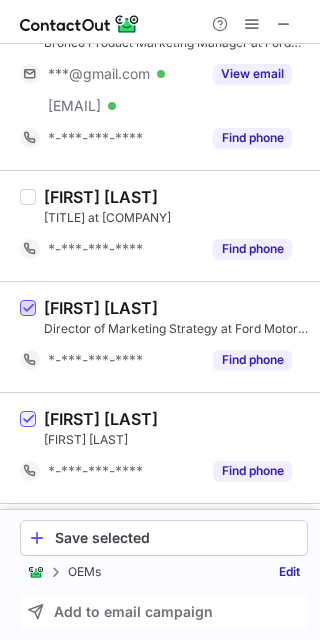 click at bounding box center (28, 309) 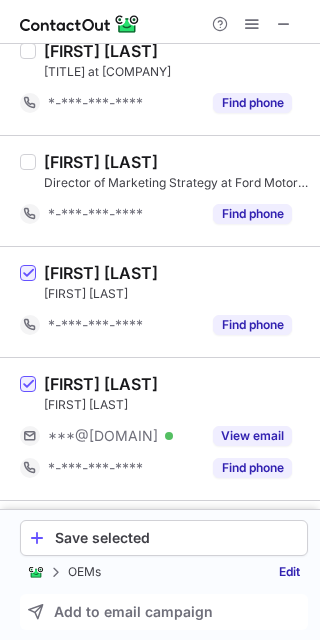 scroll, scrollTop: 2668, scrollLeft: 0, axis: vertical 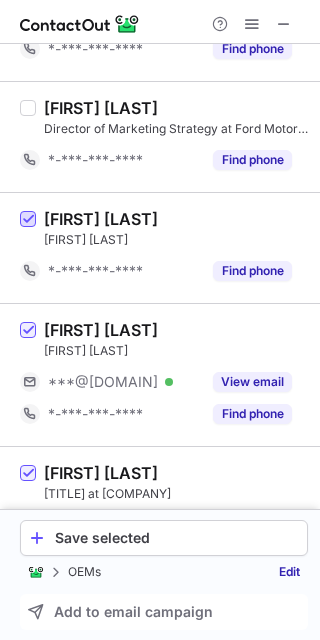 click at bounding box center [28, 220] 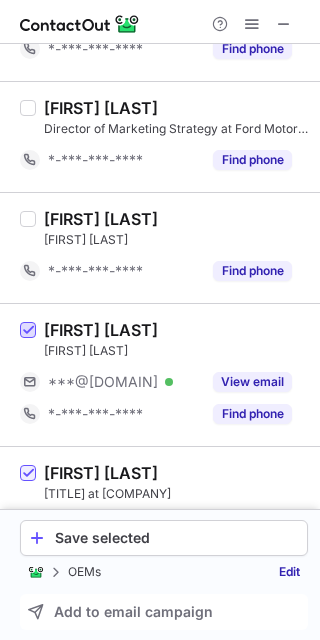 click at bounding box center [28, 331] 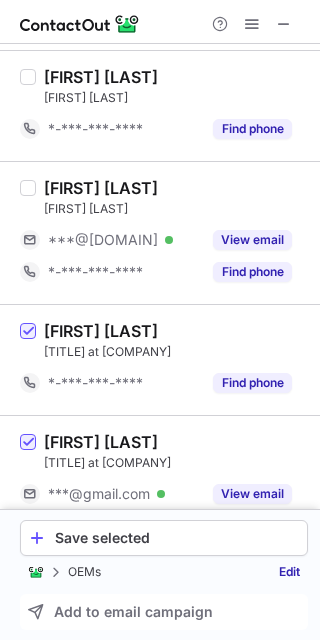 scroll, scrollTop: 2868, scrollLeft: 0, axis: vertical 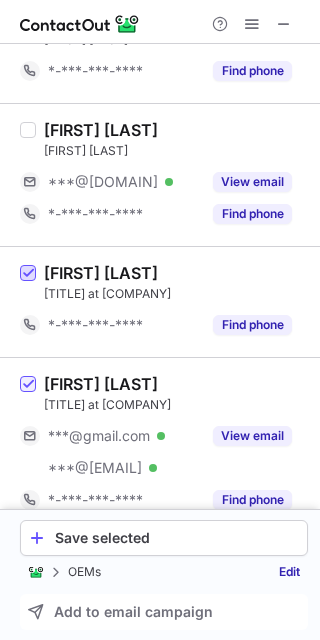 click at bounding box center (28, 274) 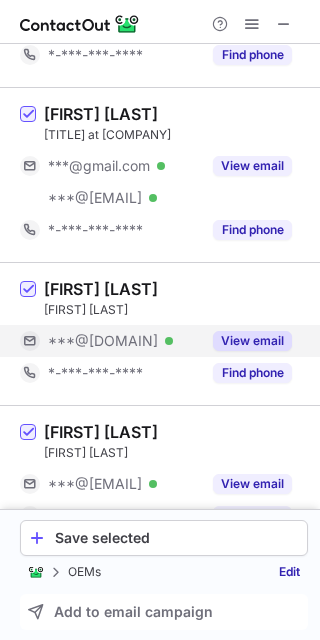 scroll, scrollTop: 3168, scrollLeft: 0, axis: vertical 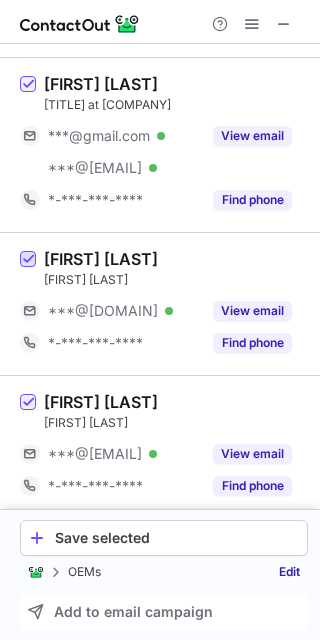click at bounding box center [28, 260] 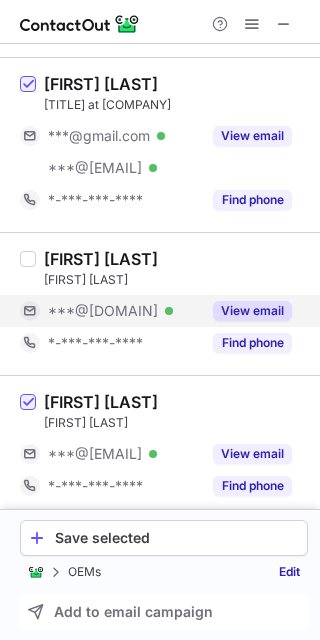 scroll, scrollTop: 3177, scrollLeft: 0, axis: vertical 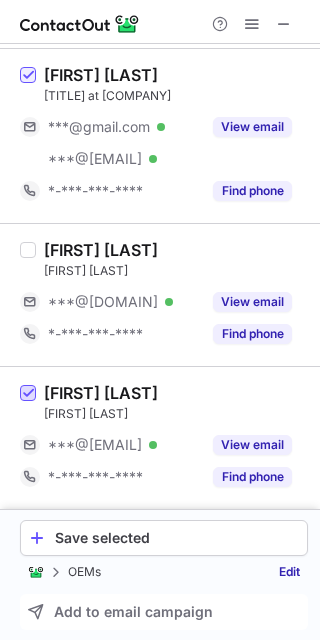 click at bounding box center (28, 394) 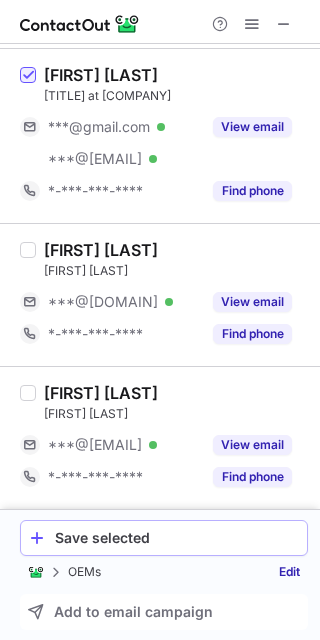 click on "Save selected" at bounding box center (177, 538) 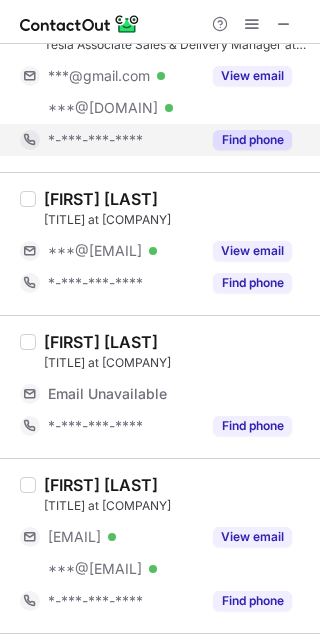 scroll, scrollTop: 0, scrollLeft: 0, axis: both 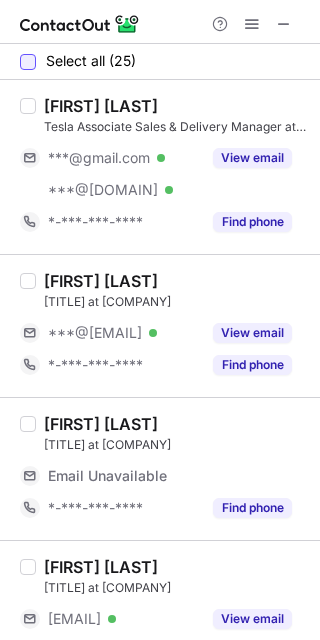 click at bounding box center [28, 62] 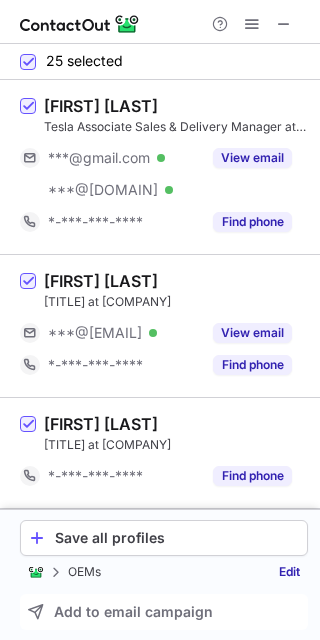 drag, startPoint x: 24, startPoint y: 279, endPoint x: 48, endPoint y: 282, distance: 24.186773 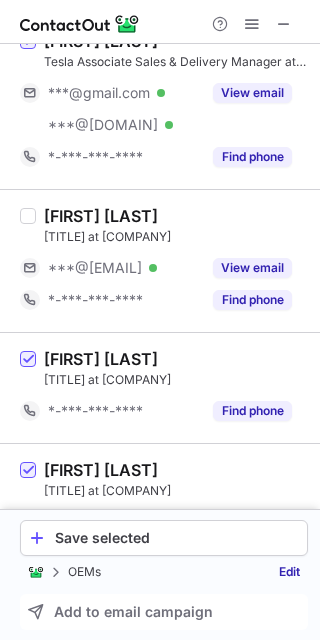 scroll, scrollTop: 100, scrollLeft: 0, axis: vertical 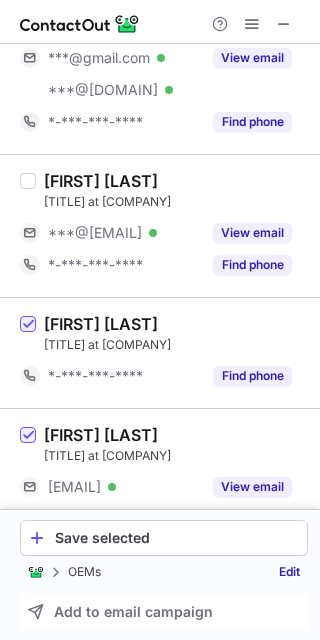 click on "[FIRST] [LAST] Sales Zone Manager at Ford Motor Company *-***-***-**** Find phone" at bounding box center [160, 352] 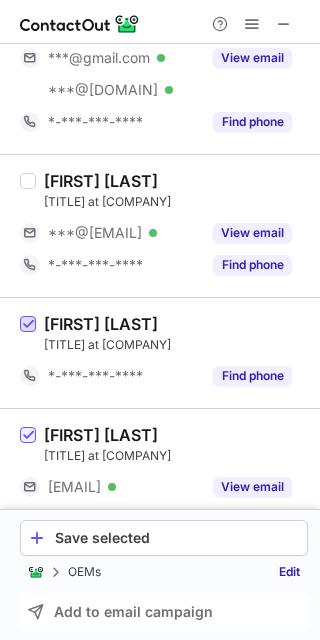 drag, startPoint x: 21, startPoint y: 327, endPoint x: 43, endPoint y: 315, distance: 25.059929 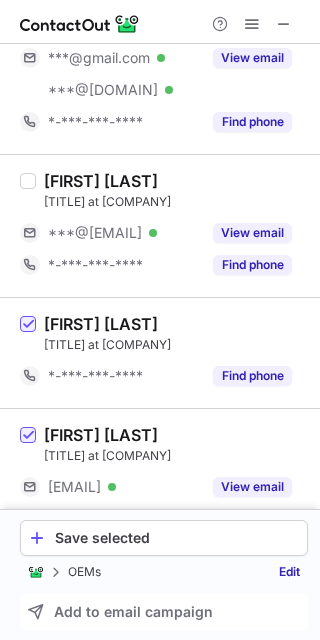 click at bounding box center [28, 325] 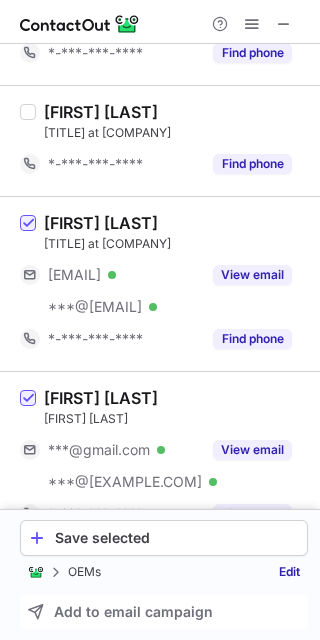 scroll, scrollTop: 400, scrollLeft: 0, axis: vertical 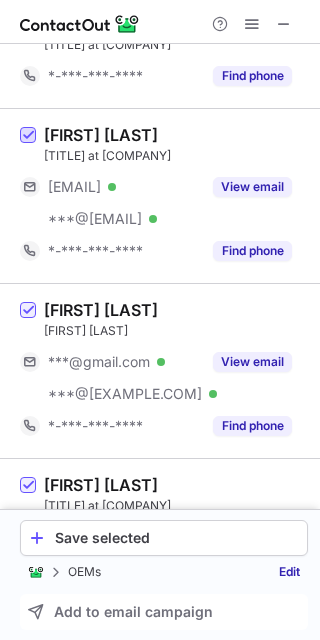 click at bounding box center (28, 136) 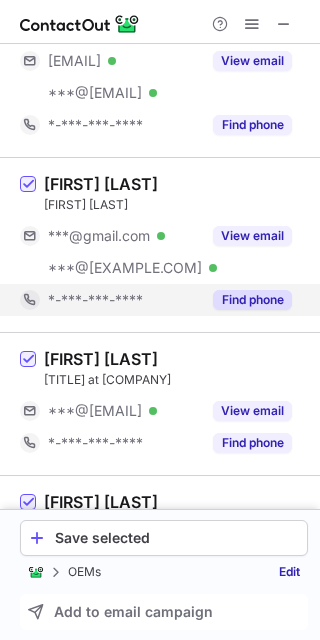 scroll, scrollTop: 600, scrollLeft: 0, axis: vertical 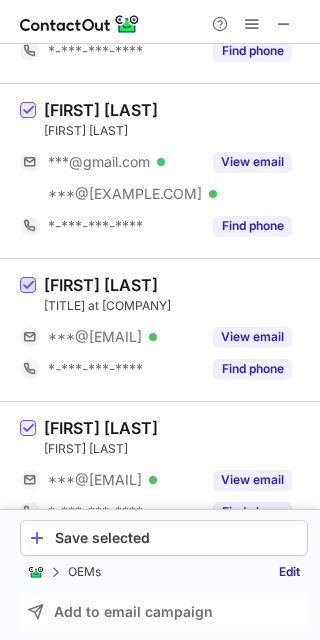click at bounding box center [28, 286] 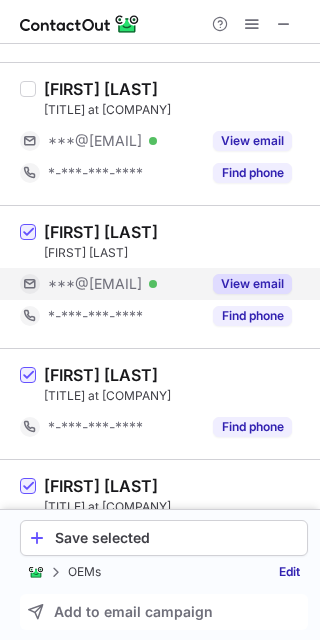 scroll, scrollTop: 800, scrollLeft: 0, axis: vertical 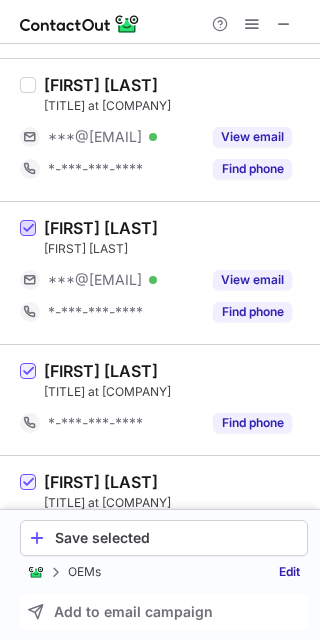 click at bounding box center [28, 229] 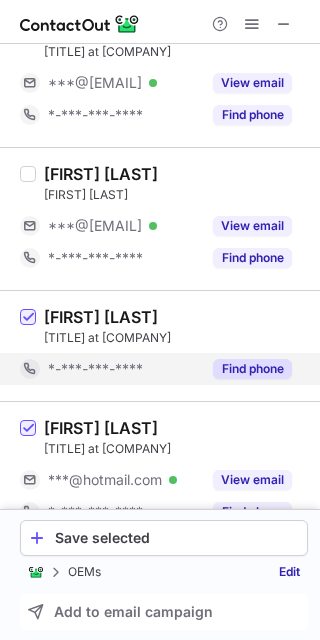 scroll, scrollTop: 900, scrollLeft: 0, axis: vertical 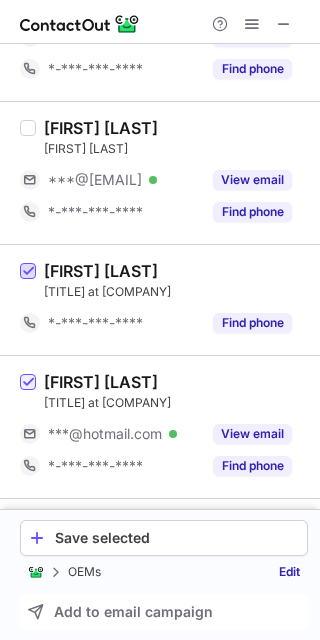 click at bounding box center [28, 272] 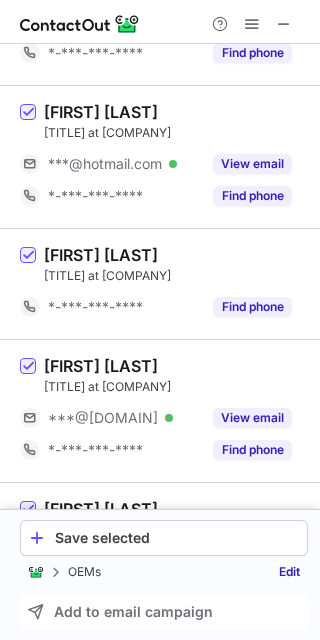 scroll, scrollTop: 1200, scrollLeft: 0, axis: vertical 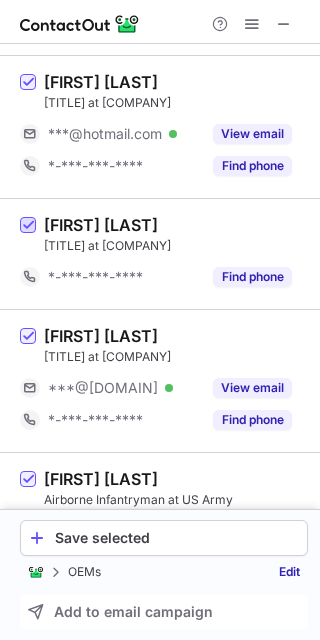 click at bounding box center (28, 226) 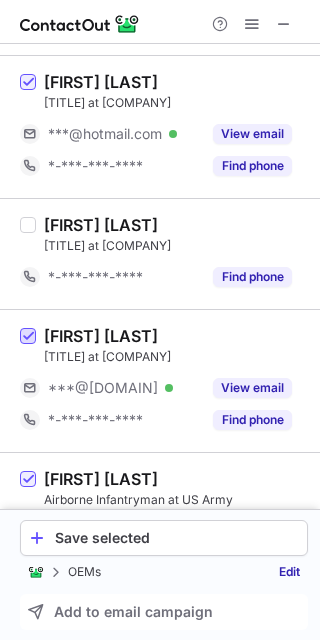 drag, startPoint x: 38, startPoint y: 331, endPoint x: 27, endPoint y: 335, distance: 11.7046995 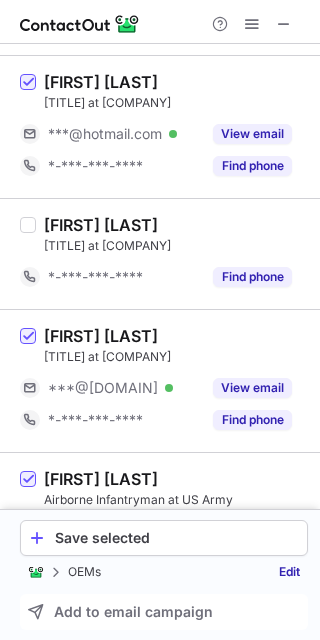 click at bounding box center (28, 337) 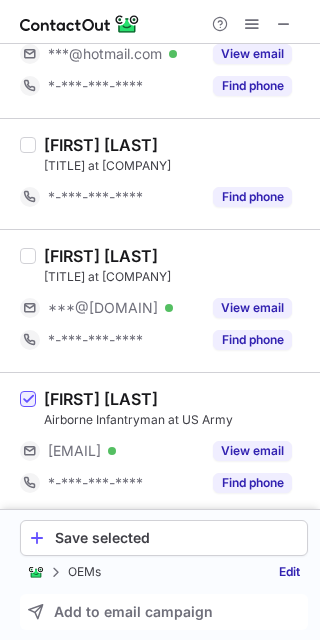 scroll, scrollTop: 1400, scrollLeft: 0, axis: vertical 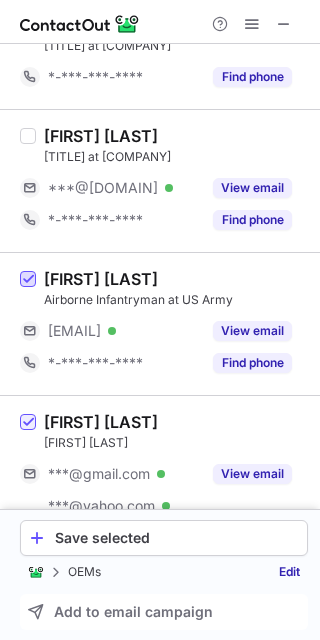 click at bounding box center [28, 280] 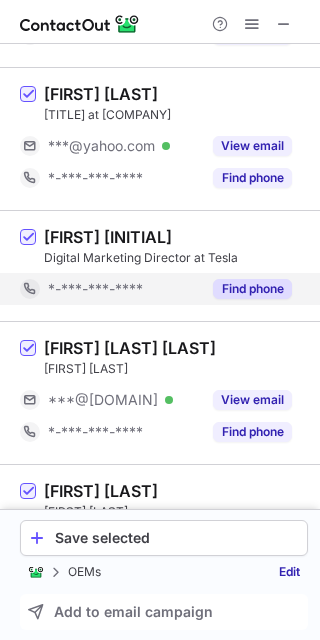scroll, scrollTop: 2100, scrollLeft: 0, axis: vertical 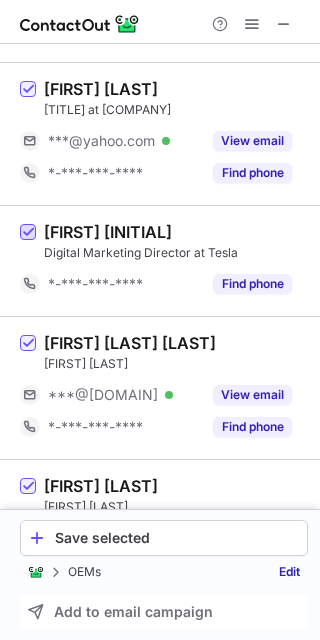 click at bounding box center [28, 233] 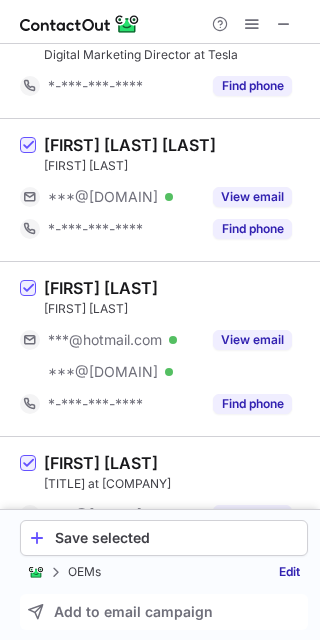 scroll, scrollTop: 2300, scrollLeft: 0, axis: vertical 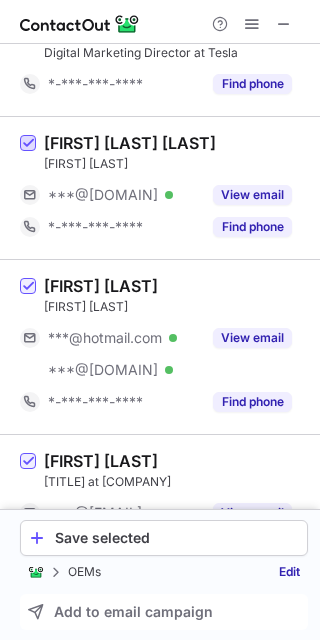 click at bounding box center [28, 144] 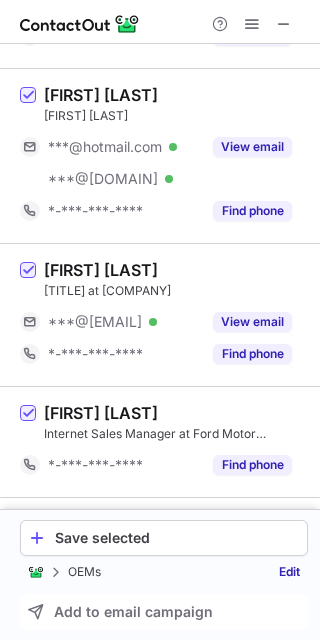 scroll, scrollTop: 2500, scrollLeft: 0, axis: vertical 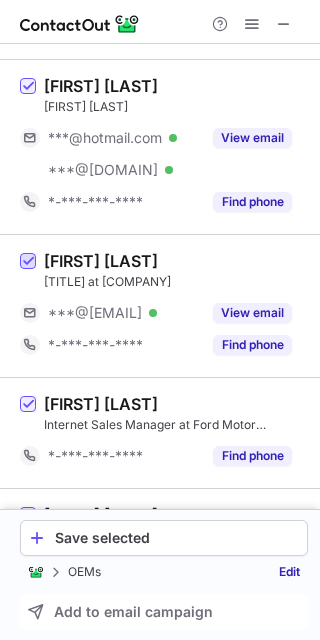 click at bounding box center [28, 262] 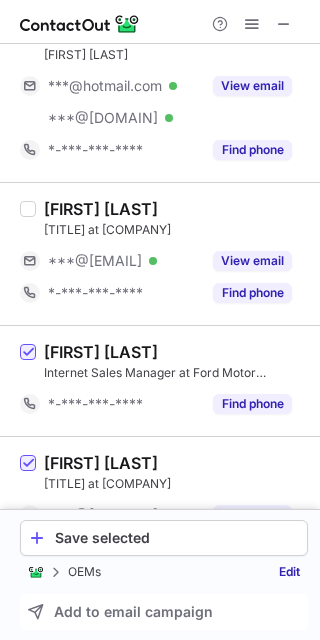 scroll, scrollTop: 2600, scrollLeft: 0, axis: vertical 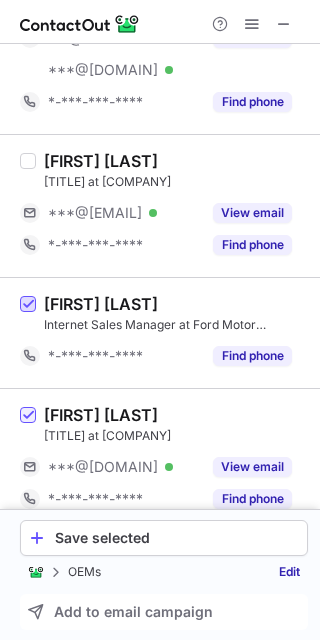 click at bounding box center [28, 305] 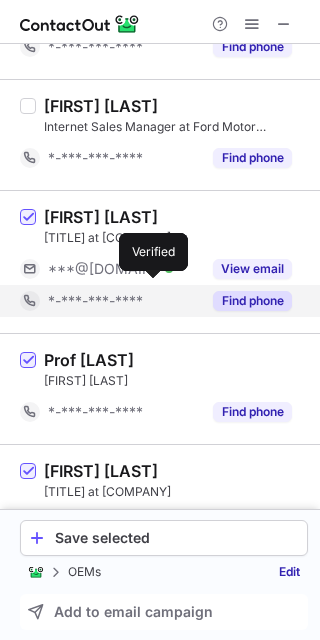 scroll, scrollTop: 2800, scrollLeft: 0, axis: vertical 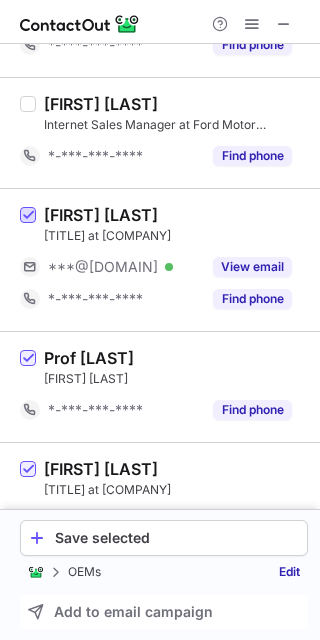 click at bounding box center [28, 216] 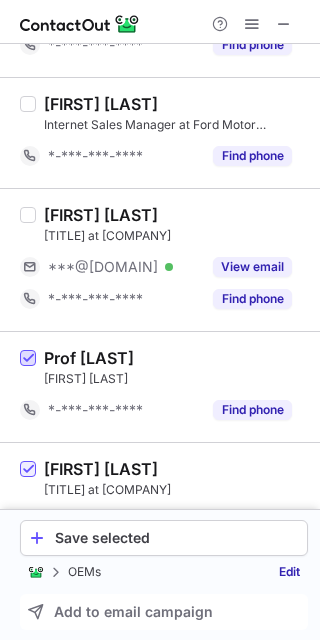 click at bounding box center (28, 359) 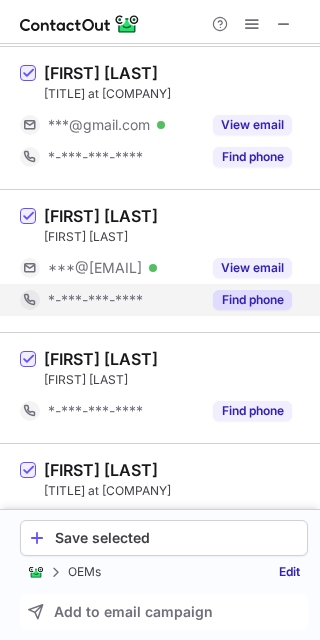 scroll, scrollTop: 3200, scrollLeft: 0, axis: vertical 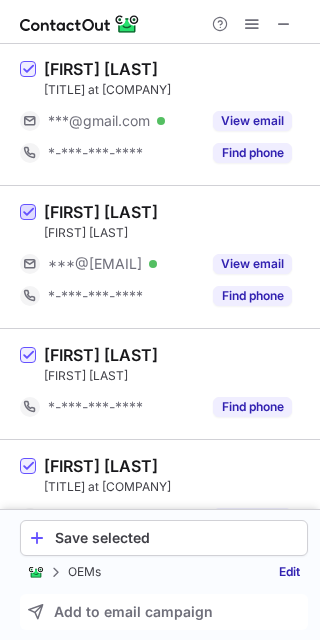 click at bounding box center [28, 213] 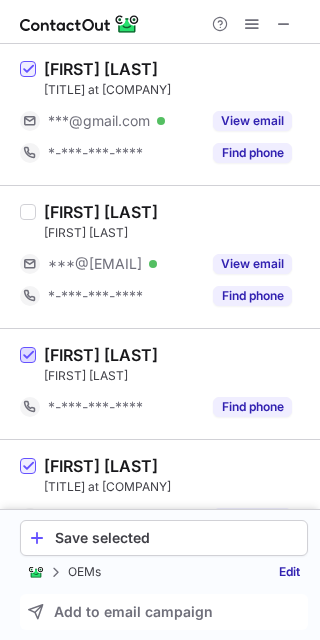 click at bounding box center (28, 356) 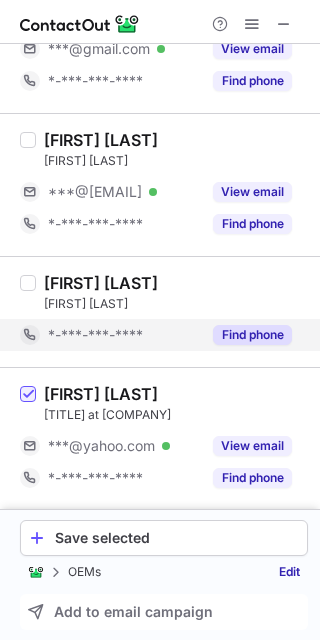 scroll, scrollTop: 3273, scrollLeft: 0, axis: vertical 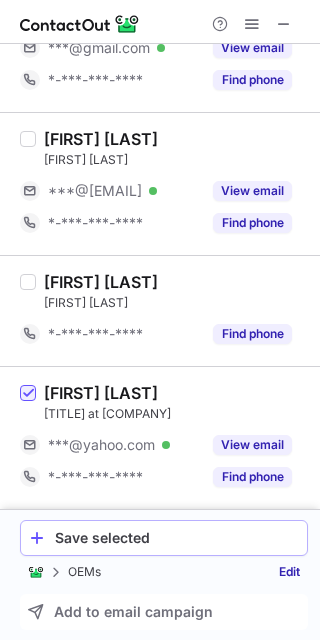 click on "Save selected" at bounding box center [177, 538] 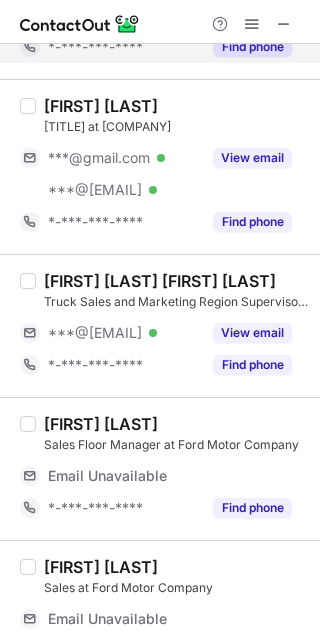 scroll, scrollTop: 0, scrollLeft: 0, axis: both 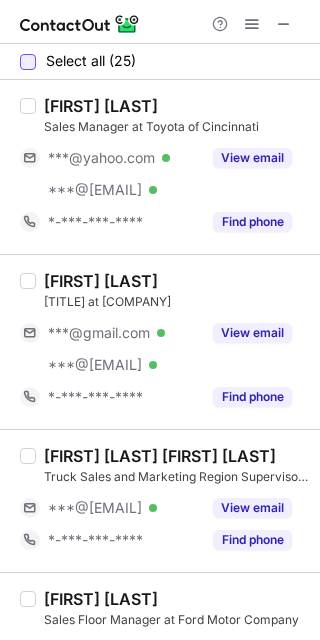 click at bounding box center [28, 62] 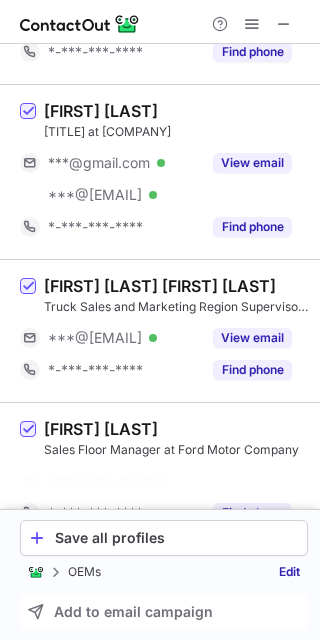 scroll, scrollTop: 200, scrollLeft: 0, axis: vertical 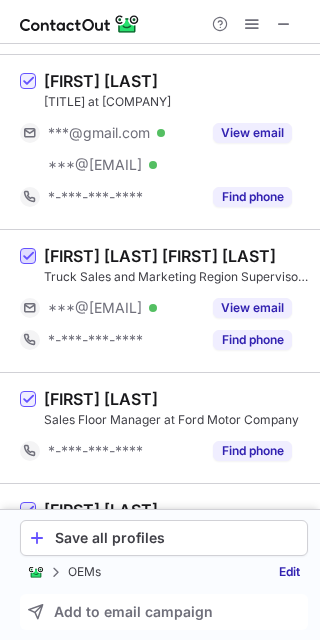 click at bounding box center [28, 257] 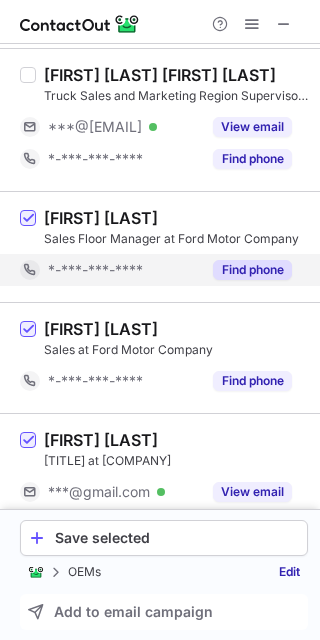 scroll, scrollTop: 400, scrollLeft: 0, axis: vertical 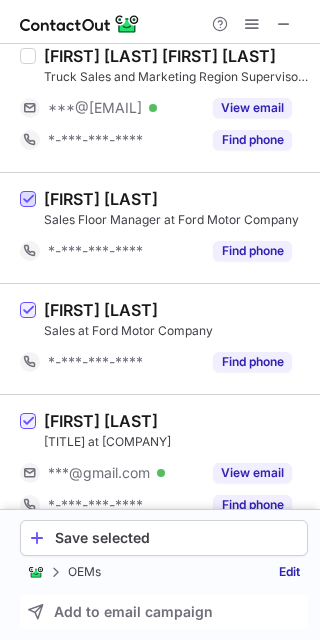 click at bounding box center (28, 200) 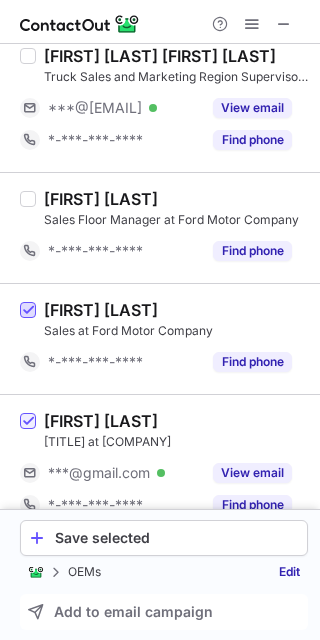 click at bounding box center (28, 311) 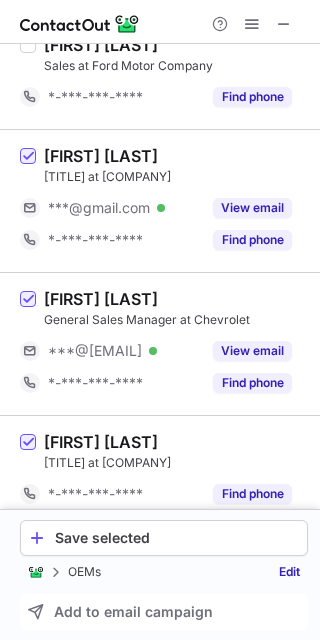 scroll, scrollTop: 700, scrollLeft: 0, axis: vertical 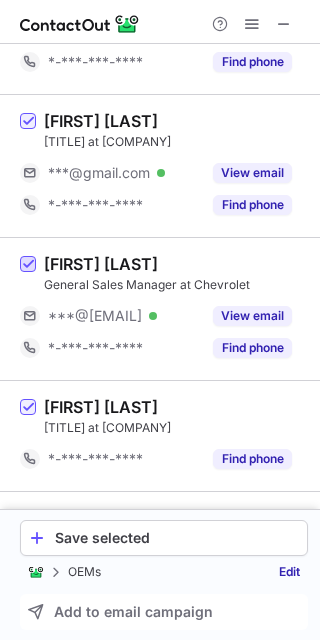 click at bounding box center [28, 265] 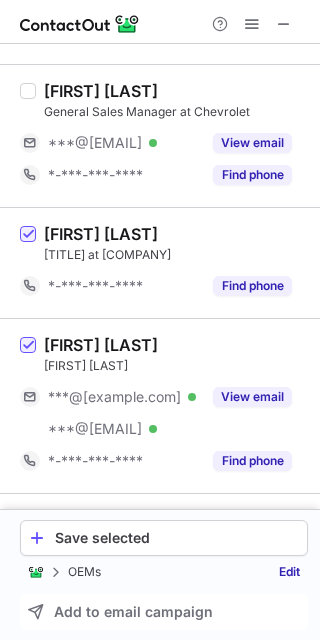 scroll, scrollTop: 900, scrollLeft: 0, axis: vertical 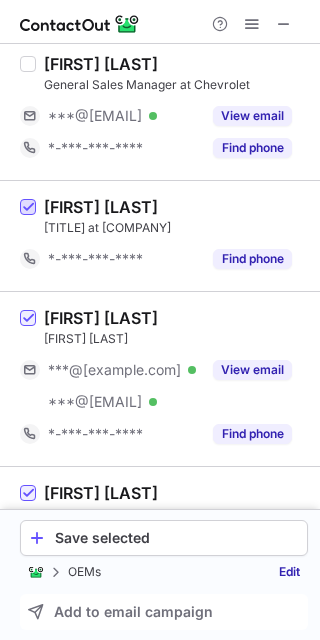 click at bounding box center (28, 208) 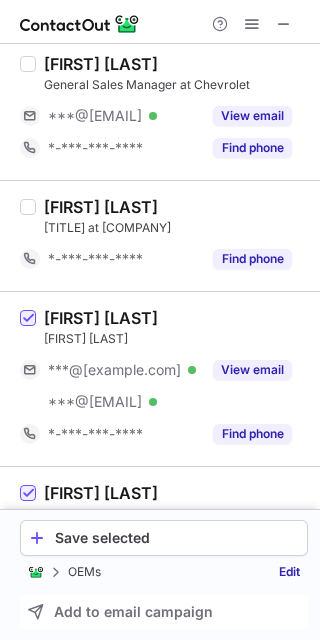 click on "[FIRST] [LAST] [TITLE] at [COMPANY] [EMAIL] Verified [EMAIL] Verified View email [REDACTED] Find phone" at bounding box center (172, 379) 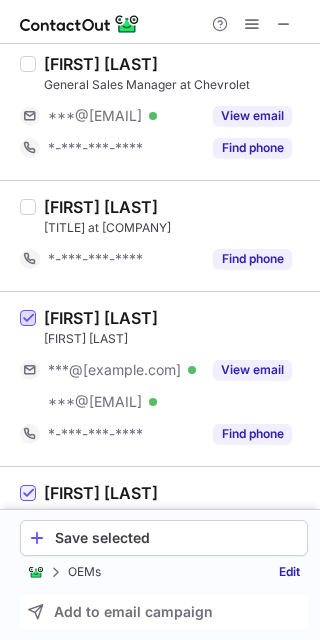 click at bounding box center [28, 319] 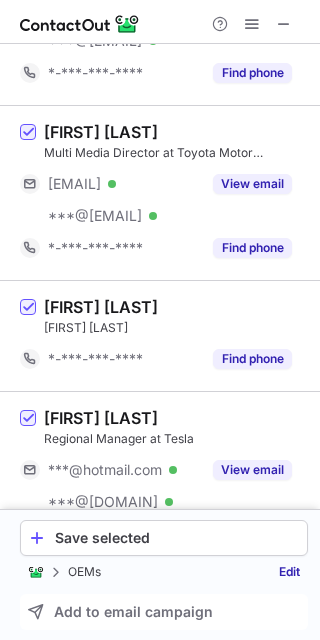 scroll, scrollTop: 1300, scrollLeft: 0, axis: vertical 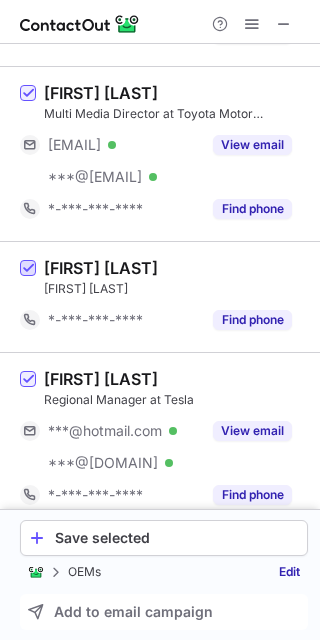 click at bounding box center (28, 269) 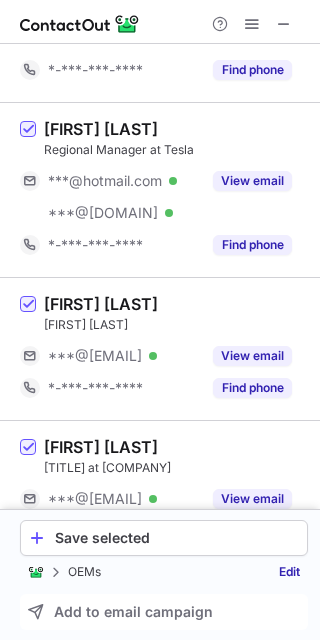scroll, scrollTop: 1600, scrollLeft: 0, axis: vertical 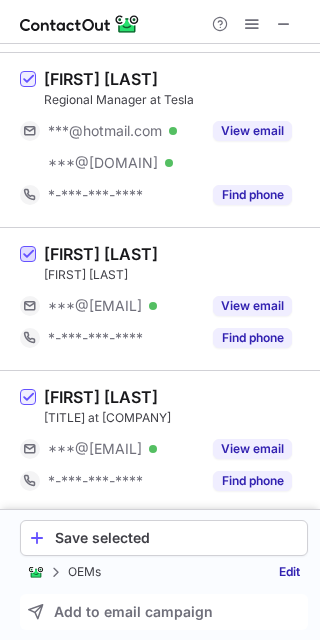 click at bounding box center (28, 255) 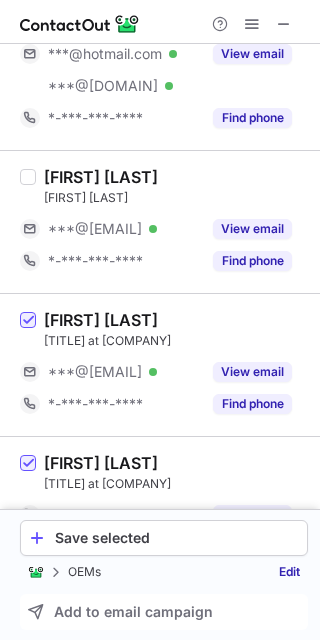 scroll, scrollTop: 1800, scrollLeft: 0, axis: vertical 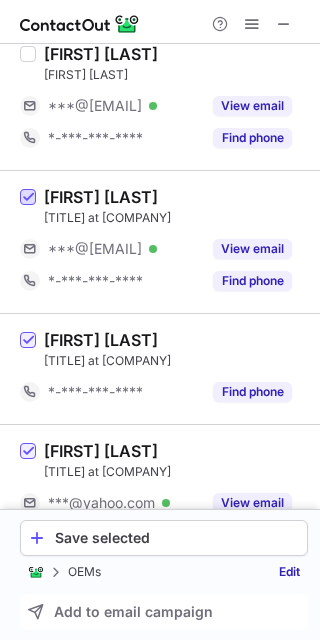 click at bounding box center [28, 198] 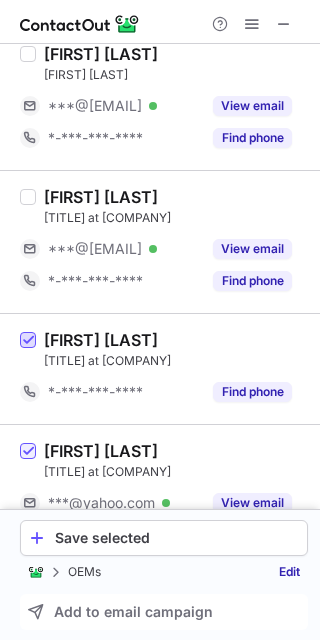 click at bounding box center (28, 341) 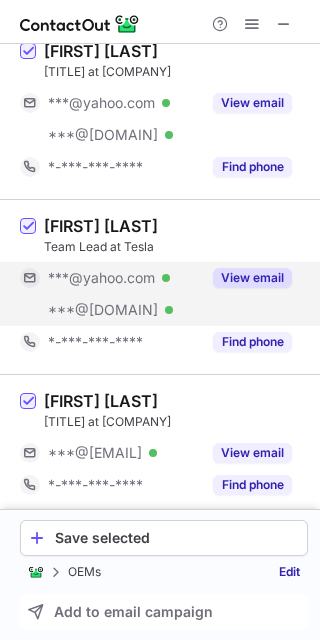 scroll, scrollTop: 2300, scrollLeft: 0, axis: vertical 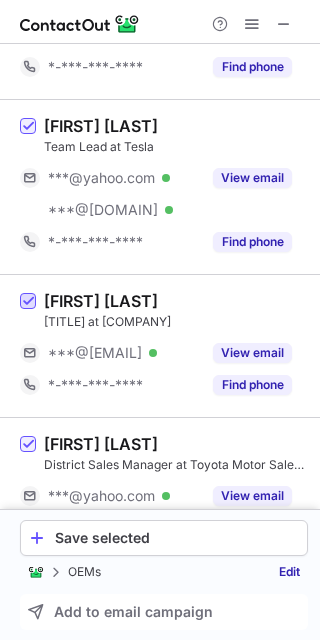 click at bounding box center [28, 302] 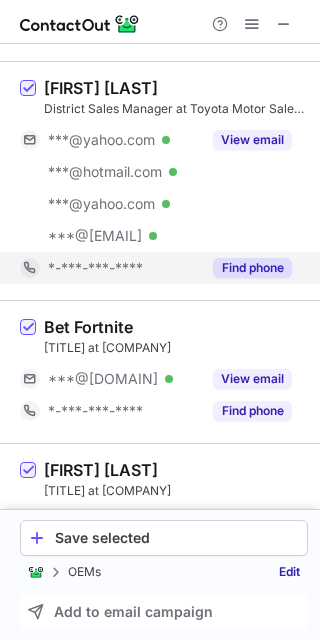 scroll, scrollTop: 2700, scrollLeft: 0, axis: vertical 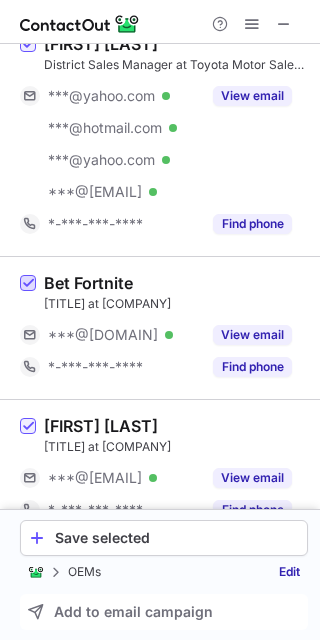 click at bounding box center (28, 284) 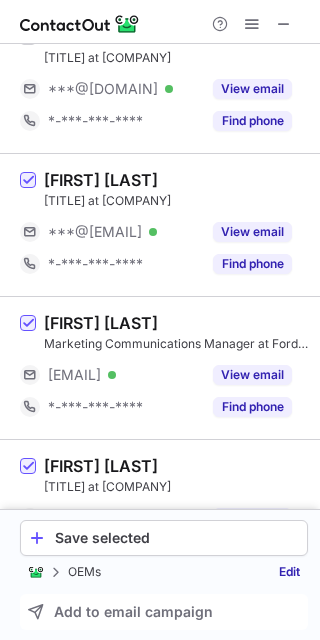 scroll, scrollTop: 3000, scrollLeft: 0, axis: vertical 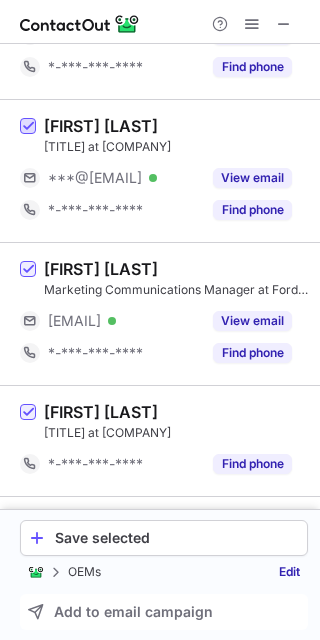click at bounding box center (28, 127) 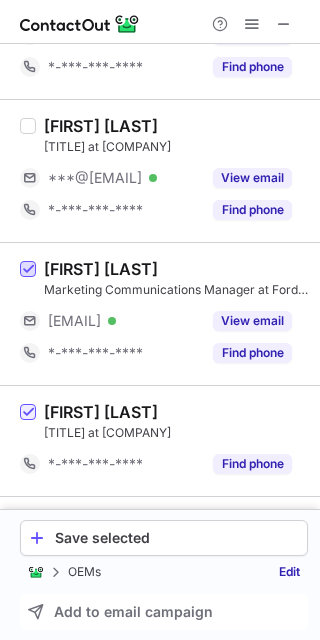 click at bounding box center [28, 270] 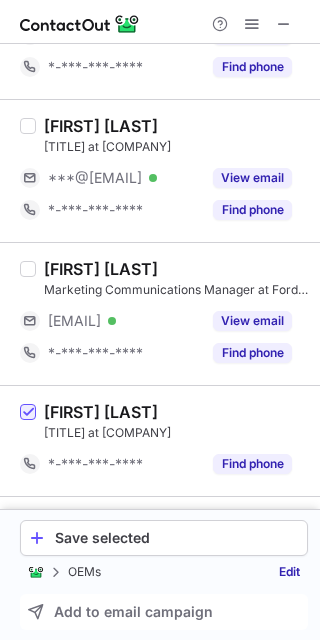 click at bounding box center [28, 413] 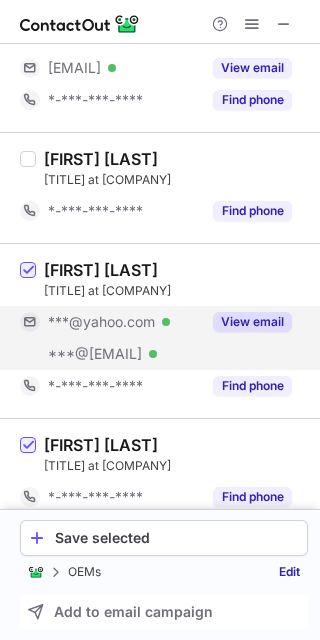 scroll, scrollTop: 3273, scrollLeft: 0, axis: vertical 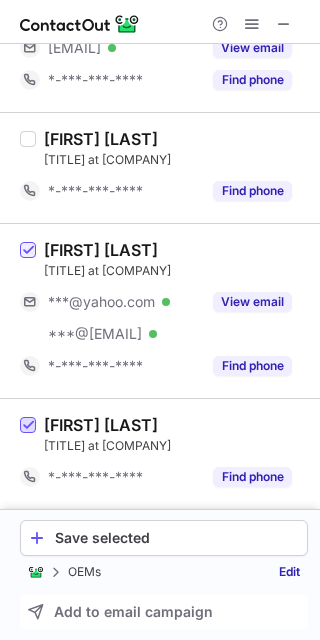 drag, startPoint x: 16, startPoint y: 424, endPoint x: 26, endPoint y: 420, distance: 10.770329 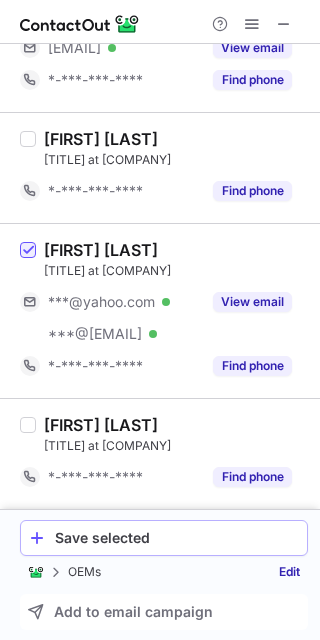 click on "Save selected" at bounding box center [177, 538] 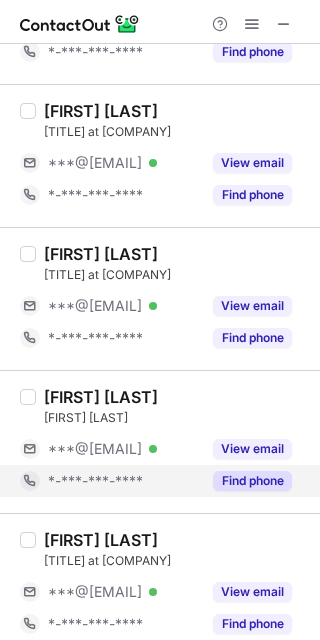scroll, scrollTop: 0, scrollLeft: 0, axis: both 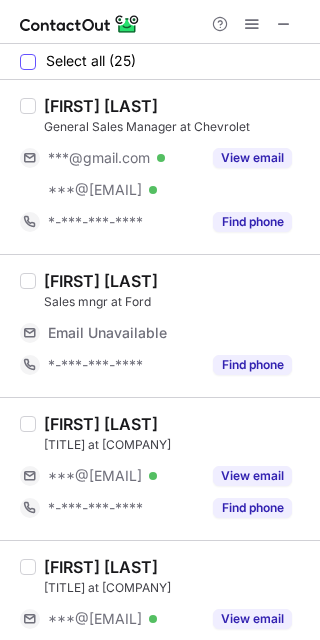 click on "Select all (25)" at bounding box center [78, 61] 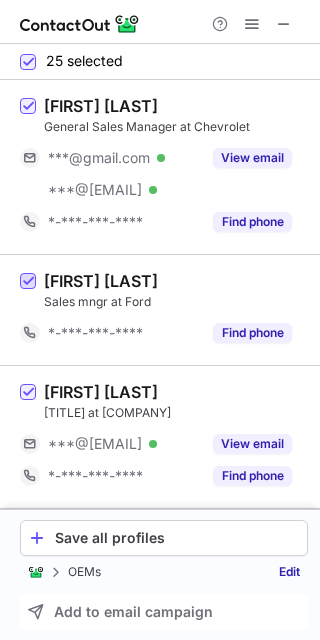 click at bounding box center [28, 282] 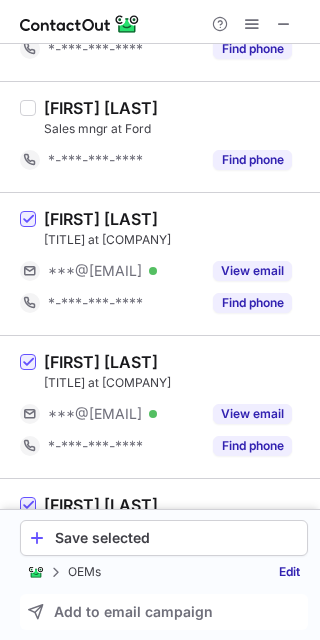 scroll, scrollTop: 200, scrollLeft: 0, axis: vertical 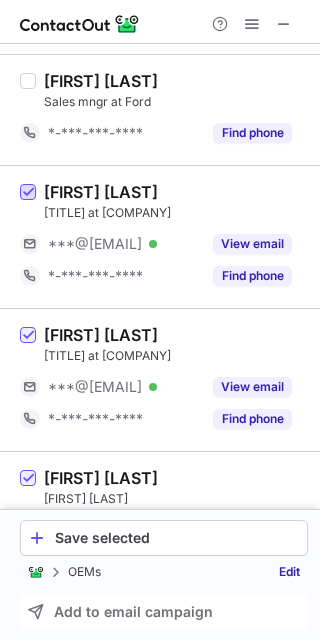 click at bounding box center (28, 193) 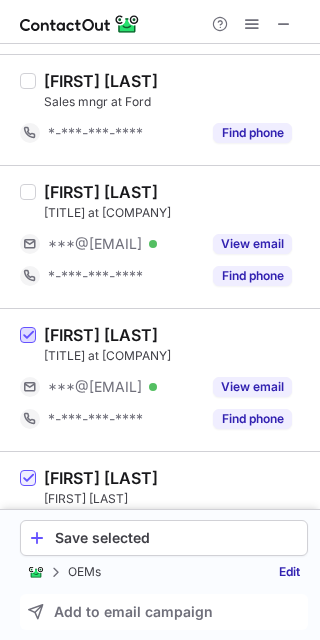 click at bounding box center [28, 336] 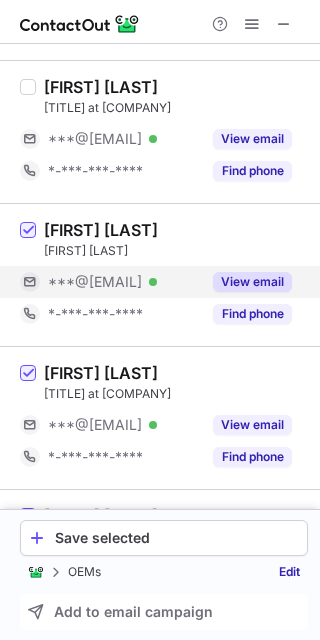 scroll, scrollTop: 500, scrollLeft: 0, axis: vertical 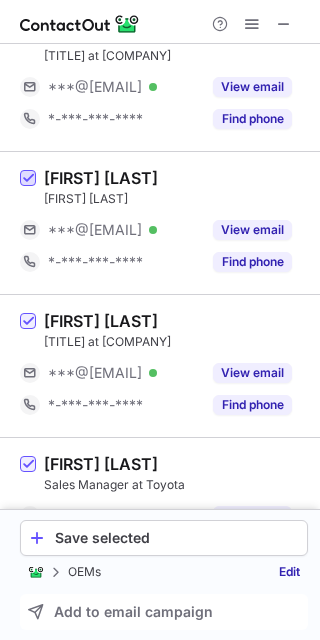 click at bounding box center [28, 179] 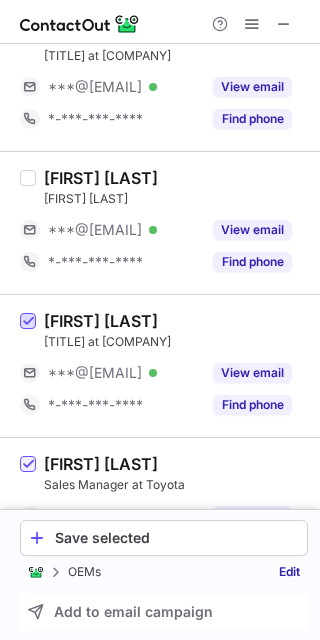 click at bounding box center (28, 322) 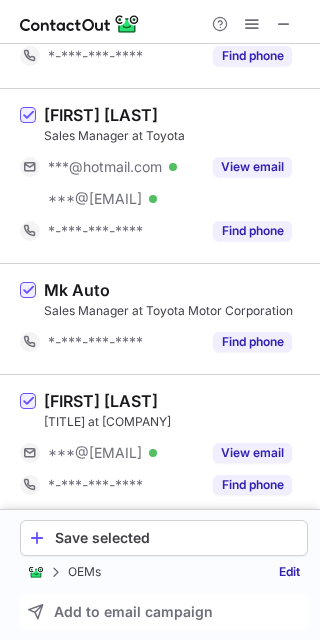 scroll, scrollTop: 900, scrollLeft: 0, axis: vertical 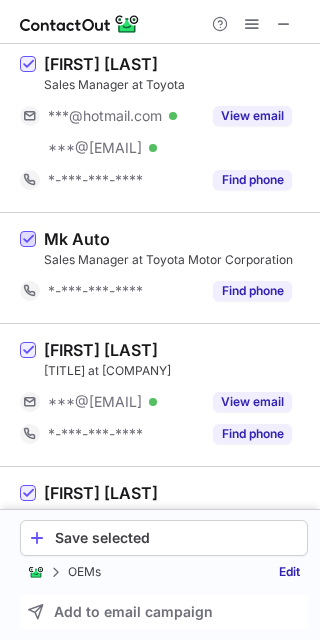click at bounding box center (28, 240) 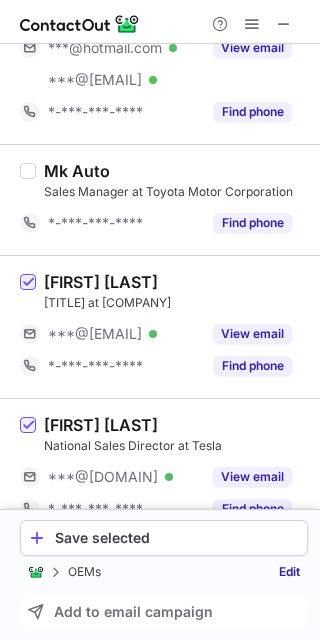 scroll, scrollTop: 1000, scrollLeft: 0, axis: vertical 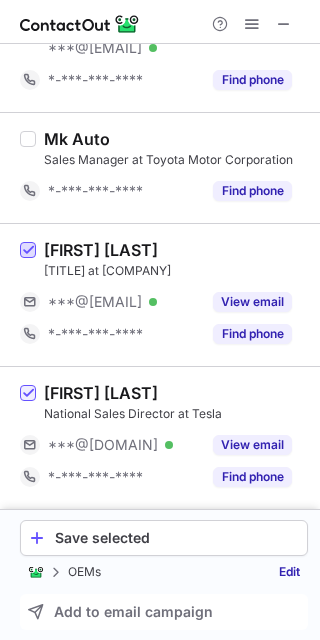 click at bounding box center (28, 251) 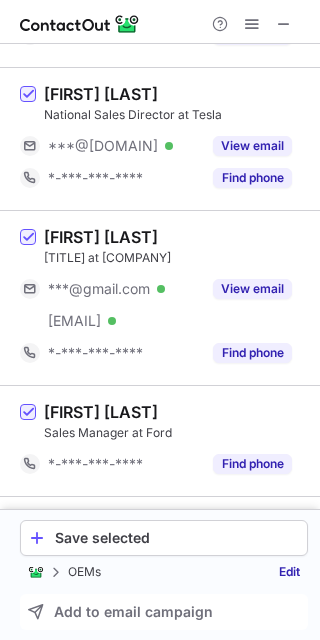 scroll, scrollTop: 1300, scrollLeft: 0, axis: vertical 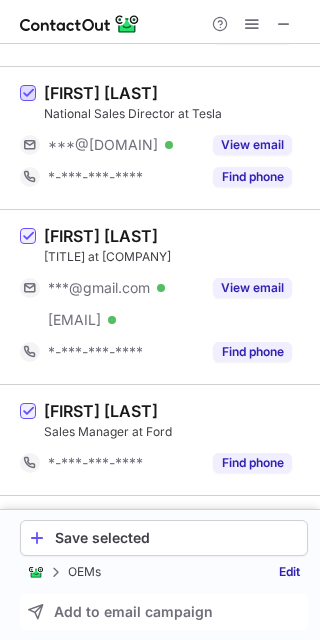 click at bounding box center [28, 94] 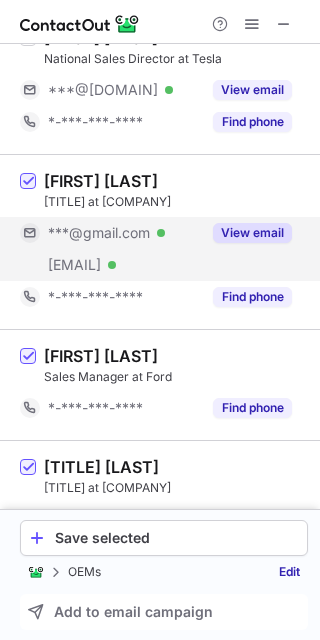 scroll, scrollTop: 1400, scrollLeft: 0, axis: vertical 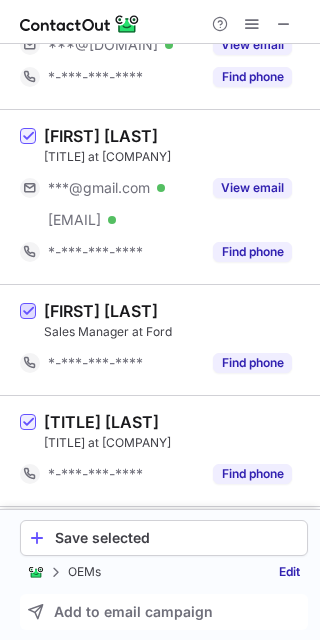 drag, startPoint x: 24, startPoint y: 308, endPoint x: 58, endPoint y: 275, distance: 47.38143 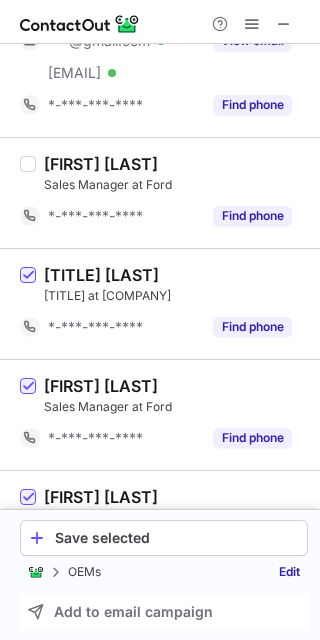 scroll, scrollTop: 1600, scrollLeft: 0, axis: vertical 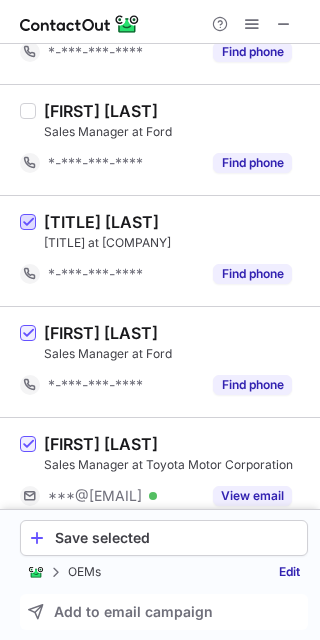 click at bounding box center (28, 223) 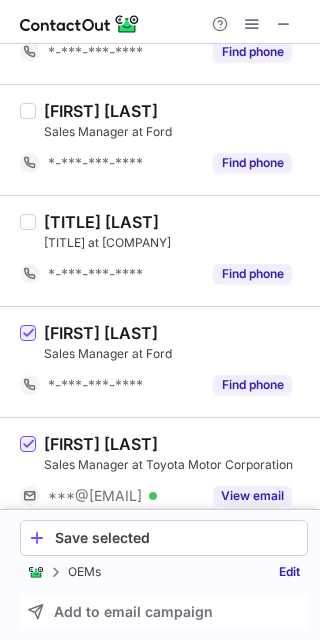 drag, startPoint x: 25, startPoint y: 335, endPoint x: 63, endPoint y: 303, distance: 49.67897 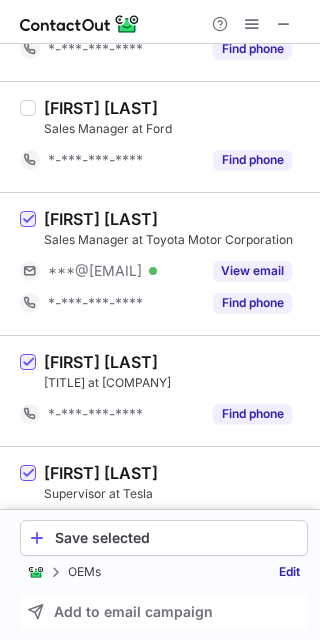 scroll, scrollTop: 1900, scrollLeft: 0, axis: vertical 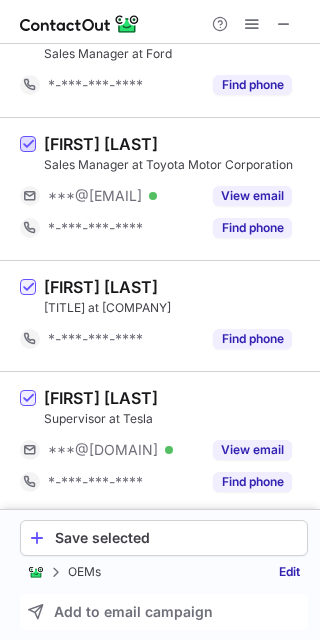 click at bounding box center (28, 145) 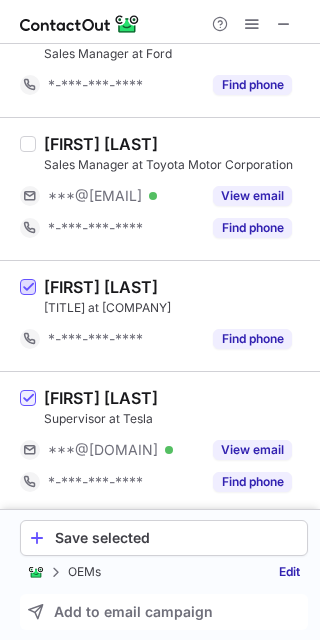 click at bounding box center (28, 288) 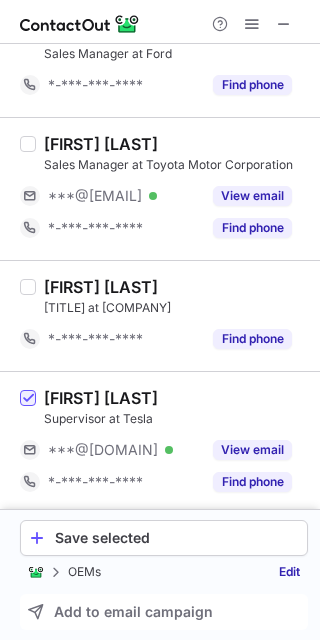 drag, startPoint x: 26, startPoint y: 390, endPoint x: 32, endPoint y: 374, distance: 17.088007 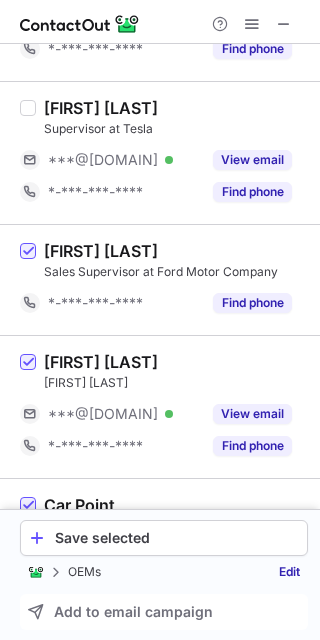 scroll, scrollTop: 2200, scrollLeft: 0, axis: vertical 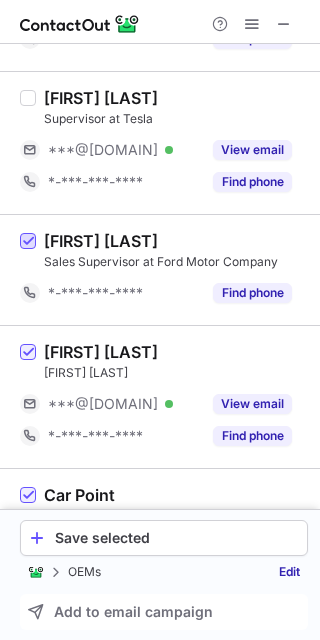 click at bounding box center [28, 242] 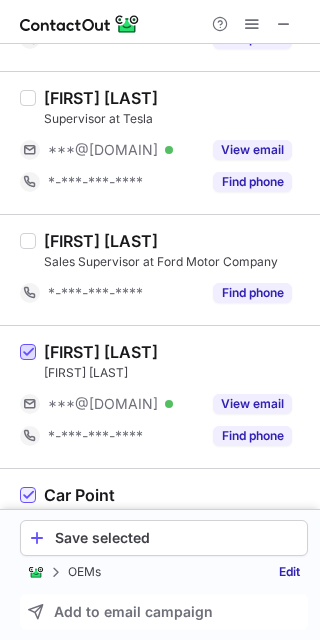 click at bounding box center (28, 353) 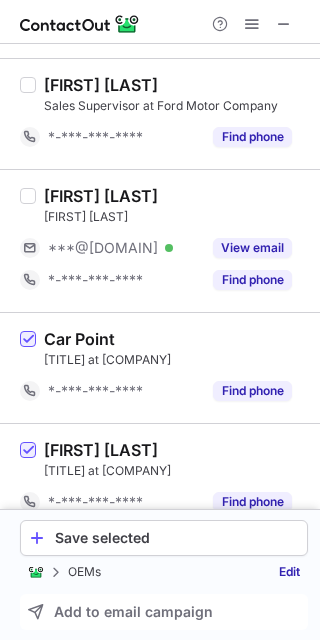 scroll, scrollTop: 2400, scrollLeft: 0, axis: vertical 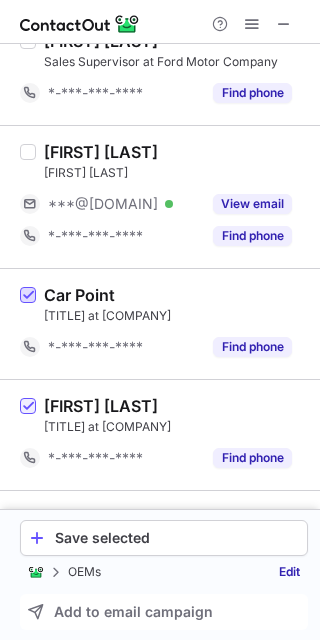 click at bounding box center (28, 296) 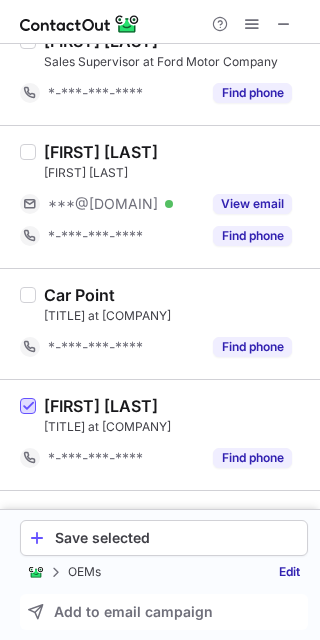 click at bounding box center (28, 407) 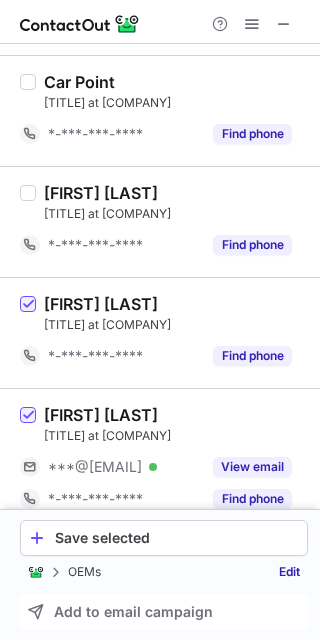 scroll, scrollTop: 2700, scrollLeft: 0, axis: vertical 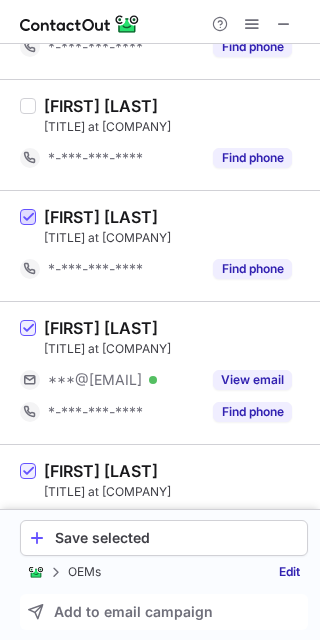click at bounding box center [28, 218] 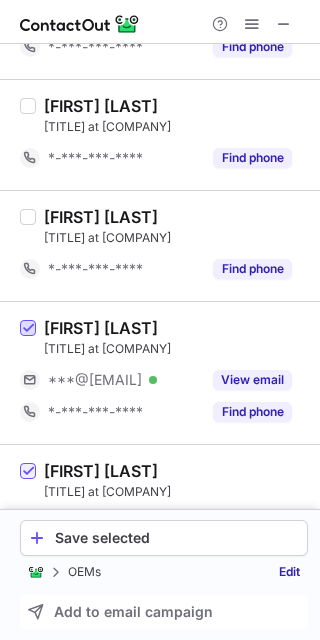 click at bounding box center (28, 329) 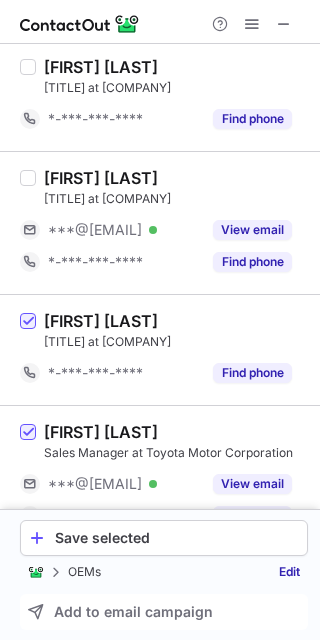 scroll, scrollTop: 2889, scrollLeft: 0, axis: vertical 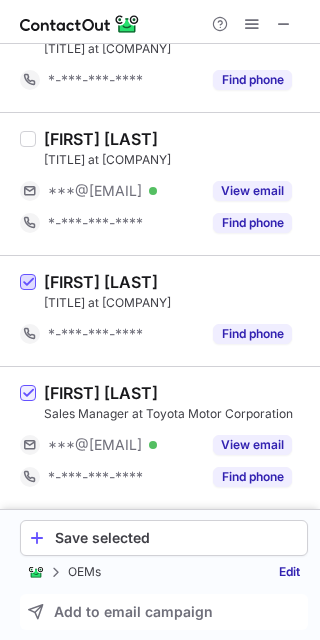 click at bounding box center (28, 283) 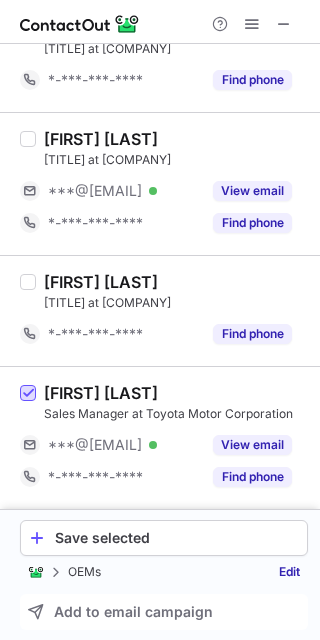 click at bounding box center (28, 394) 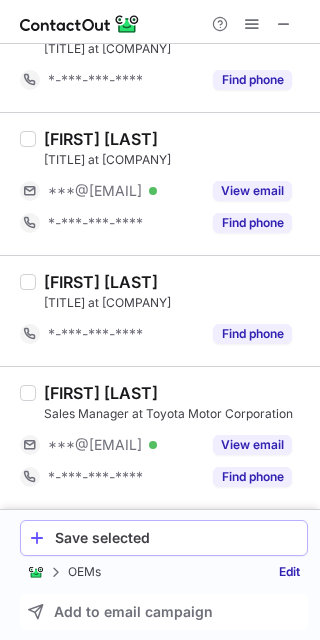 click on "Save selected" at bounding box center [177, 538] 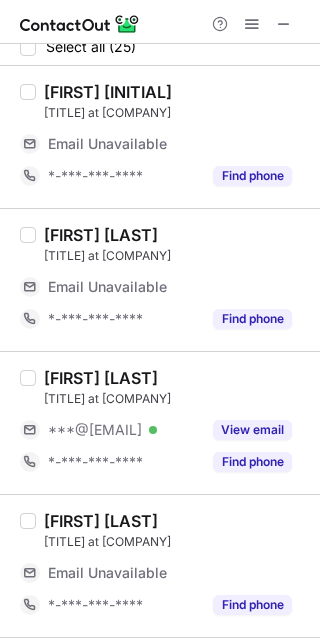 scroll, scrollTop: 0, scrollLeft: 0, axis: both 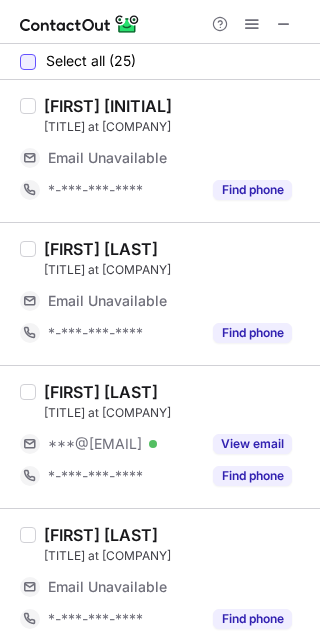 click at bounding box center (28, 62) 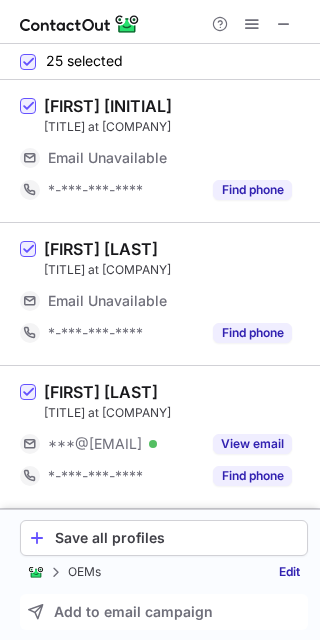 click at bounding box center (28, 151) 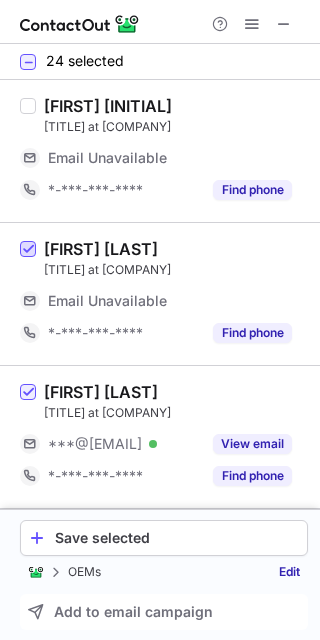 click at bounding box center (28, 250) 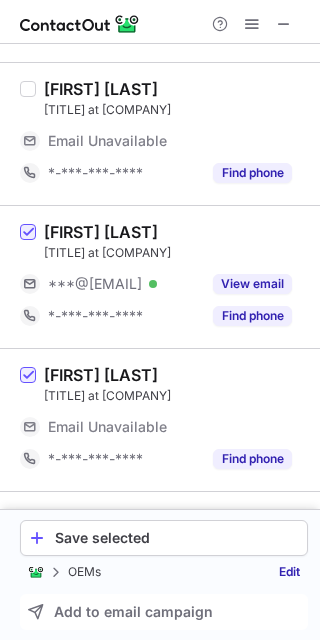 scroll, scrollTop: 200, scrollLeft: 0, axis: vertical 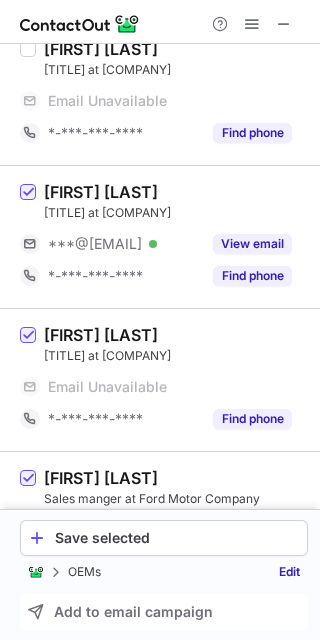 click on "[TITLE] at [COMPANY] [EMAIL] Verified [EMAIL] Verified View email [REDACTED] Find phone" at bounding box center (160, 236) 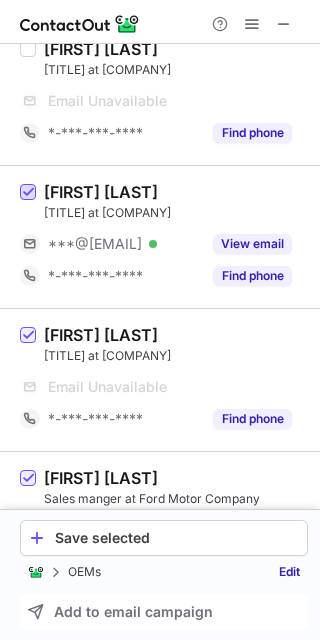 click at bounding box center [28, 193] 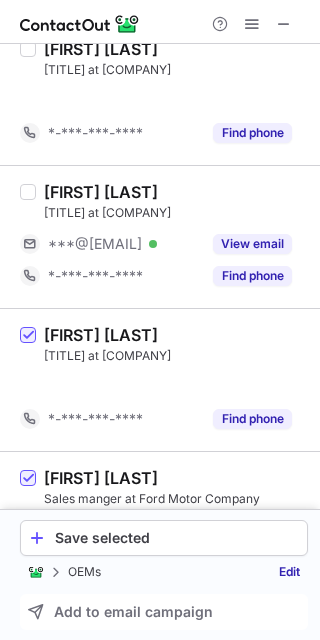 scroll, scrollTop: 168, scrollLeft: 0, axis: vertical 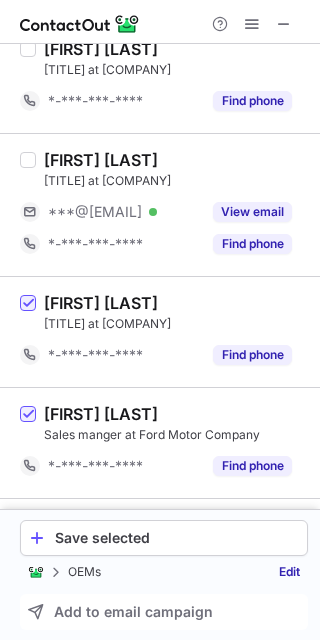 click at bounding box center (28, 332) 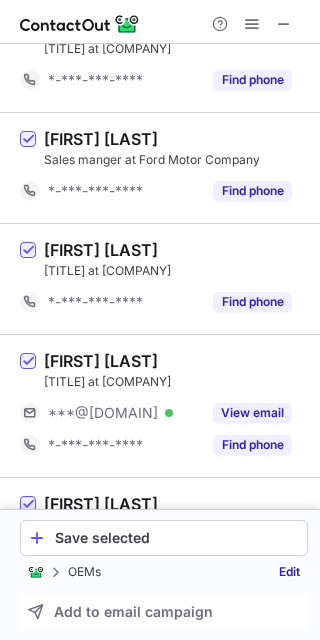 scroll, scrollTop: 468, scrollLeft: 0, axis: vertical 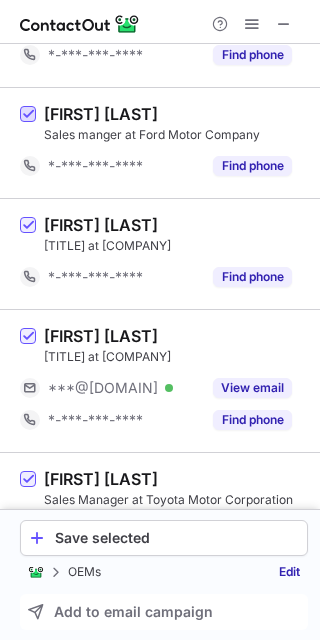 click at bounding box center (28, 115) 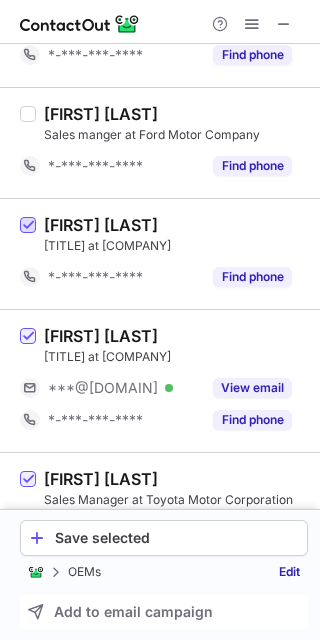 click at bounding box center (28, 226) 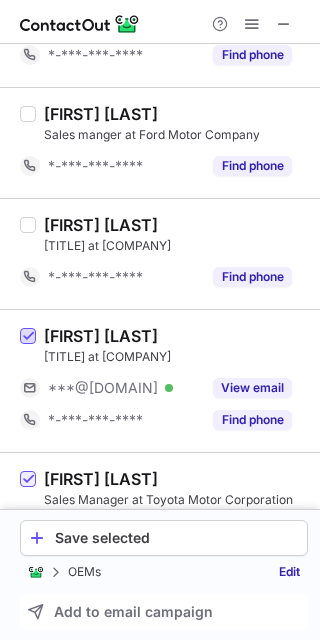 click at bounding box center [28, 337] 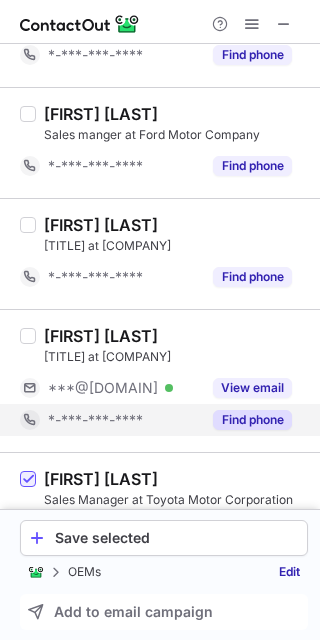 scroll, scrollTop: 568, scrollLeft: 0, axis: vertical 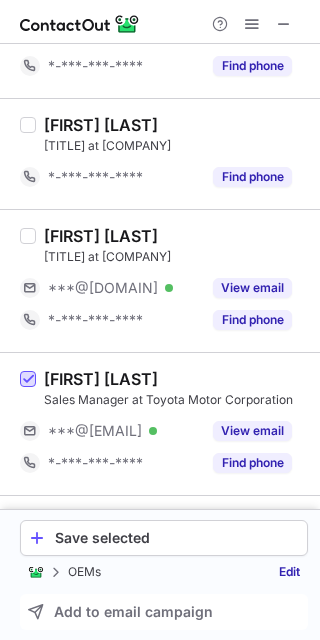 click at bounding box center [28, 380] 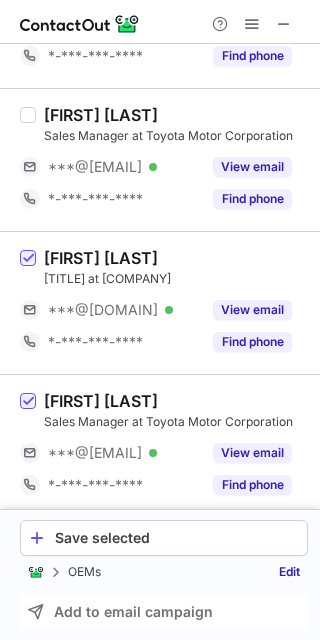 scroll, scrollTop: 868, scrollLeft: 0, axis: vertical 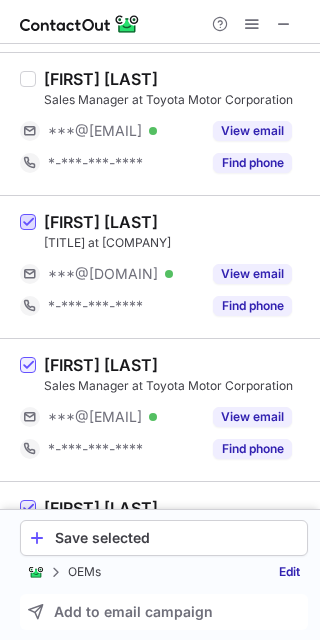 click at bounding box center (28, 223) 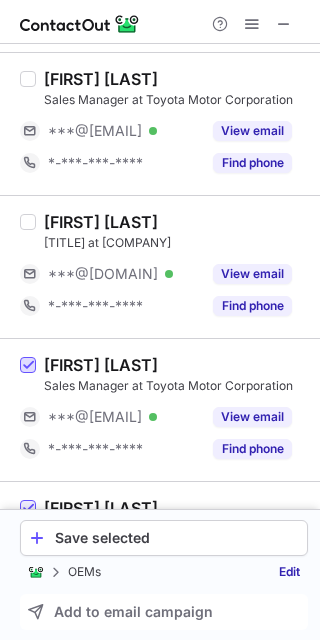 click at bounding box center [28, 366] 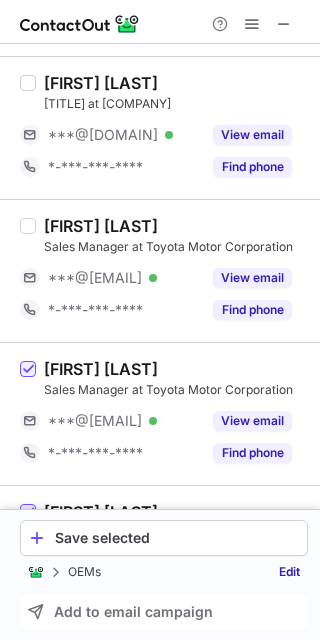 scroll, scrollTop: 1068, scrollLeft: 0, axis: vertical 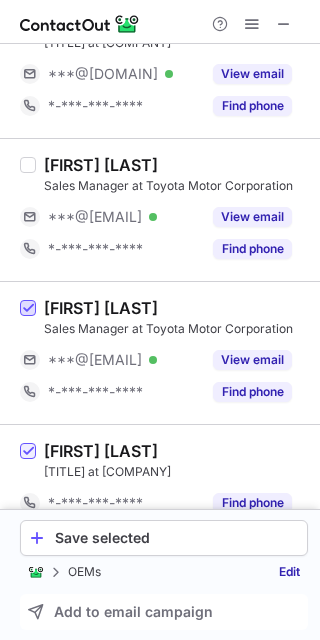 click at bounding box center (28, 309) 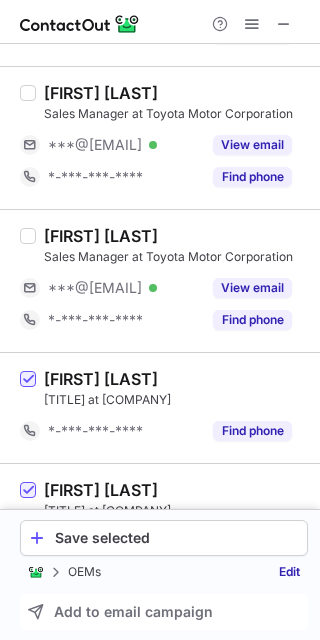 scroll, scrollTop: 1168, scrollLeft: 0, axis: vertical 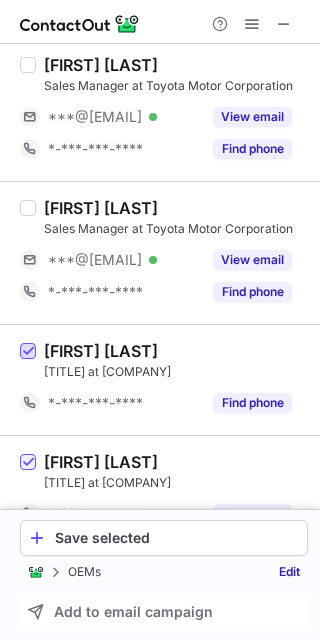 click at bounding box center [28, 352] 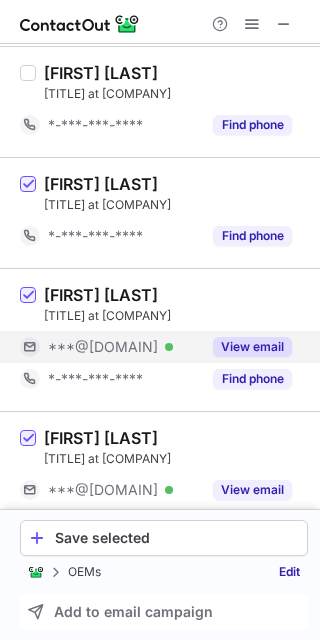 scroll, scrollTop: 1468, scrollLeft: 0, axis: vertical 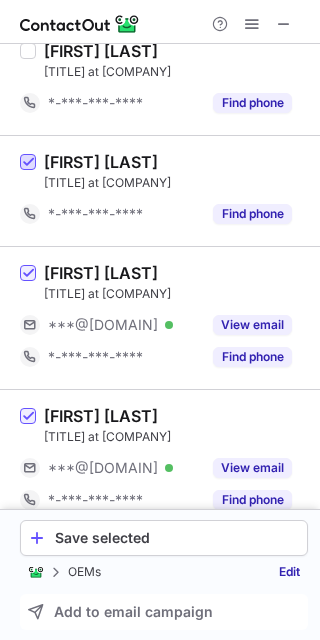click at bounding box center [28, 163] 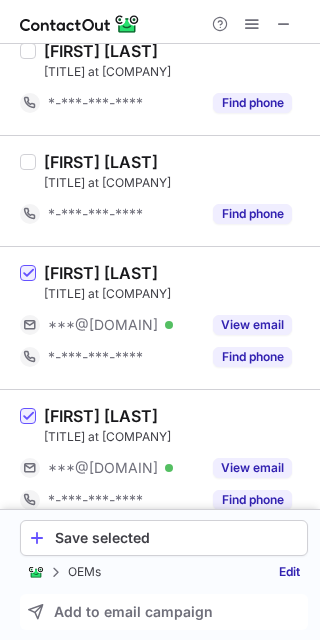 click on "[FIRST] [LAST] Sales Manager at Tesla [EMAIL] Verified View email [EMAIL] Find phone" at bounding box center (160, 317) 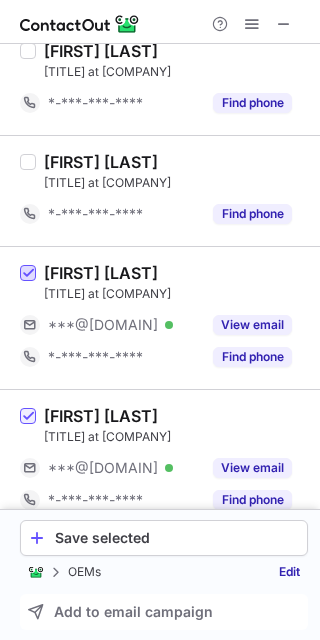 click at bounding box center [28, 274] 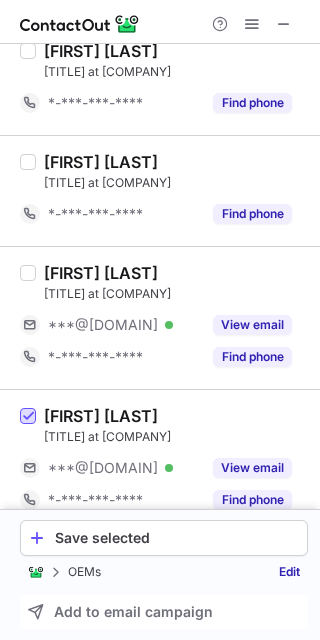 click at bounding box center (28, 417) 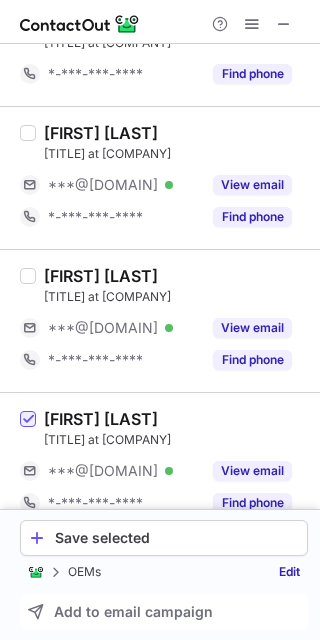scroll, scrollTop: 1668, scrollLeft: 0, axis: vertical 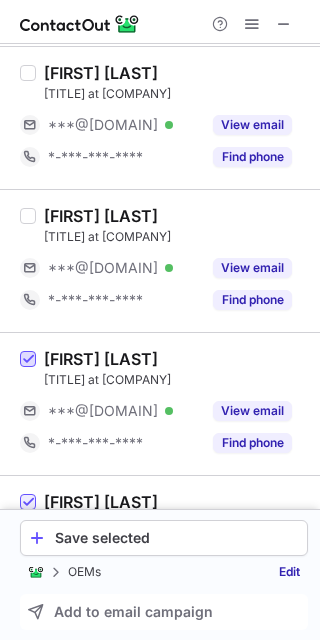 click at bounding box center (28, 360) 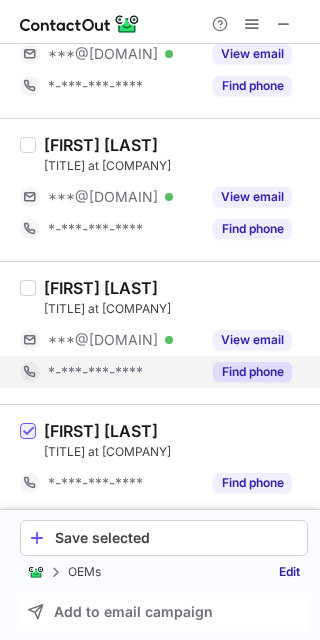scroll, scrollTop: 1768, scrollLeft: 0, axis: vertical 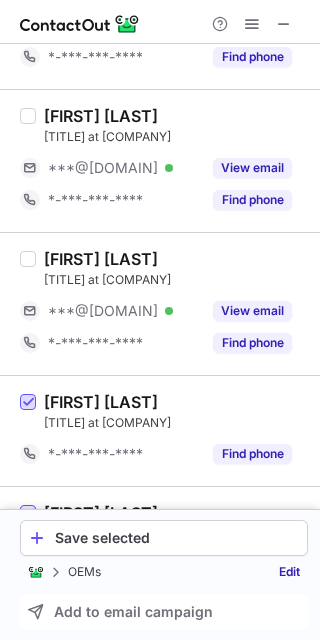 click at bounding box center [28, 403] 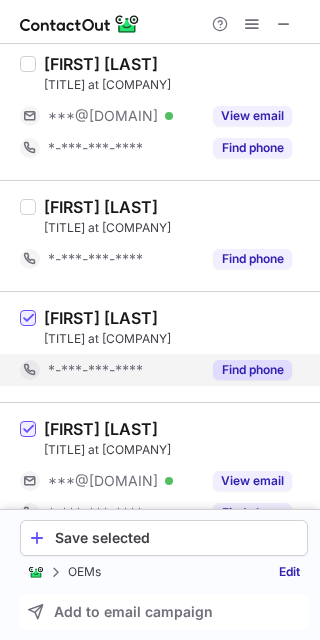 scroll, scrollTop: 1968, scrollLeft: 0, axis: vertical 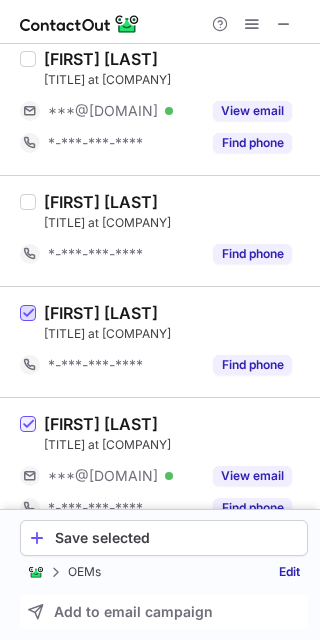 click at bounding box center [28, 314] 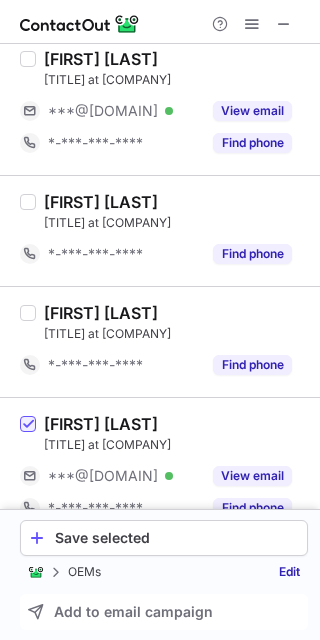 drag, startPoint x: 32, startPoint y: 422, endPoint x: 38, endPoint y: 410, distance: 13.416408 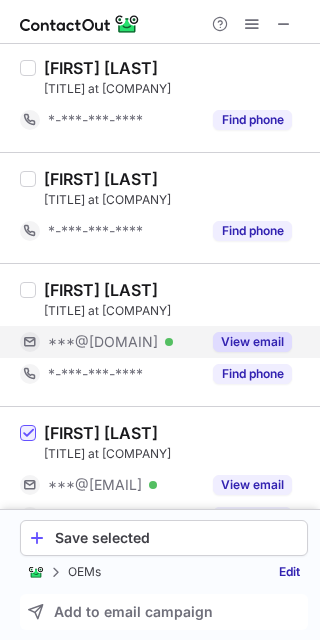 scroll, scrollTop: 2168, scrollLeft: 0, axis: vertical 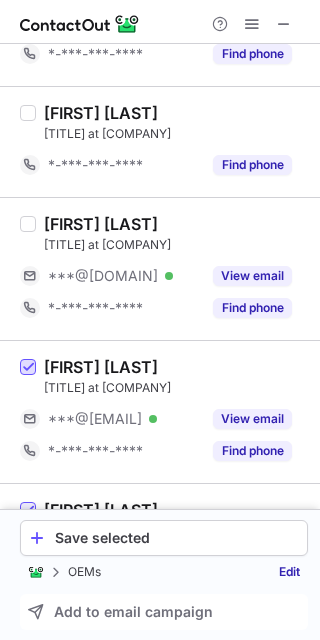 click at bounding box center [28, 368] 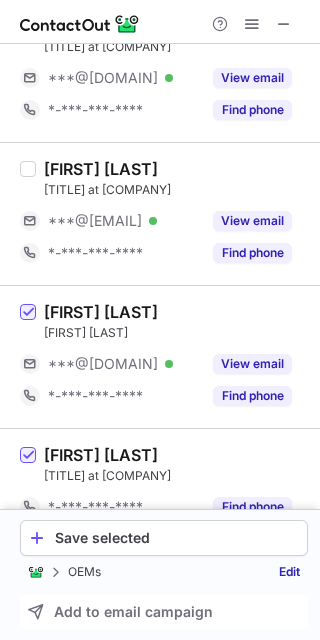scroll, scrollTop: 2368, scrollLeft: 0, axis: vertical 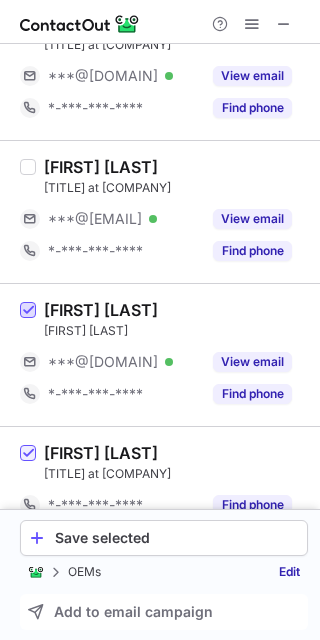 click at bounding box center (28, 311) 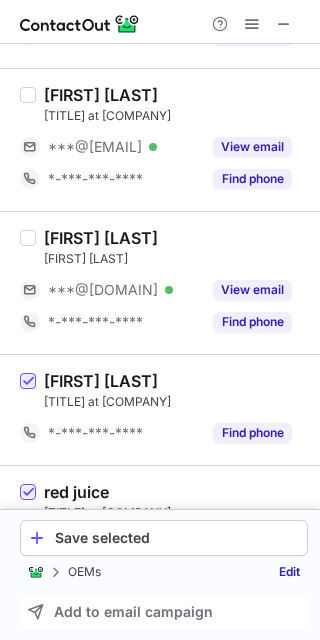 scroll, scrollTop: 2568, scrollLeft: 0, axis: vertical 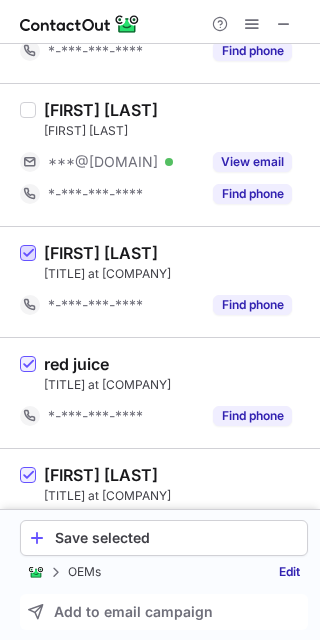 click at bounding box center [28, 254] 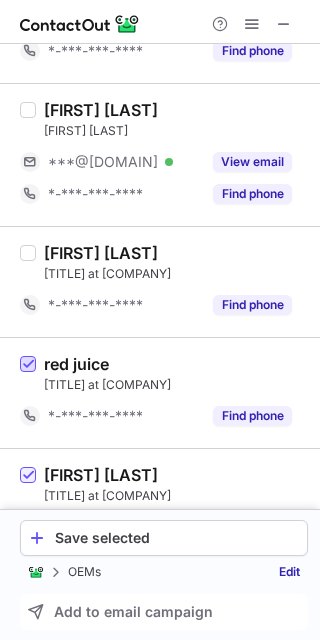 click at bounding box center (28, 365) 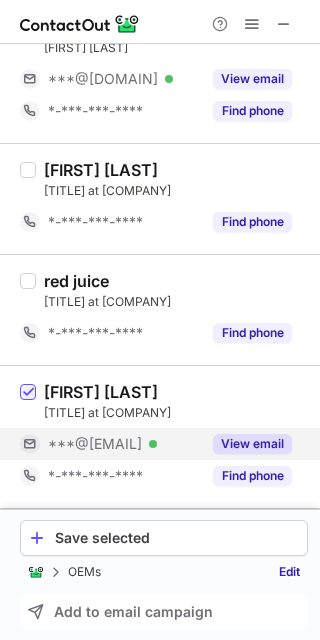 scroll, scrollTop: 2768, scrollLeft: 0, axis: vertical 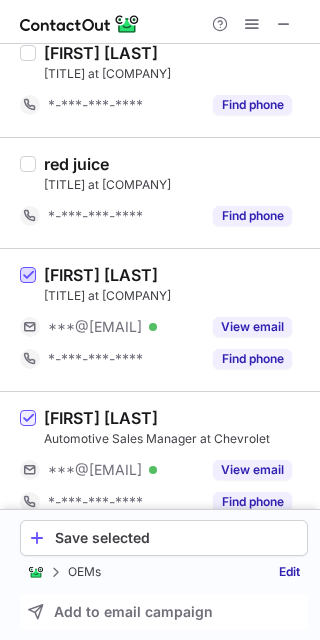 click at bounding box center [28, 276] 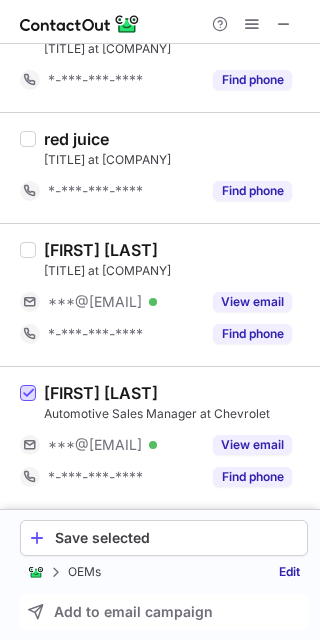 click at bounding box center (28, 394) 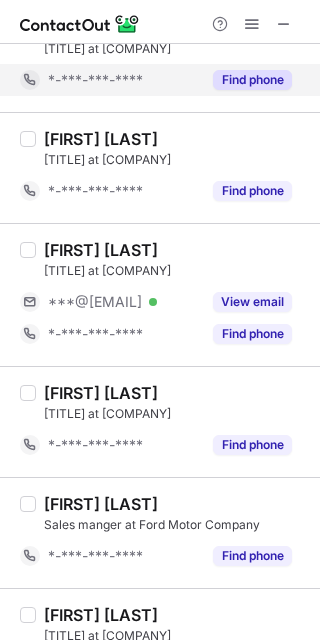 scroll, scrollTop: 0, scrollLeft: 0, axis: both 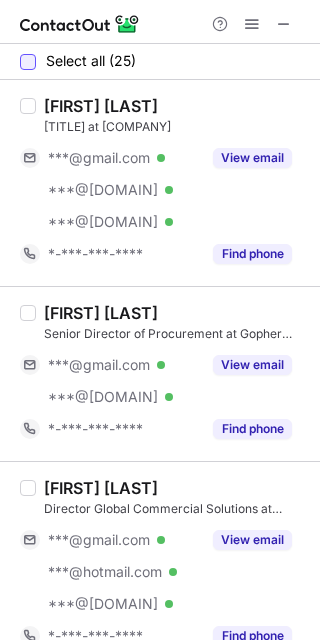 click at bounding box center [28, 62] 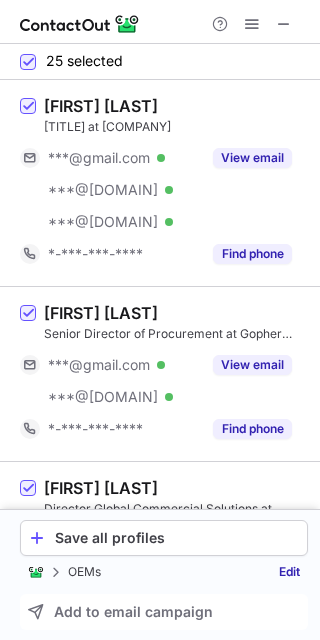 click on "25 selected" at bounding box center (160, 62) 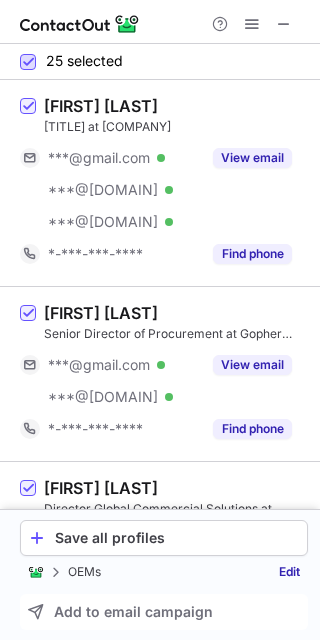 click at bounding box center (28, 62) 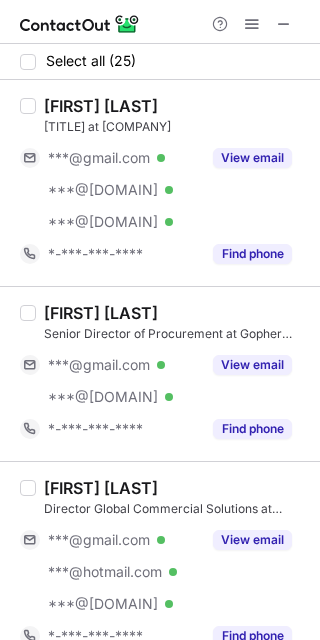 click on "[FIRST] [LAST] [TITLE] at [COMPANY] ***@gmail.com Verified ***@msn.com Verified ***@adm.com Verified View email *-***-***-**** Find phone" at bounding box center (160, 183) 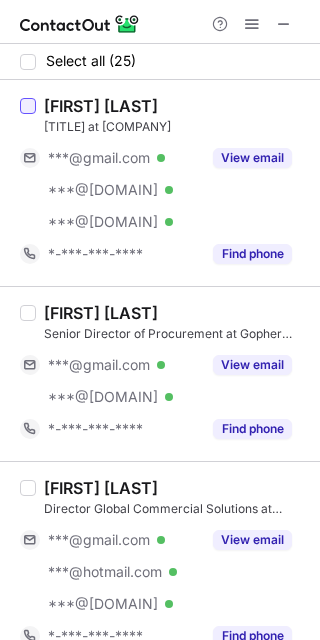 click at bounding box center (28, 106) 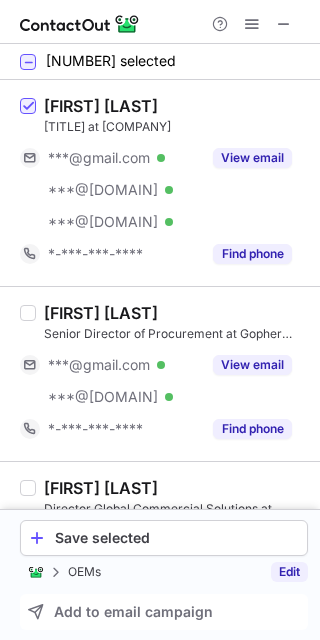 click on "Edit" at bounding box center [289, 572] 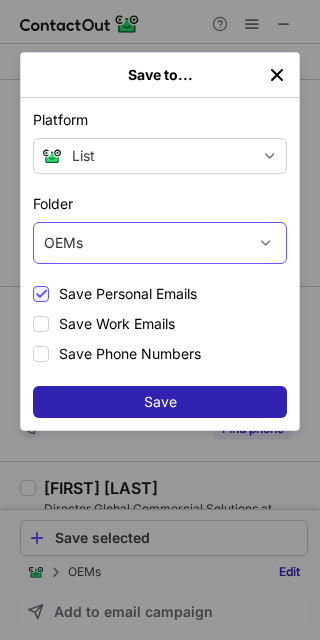 click at bounding box center (266, 243) 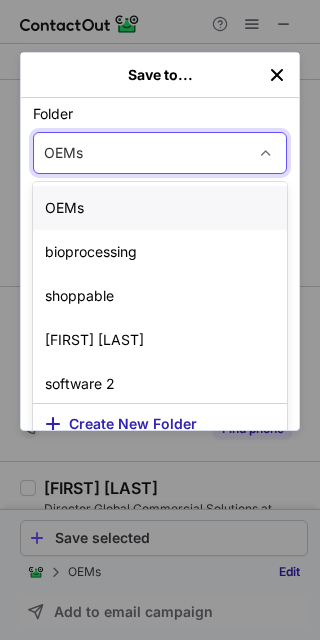 scroll, scrollTop: 100, scrollLeft: 0, axis: vertical 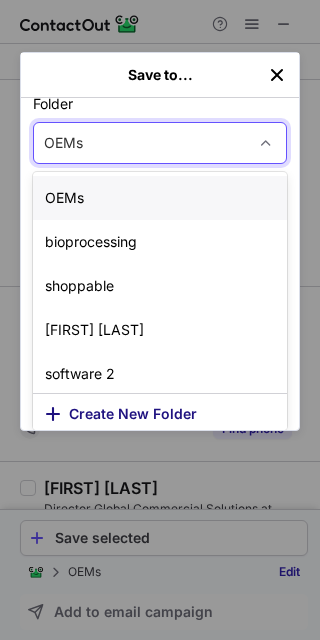 click on "Create New Folder" at bounding box center [133, 414] 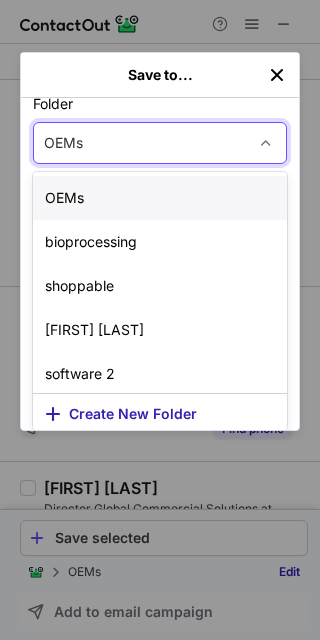 scroll, scrollTop: 0, scrollLeft: 0, axis: both 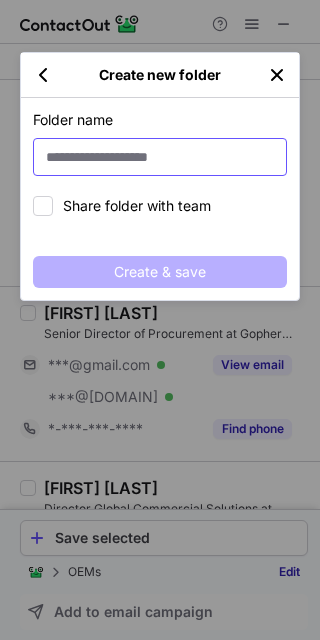 click at bounding box center [160, 157] 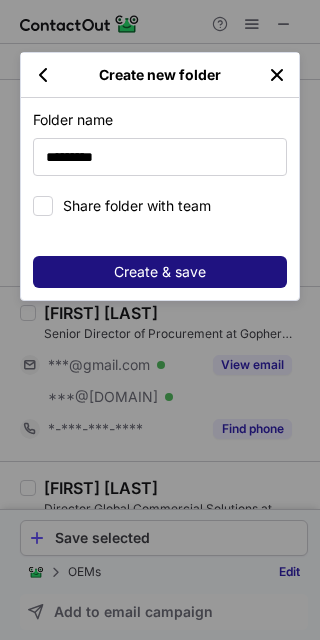type on "*********" 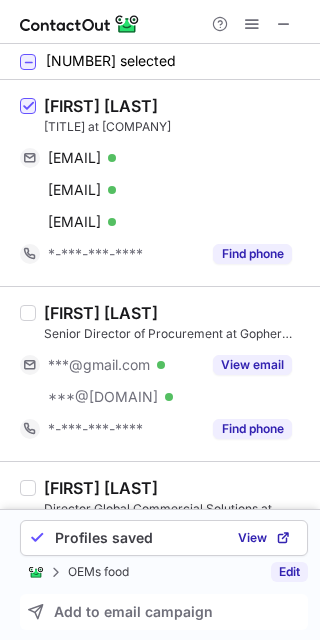 click on "Edit" at bounding box center (289, 572) 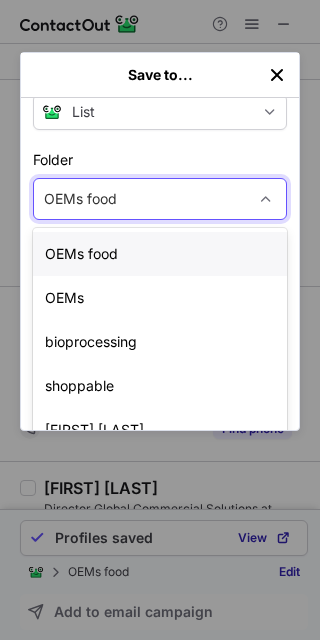 scroll, scrollTop: 100, scrollLeft: 0, axis: vertical 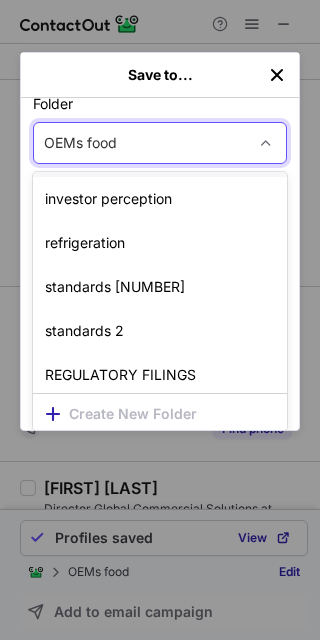 click on "Platform List List Select Greenhouse Connect Salesforce Connect Hubspot Connect Bullhorn Connect Zapier (100+ Applications) Connect Request a new integration Folder option investor perception 2 focused, 9 of 14. 14 results available. Use Up and Down to choose options, press Enter to select the currently focused option, press Escape to exit the menu, press Tab to select the option and exit the menu. OEMs food OEMs food OEMs bioprocessing shoppable Software Soloution (owais) software 2 software services pallet pooling investor perception 2 investor perception refrigeration standards 1 standards 2 REGULATORY FILINGS Create New Folder Save Personal Emails Save Work Emails Save Phone Numbers Save" at bounding box center [160, 164] 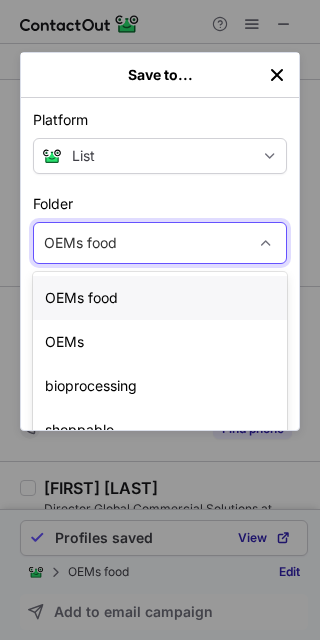 click on "OEMs food" at bounding box center (140, 243) 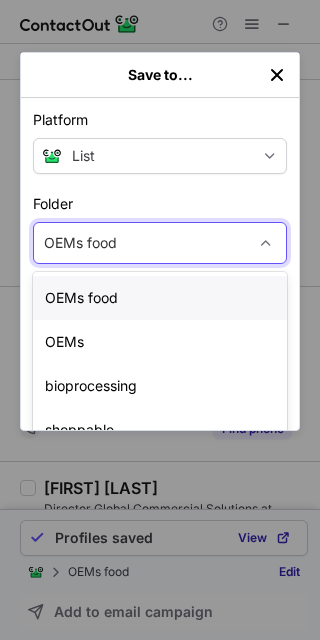 scroll, scrollTop: 100, scrollLeft: 0, axis: vertical 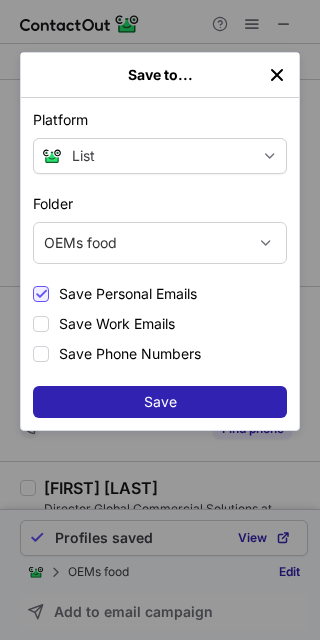 click on "Folder OEMs food" at bounding box center (160, 229) 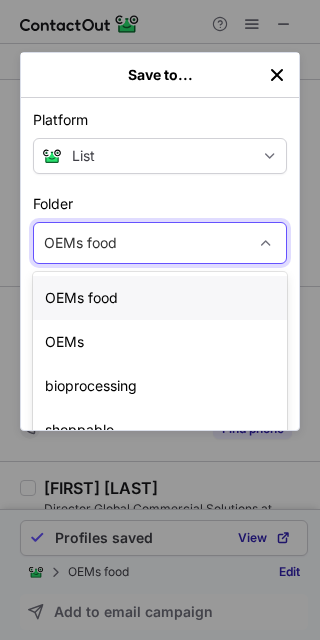 drag, startPoint x: 128, startPoint y: 241, endPoint x: 48, endPoint y: 249, distance: 80.399 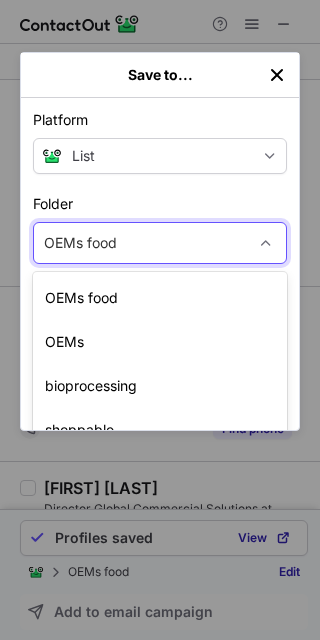 scroll, scrollTop: 25, scrollLeft: 0, axis: vertical 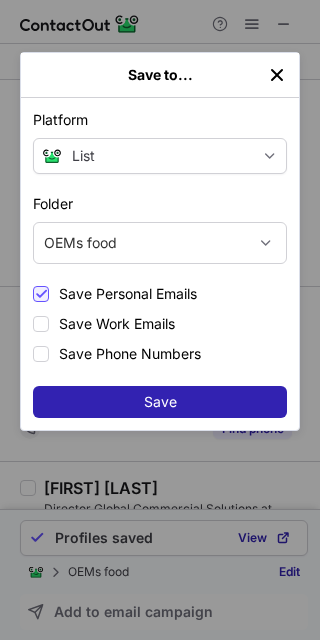 click at bounding box center [277, 75] 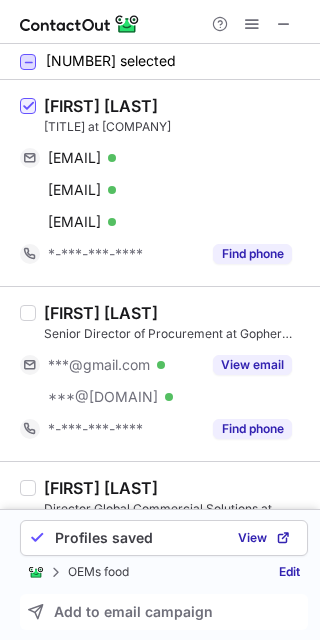 click at bounding box center [28, 62] 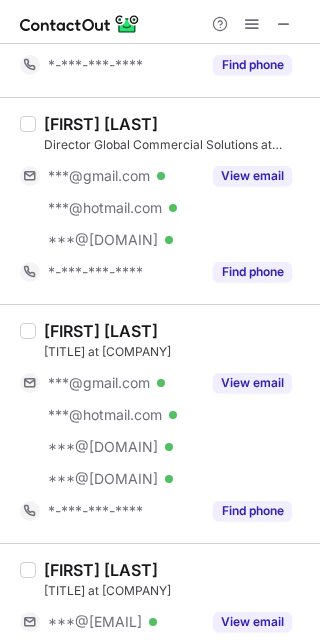 scroll, scrollTop: 0, scrollLeft: 0, axis: both 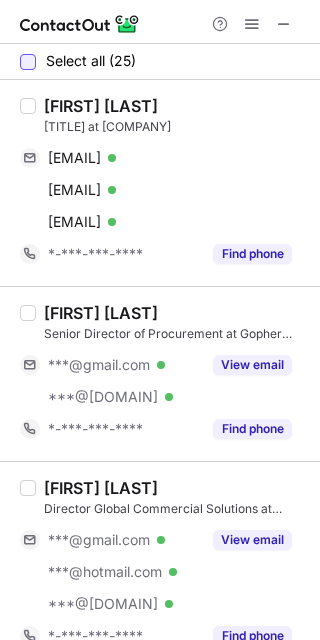 click at bounding box center (28, 62) 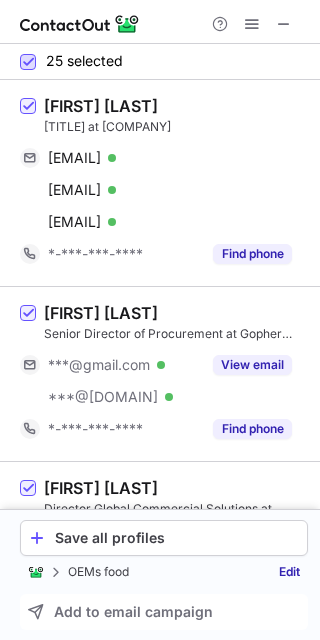 click at bounding box center [28, 62] 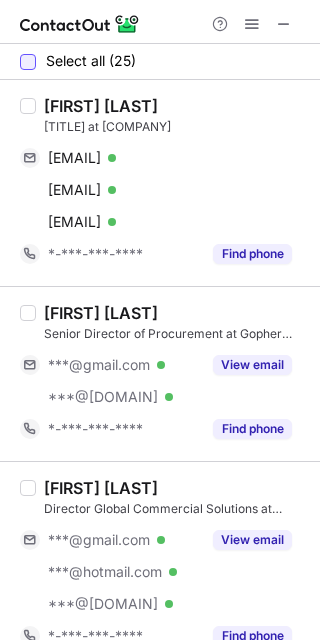 click at bounding box center (28, 62) 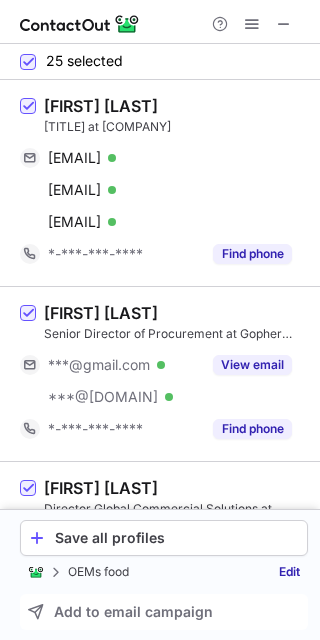 click on "25 selected" at bounding box center (160, 62) 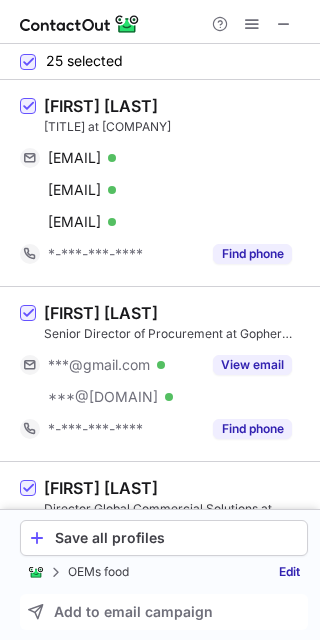 click on "25 selected" at bounding box center [71, 61] 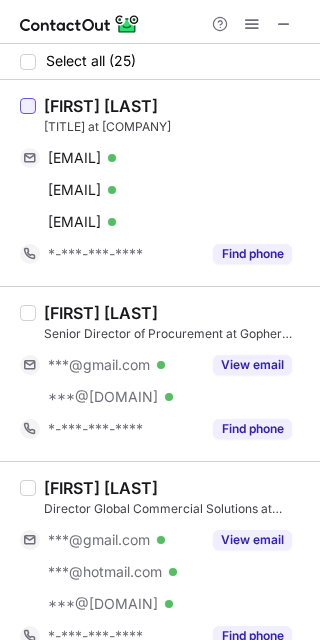 click at bounding box center (28, 106) 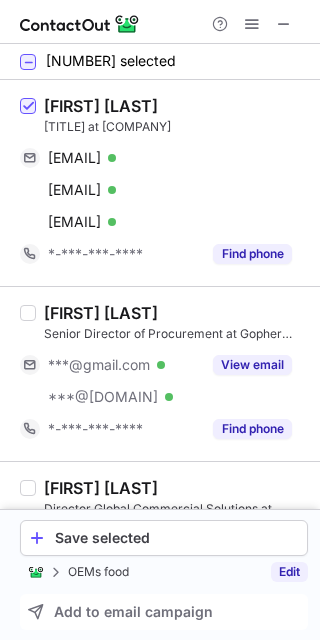 click on "Edit" at bounding box center [289, 572] 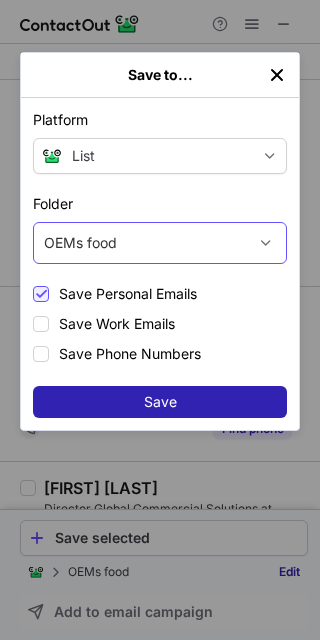 click on "OEMs food" at bounding box center (140, 243) 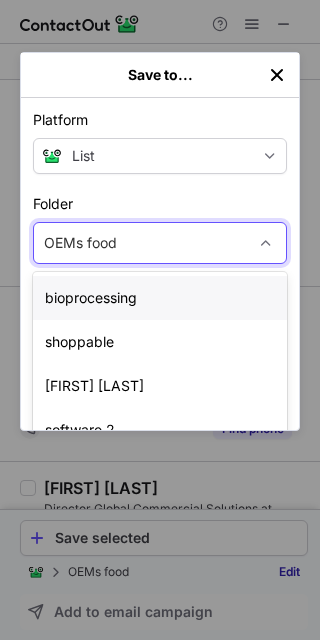 scroll, scrollTop: 100, scrollLeft: 0, axis: vertical 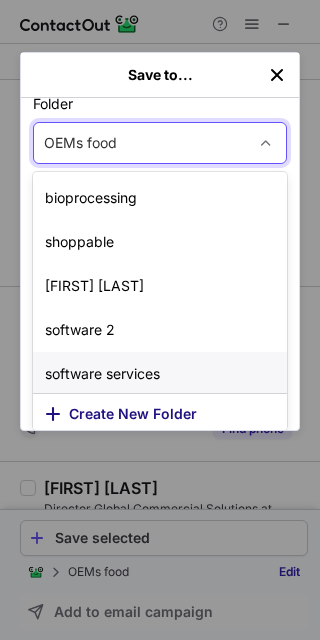 click on "Create New Folder" at bounding box center (160, 411) 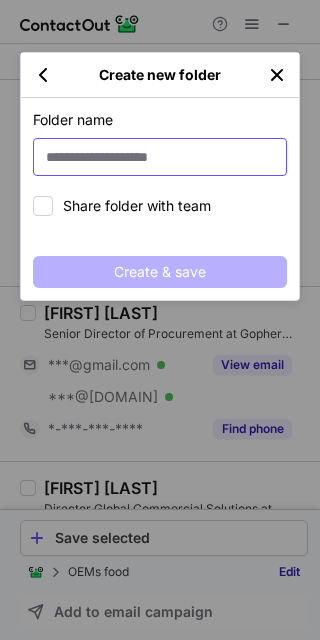 click at bounding box center (160, 157) 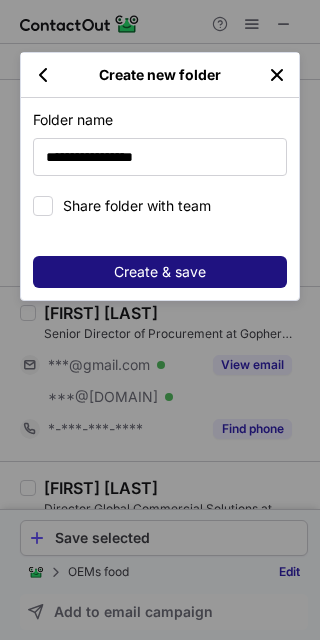 type on "**********" 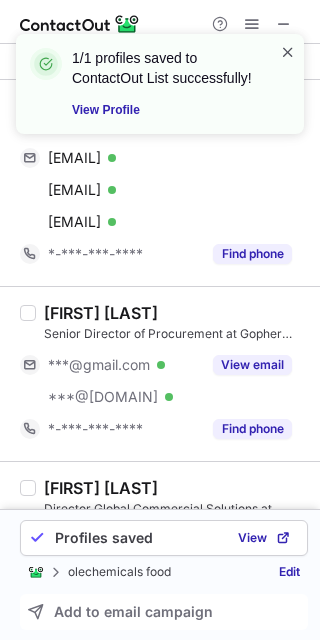 click at bounding box center (288, 52) 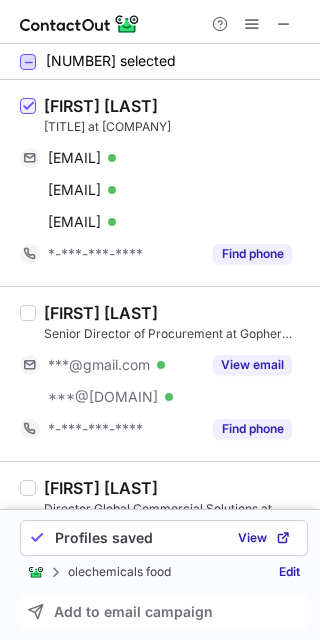 click at bounding box center [28, 62] 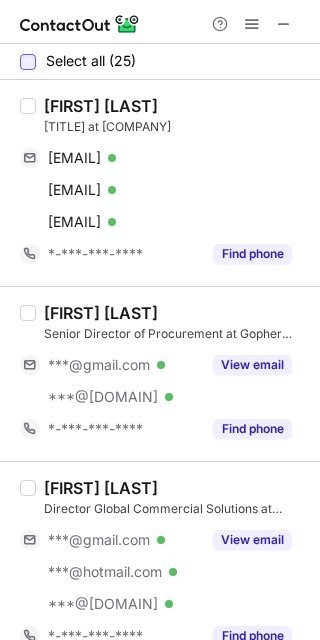 click at bounding box center (28, 62) 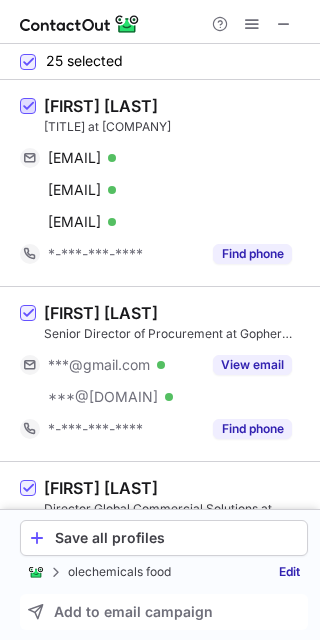 click at bounding box center [28, 107] 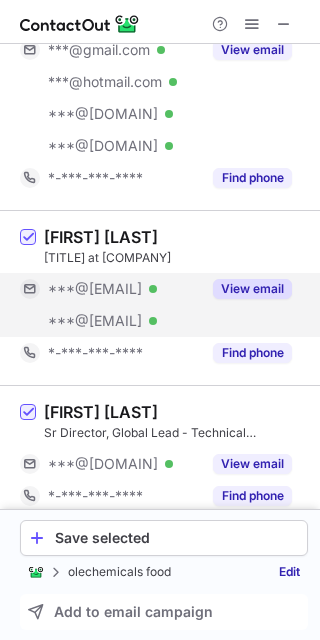 scroll, scrollTop: 700, scrollLeft: 0, axis: vertical 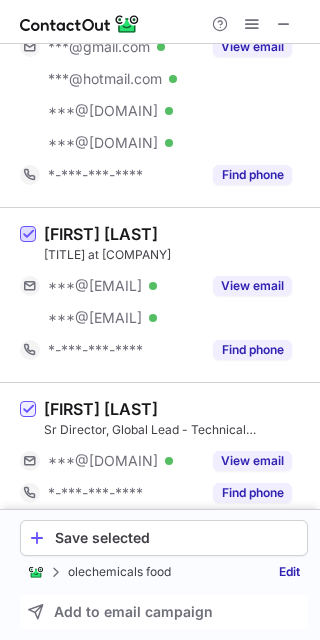 click at bounding box center (28, 235) 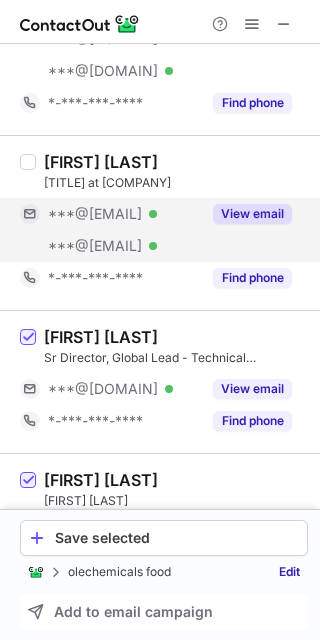 scroll, scrollTop: 800, scrollLeft: 0, axis: vertical 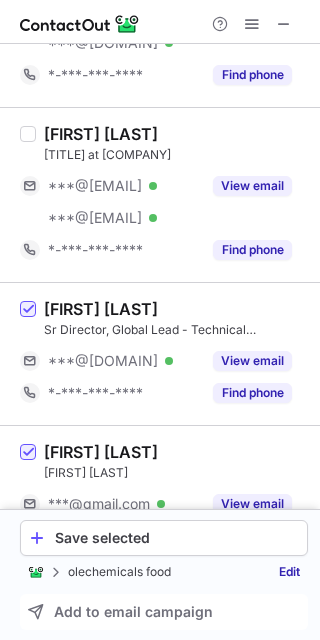 click on "[FIRST] [LAST] - [EMAIL] Verified View email - [PHONE] Find phone" at bounding box center [172, 354] 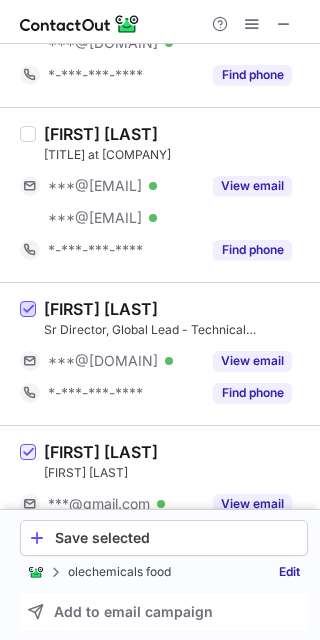 click at bounding box center [28, 310] 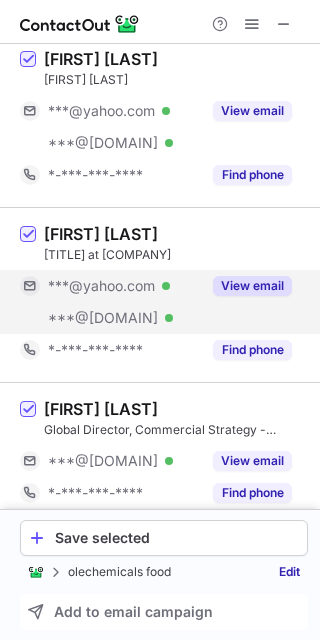scroll, scrollTop: 1500, scrollLeft: 0, axis: vertical 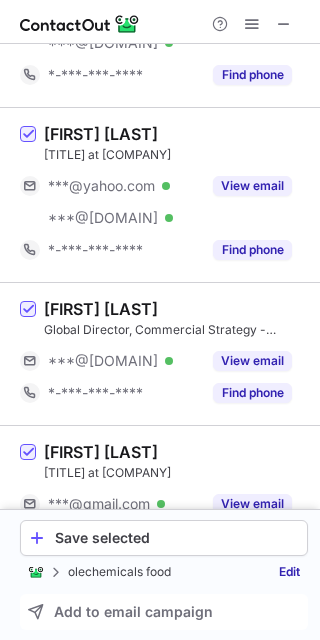 click at bounding box center [28, 310] 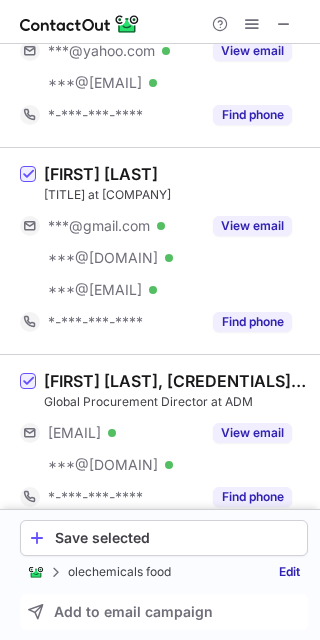 scroll, scrollTop: 2500, scrollLeft: 0, axis: vertical 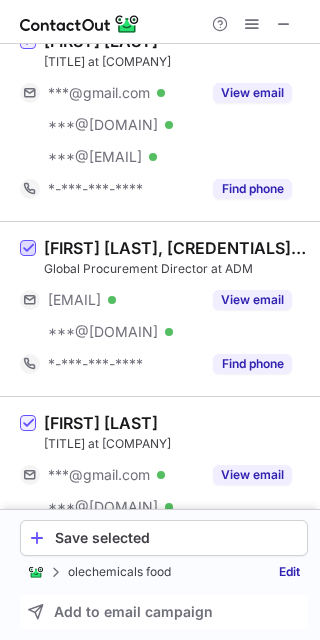 click at bounding box center (28, 249) 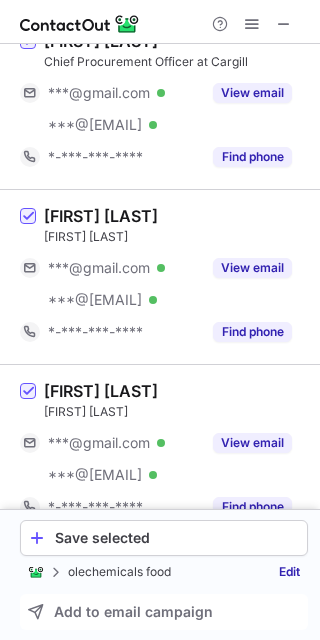 scroll, scrollTop: 4201, scrollLeft: 0, axis: vertical 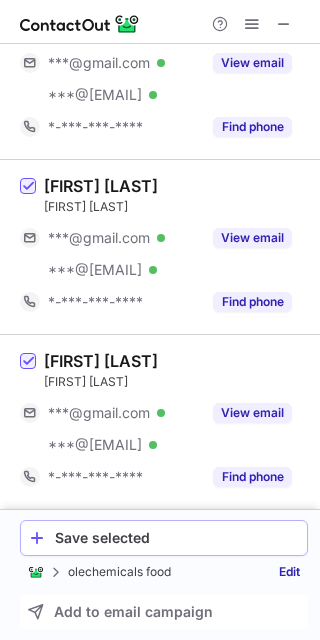 click on "Save selected" at bounding box center [177, 538] 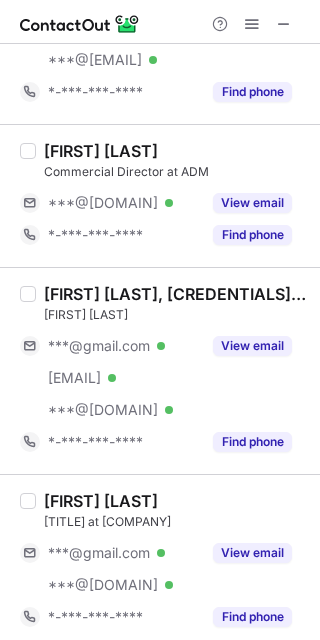 scroll, scrollTop: 0, scrollLeft: 0, axis: both 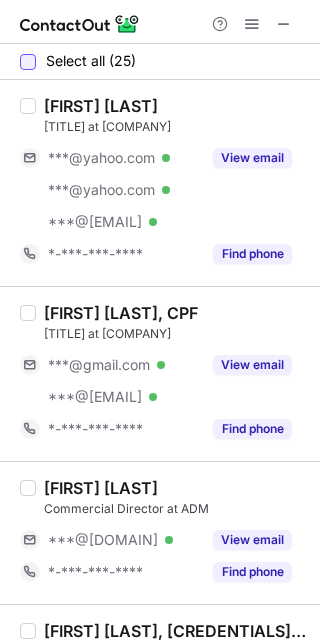 click at bounding box center [28, 62] 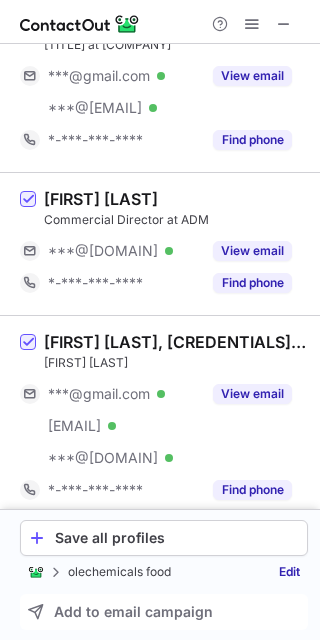 scroll, scrollTop: 300, scrollLeft: 0, axis: vertical 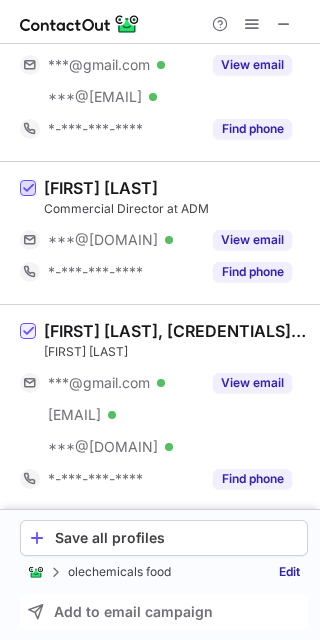 click at bounding box center (28, 189) 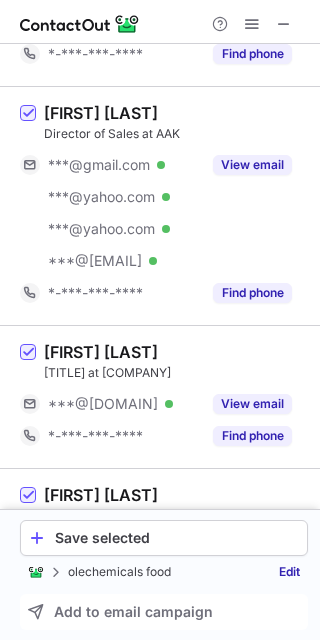 scroll, scrollTop: 1000, scrollLeft: 0, axis: vertical 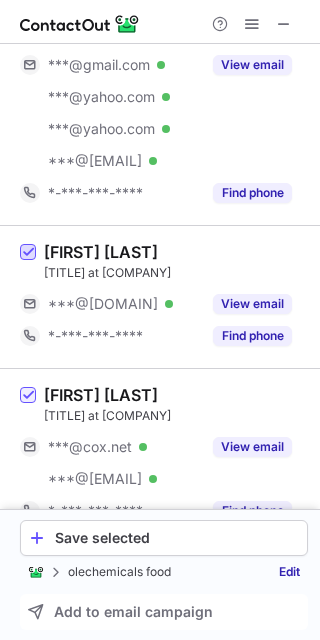 click at bounding box center [28, 253] 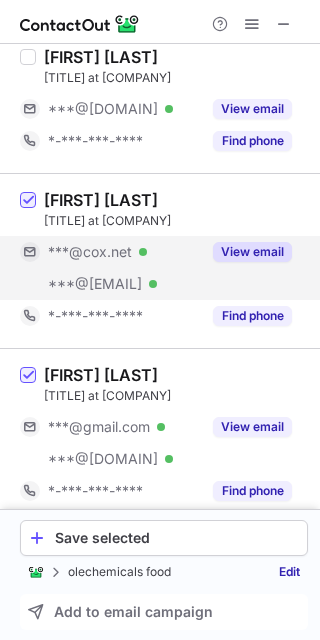 scroll, scrollTop: 1200, scrollLeft: 0, axis: vertical 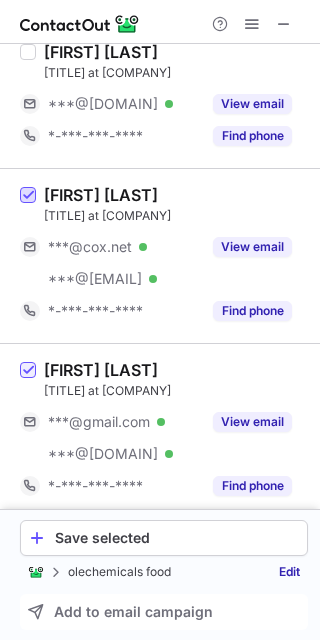 click at bounding box center [28, 196] 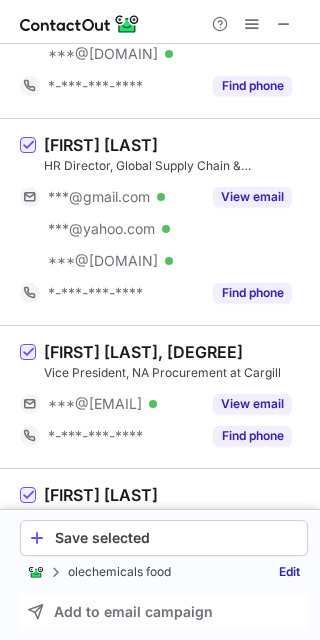 scroll, scrollTop: 1700, scrollLeft: 0, axis: vertical 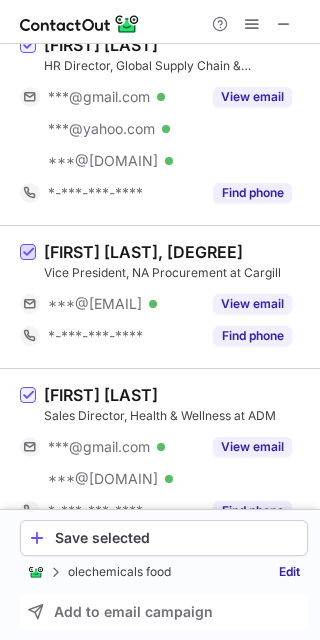 click at bounding box center (28, 253) 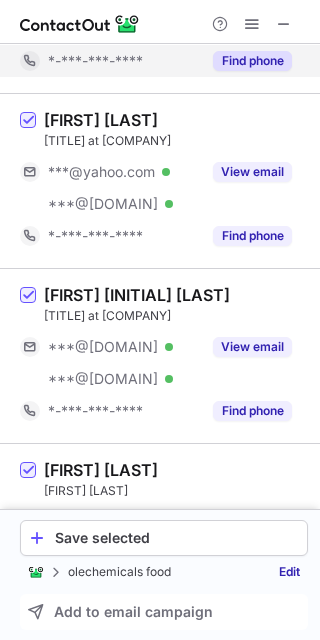 scroll, scrollTop: 2600, scrollLeft: 0, axis: vertical 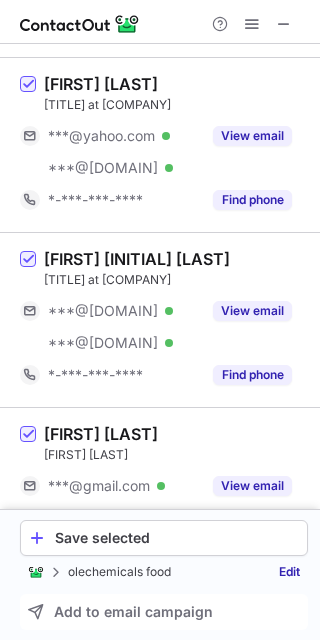 click on "[FIRST] [LAST] Director of Sales, Distribution & Central Sales, Nutrition North America at ADM [EMAIL] Verified [EMAIL] Verified View email *-***-***-**** Find phone" at bounding box center (160, 319) 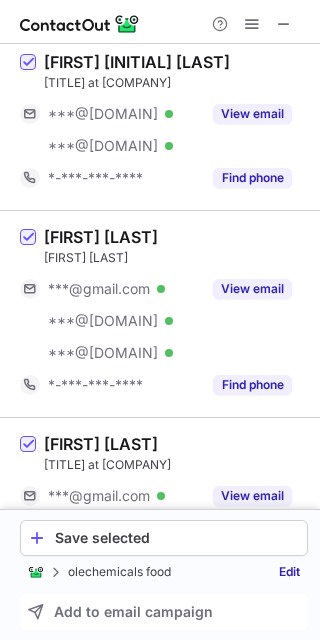 scroll, scrollTop: 2800, scrollLeft: 0, axis: vertical 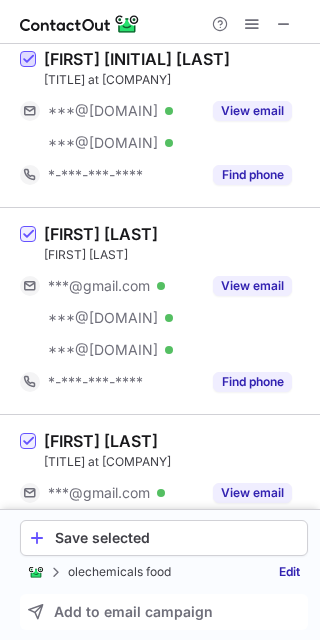 click at bounding box center (28, 60) 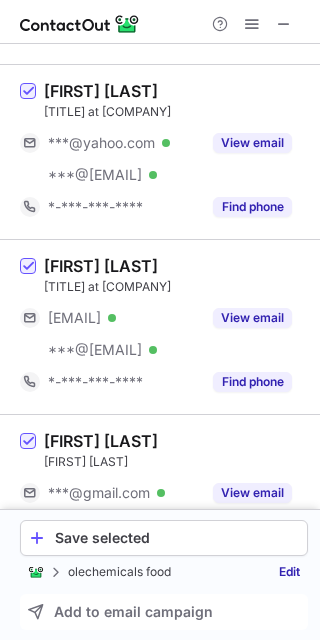 scroll, scrollTop: 3600, scrollLeft: 0, axis: vertical 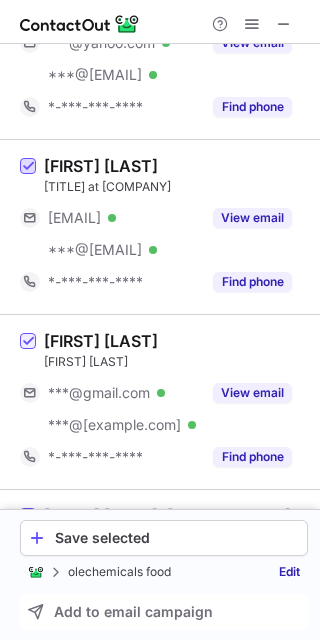click at bounding box center (28, 167) 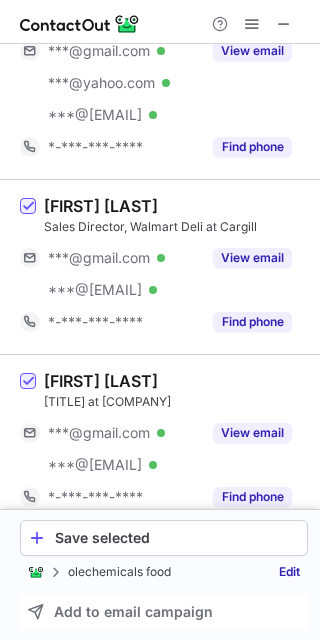 scroll, scrollTop: 4137, scrollLeft: 0, axis: vertical 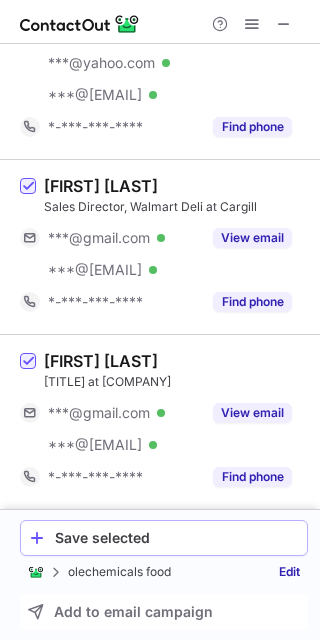 click on "Save selected" at bounding box center [177, 538] 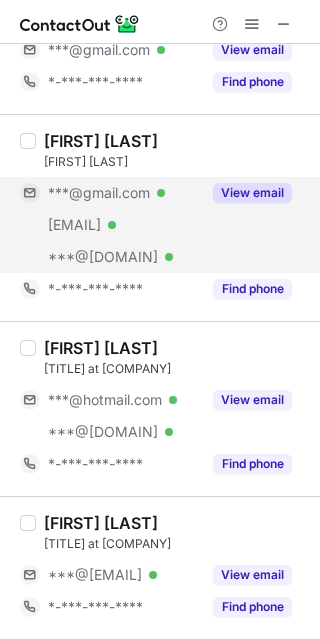 scroll, scrollTop: 0, scrollLeft: 0, axis: both 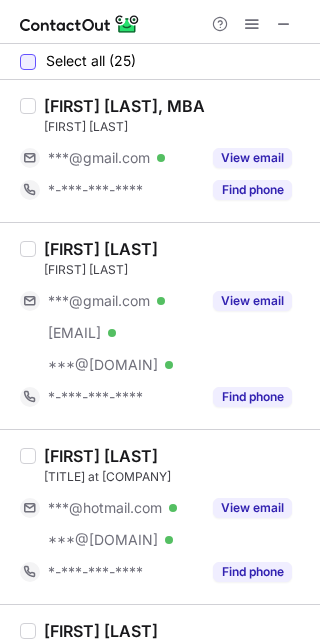 click at bounding box center [28, 62] 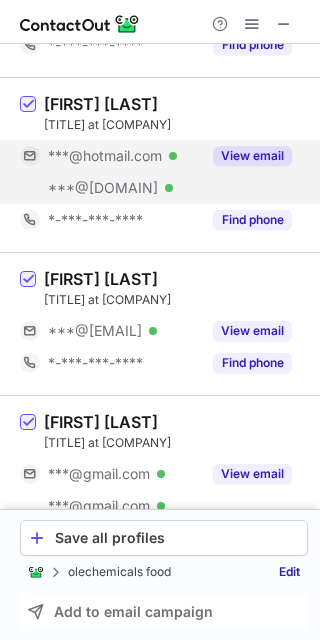 scroll, scrollTop: 400, scrollLeft: 0, axis: vertical 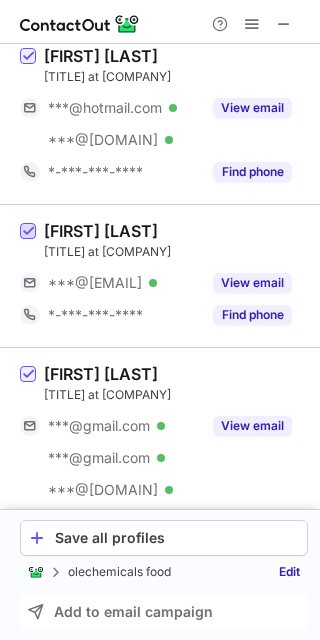 click at bounding box center [28, 232] 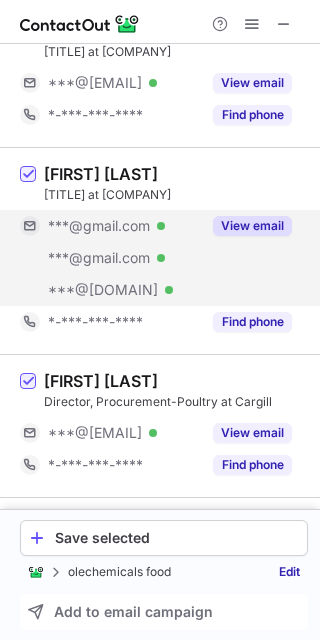 scroll, scrollTop: 700, scrollLeft: 0, axis: vertical 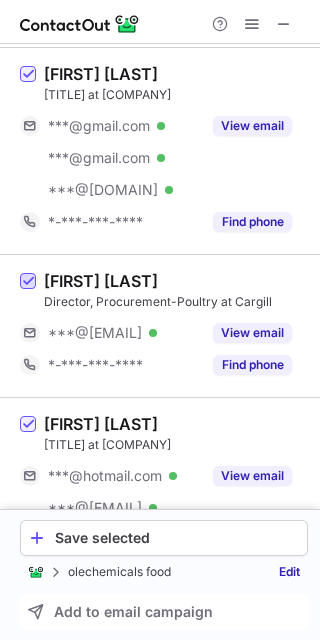 click at bounding box center (28, 282) 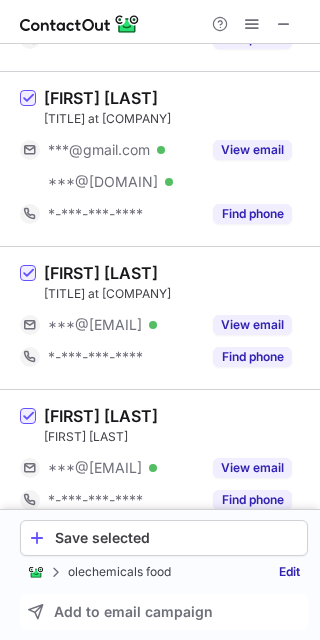 scroll, scrollTop: 3100, scrollLeft: 0, axis: vertical 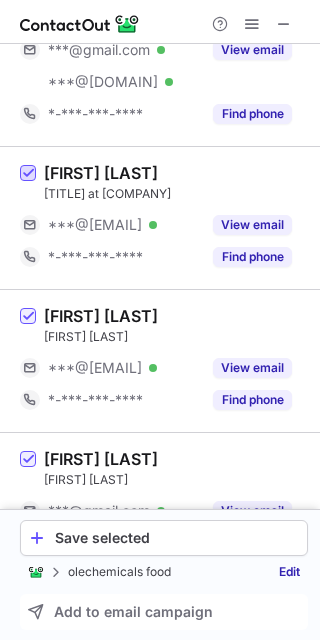 click at bounding box center (28, 174) 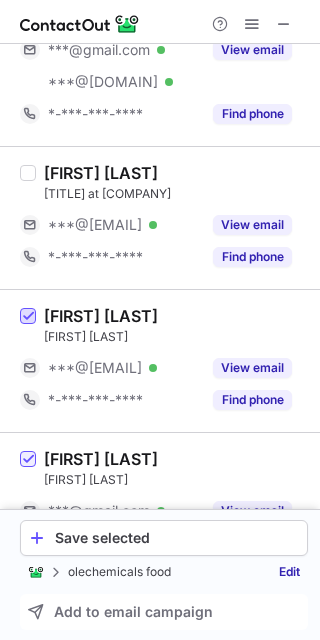 click at bounding box center [28, 317] 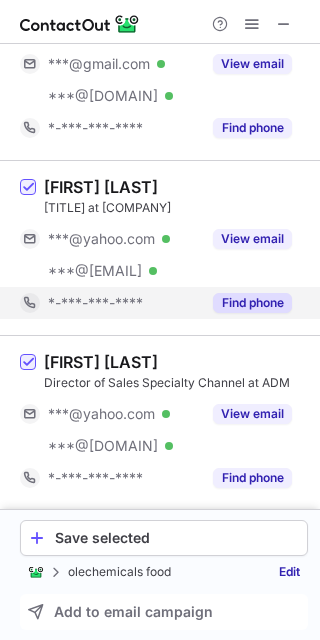 scroll, scrollTop: 4105, scrollLeft: 0, axis: vertical 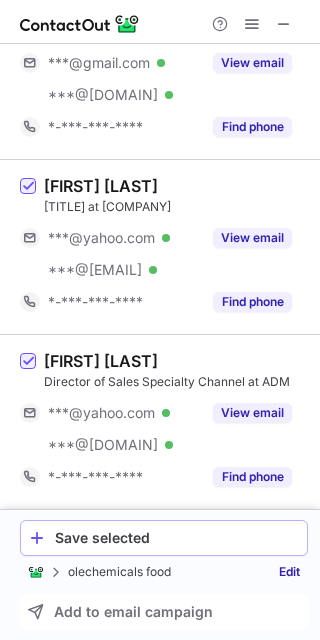 click on "Save selected" at bounding box center [177, 538] 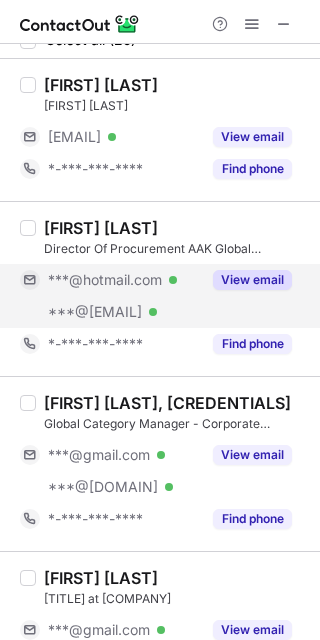 scroll, scrollTop: 0, scrollLeft: 0, axis: both 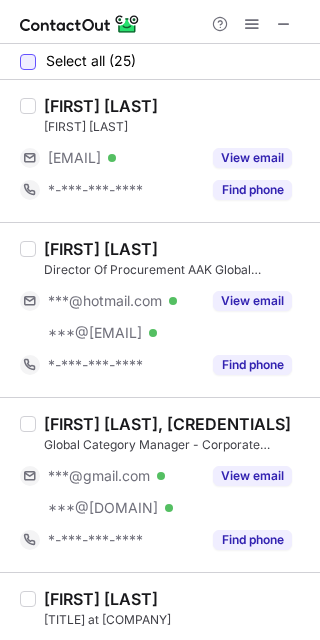 click at bounding box center [28, 62] 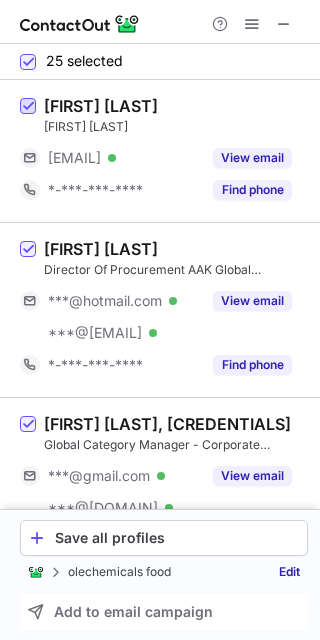 click at bounding box center (28, 107) 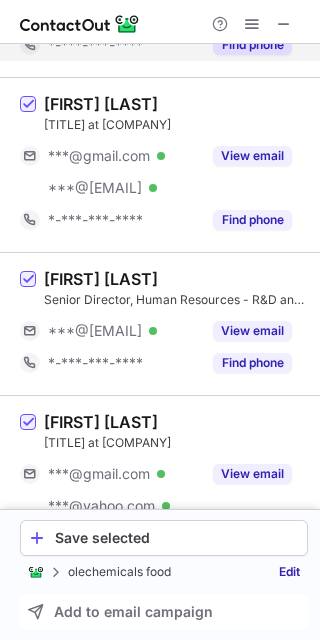scroll, scrollTop: 500, scrollLeft: 0, axis: vertical 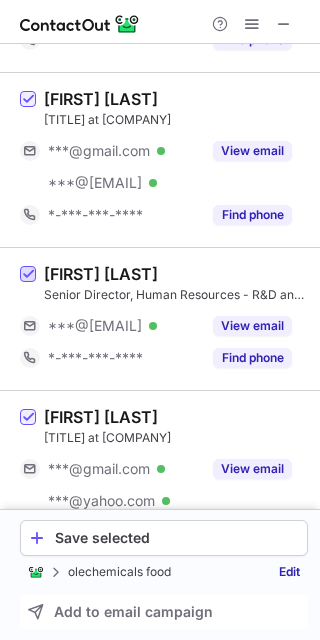 click at bounding box center [28, 275] 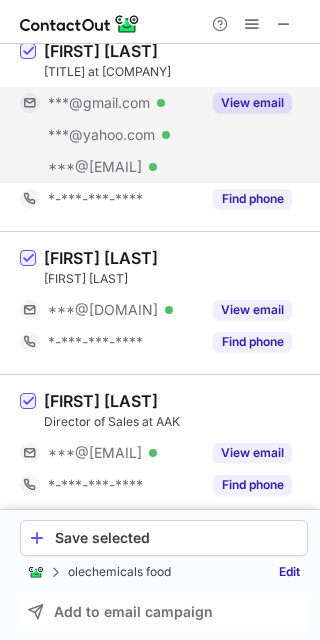 scroll, scrollTop: 900, scrollLeft: 0, axis: vertical 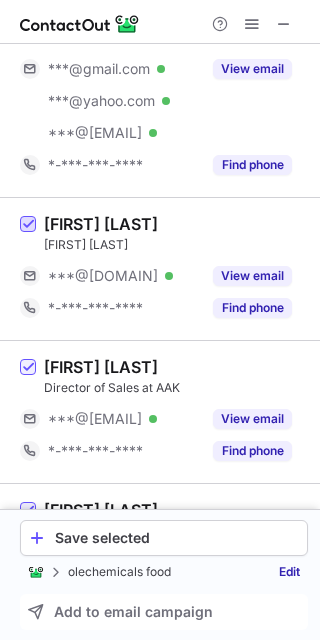 click at bounding box center (28, 225) 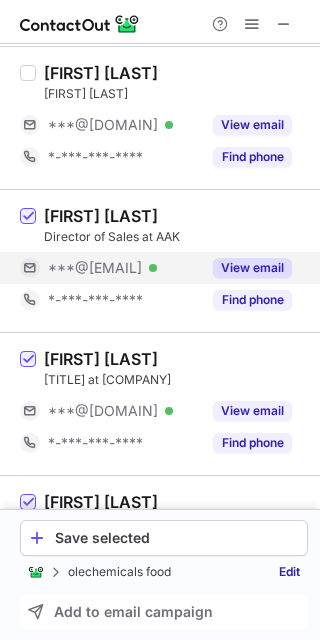 scroll, scrollTop: 1100, scrollLeft: 0, axis: vertical 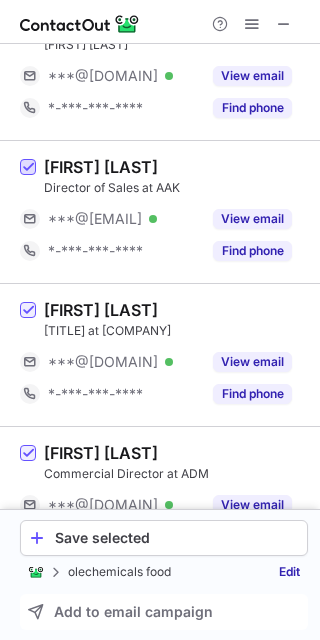 click at bounding box center [28, 168] 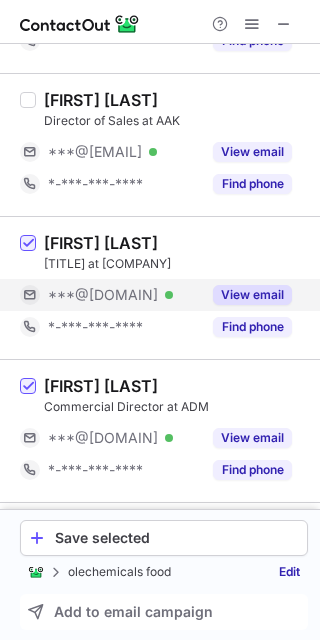 scroll, scrollTop: 1200, scrollLeft: 0, axis: vertical 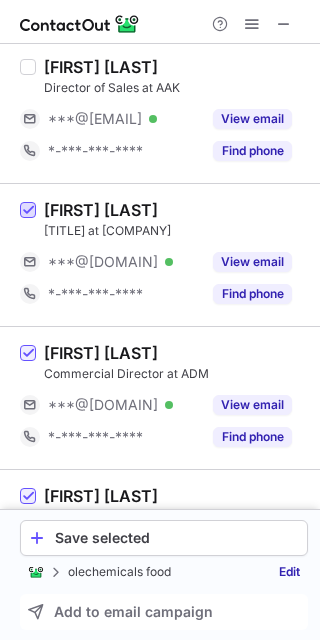 click at bounding box center [28, 211] 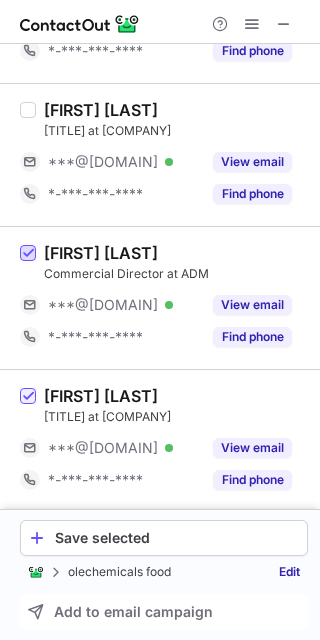 click at bounding box center [28, 254] 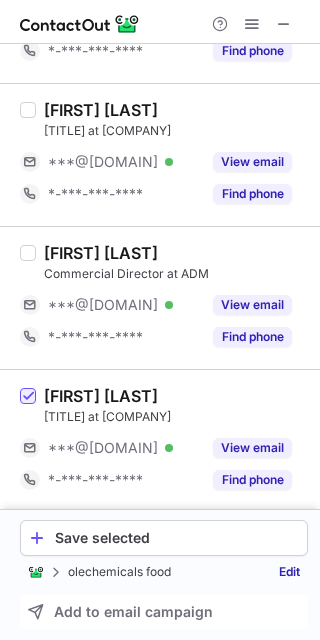 scroll, scrollTop: 1400, scrollLeft: 0, axis: vertical 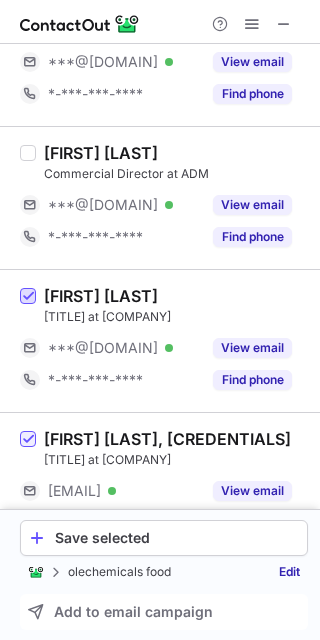 click at bounding box center [28, 297] 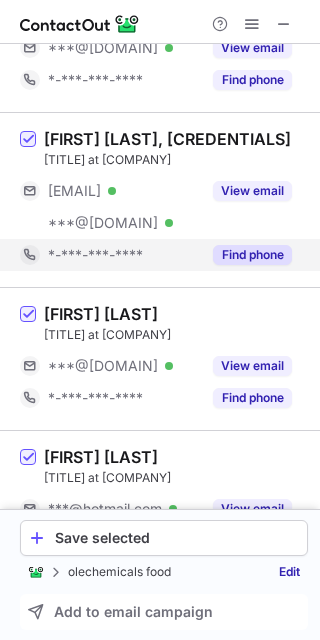 scroll, scrollTop: 1800, scrollLeft: 0, axis: vertical 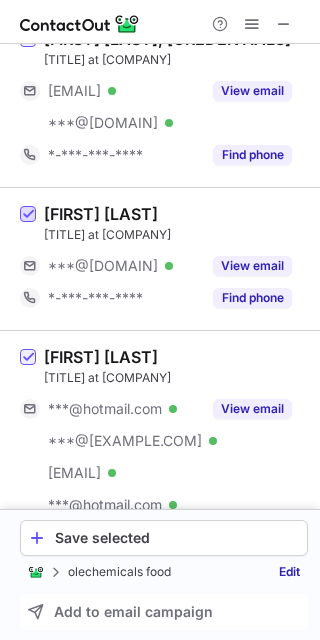 click at bounding box center [28, 215] 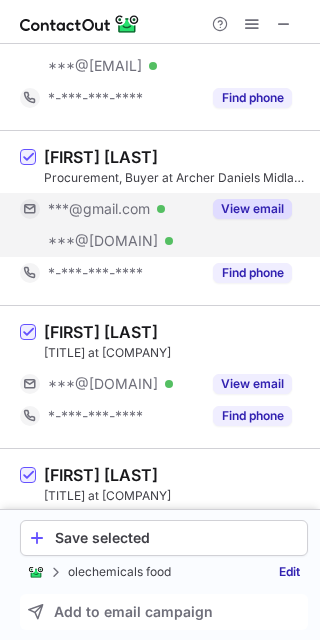 scroll, scrollTop: 2300, scrollLeft: 0, axis: vertical 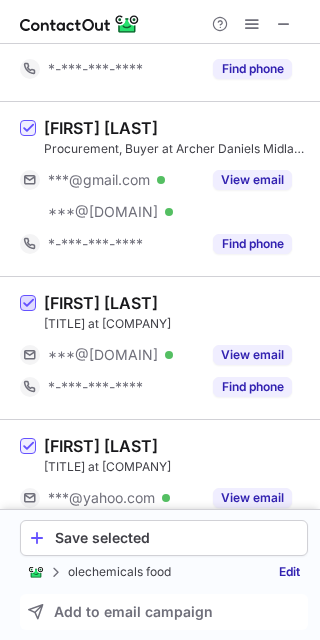 click at bounding box center [28, 304] 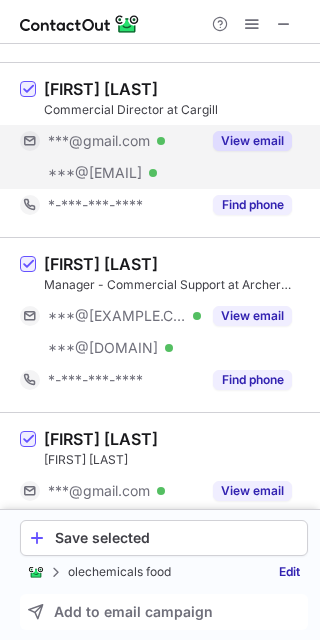scroll, scrollTop: 2900, scrollLeft: 0, axis: vertical 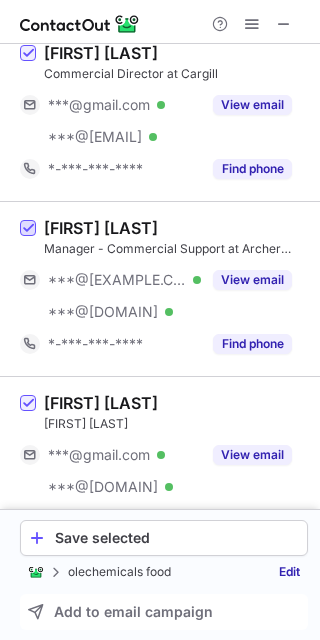 click at bounding box center (28, 229) 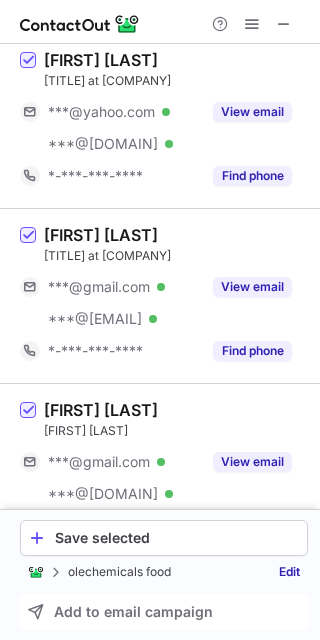 scroll, scrollTop: 3849, scrollLeft: 0, axis: vertical 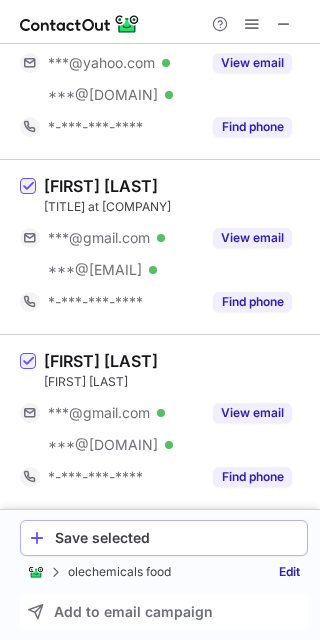 click on "Save selected" at bounding box center [164, 538] 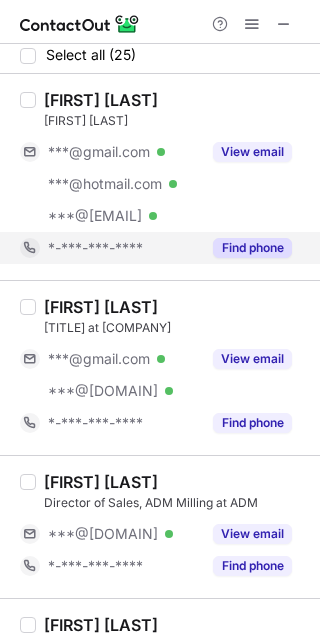 scroll, scrollTop: 0, scrollLeft: 0, axis: both 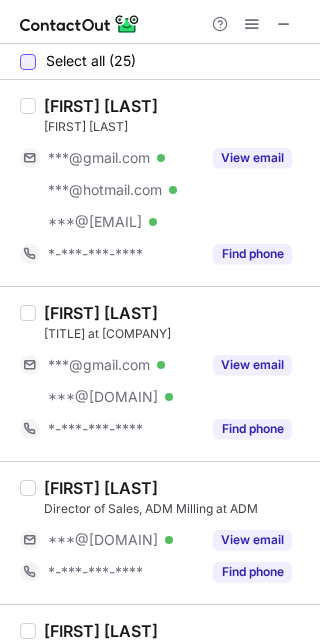 click at bounding box center [28, 62] 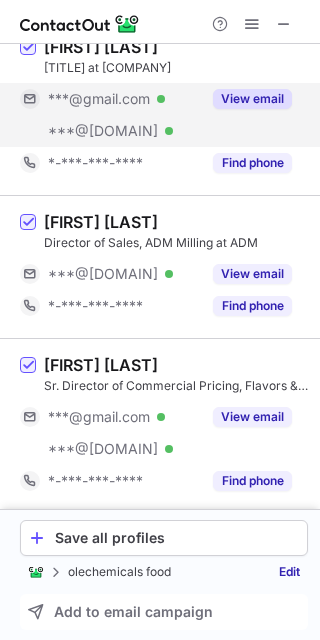 scroll, scrollTop: 300, scrollLeft: 0, axis: vertical 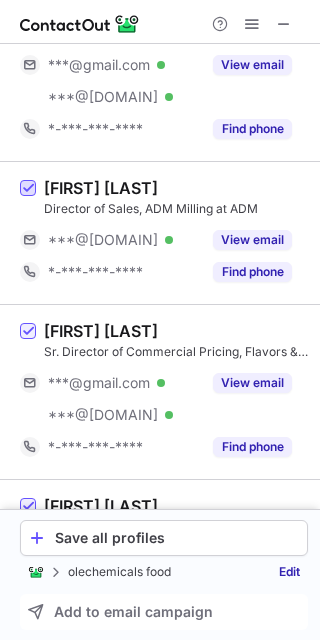 click at bounding box center [28, 189] 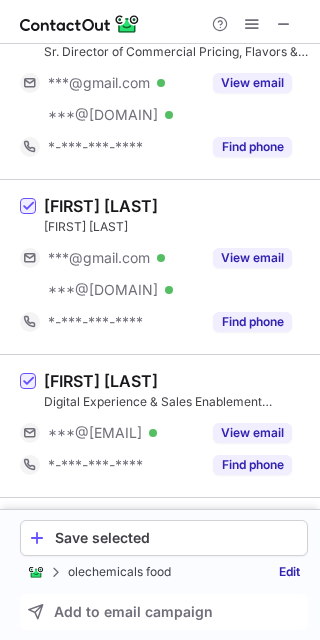 scroll, scrollTop: 700, scrollLeft: 0, axis: vertical 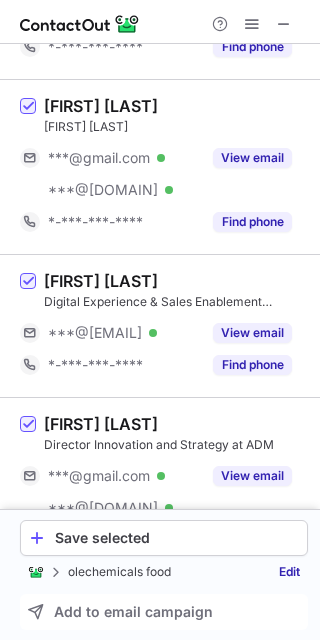 click on "[FIRST] [LAST] [COMPANY] [TITLE] at [COMPANY] ***@example.com Verified View email *-***-***-**** Find phone" at bounding box center [172, 326] 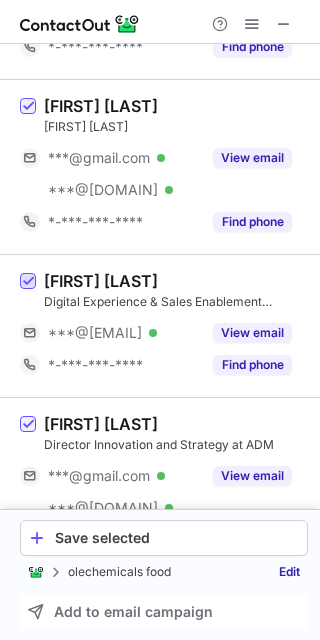 click at bounding box center [28, 282] 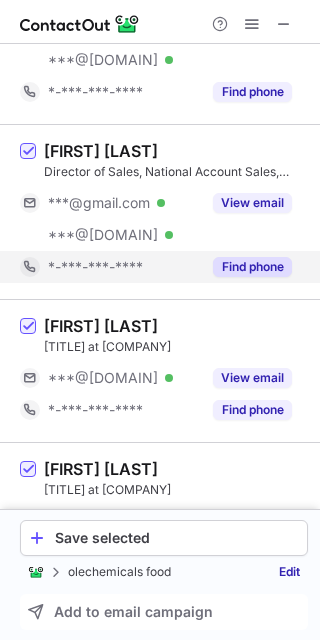 scroll, scrollTop: 2100, scrollLeft: 0, axis: vertical 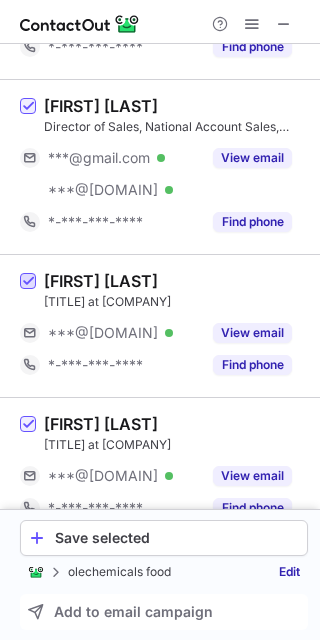 click at bounding box center (28, 282) 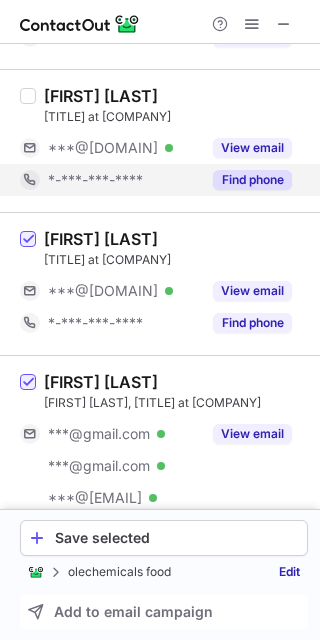 scroll, scrollTop: 2300, scrollLeft: 0, axis: vertical 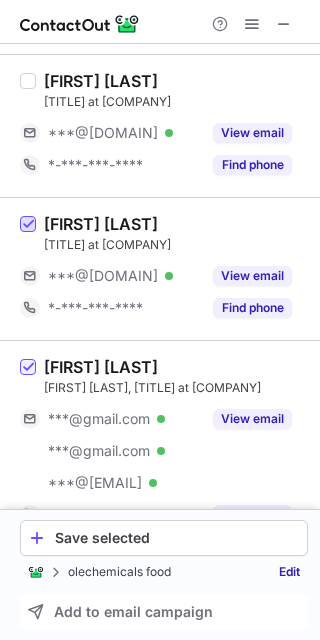 click at bounding box center [28, 225] 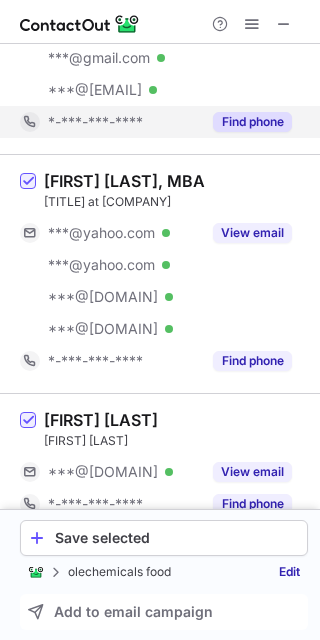 scroll, scrollTop: 3000, scrollLeft: 0, axis: vertical 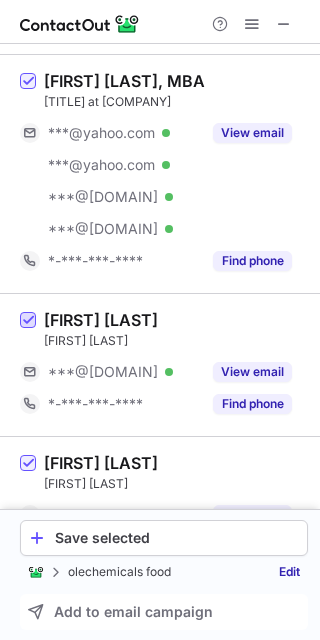 click at bounding box center [28, 321] 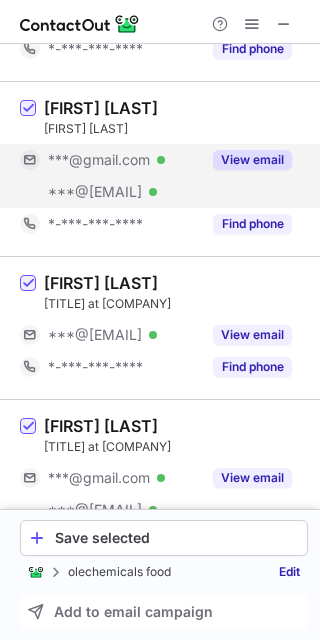 scroll, scrollTop: 3400, scrollLeft: 0, axis: vertical 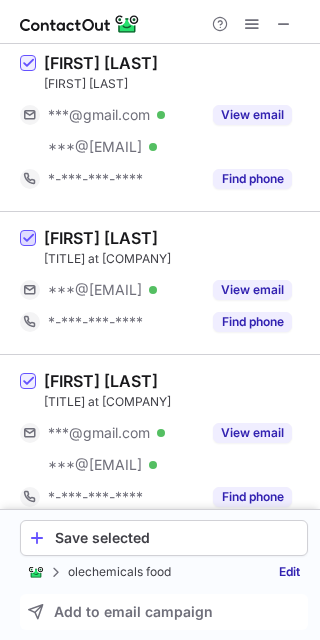 click at bounding box center [28, 239] 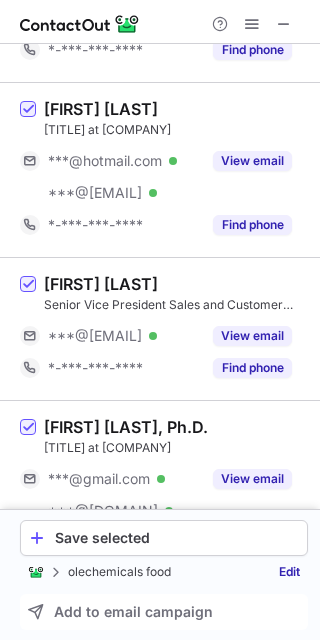 scroll, scrollTop: 3900, scrollLeft: 0, axis: vertical 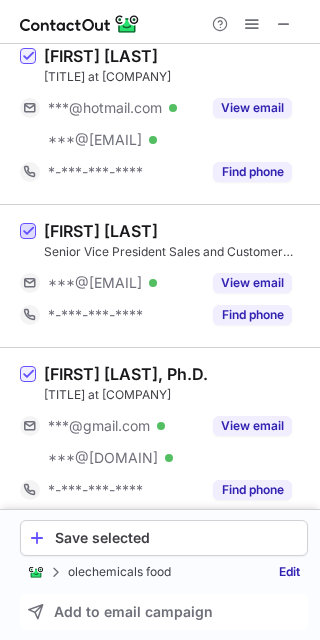 click at bounding box center [28, 232] 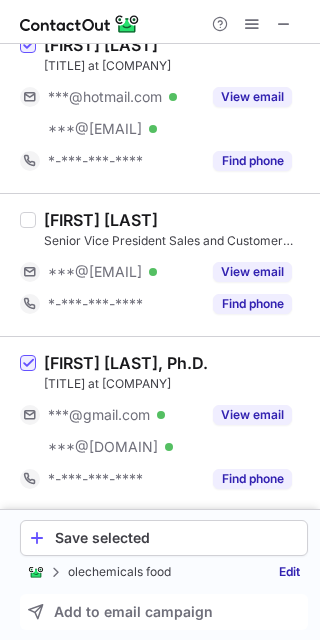 scroll, scrollTop: 3913, scrollLeft: 0, axis: vertical 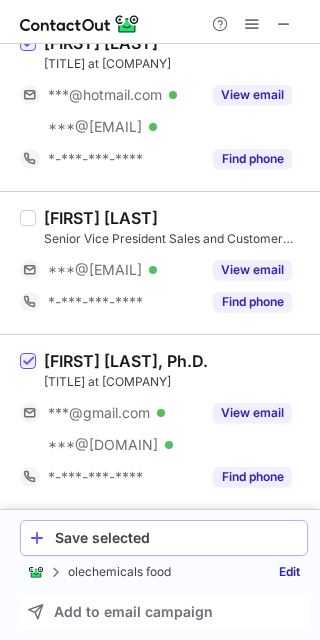 click on "Save selected" at bounding box center [177, 538] 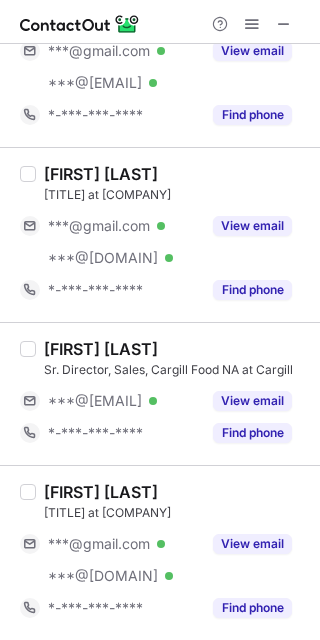 scroll, scrollTop: 3686, scrollLeft: 0, axis: vertical 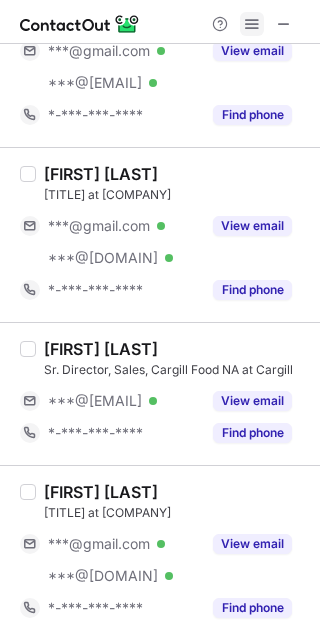 click at bounding box center [252, 24] 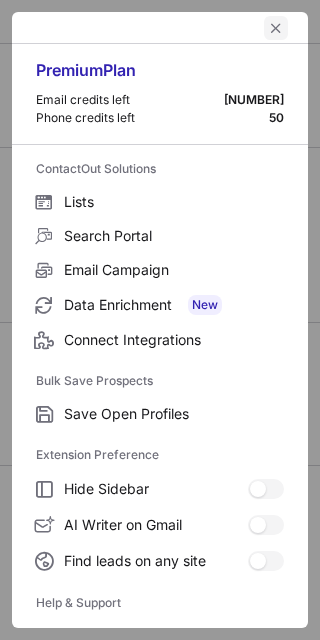 click at bounding box center (276, 28) 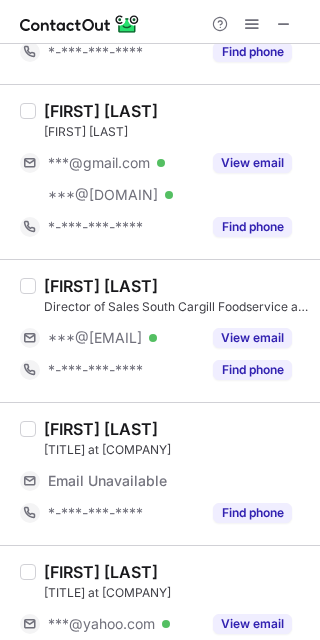 scroll, scrollTop: 0, scrollLeft: 0, axis: both 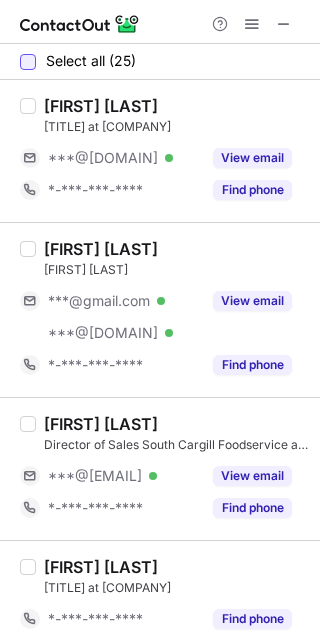 click at bounding box center (28, 62) 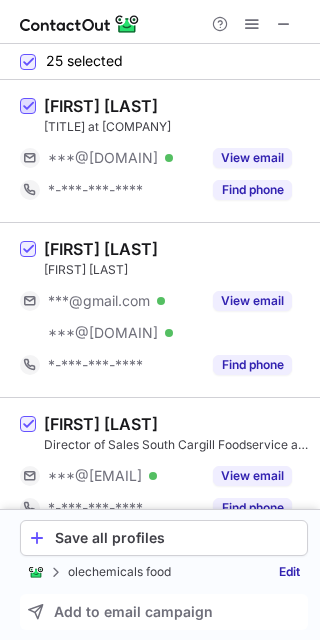 click at bounding box center (28, 107) 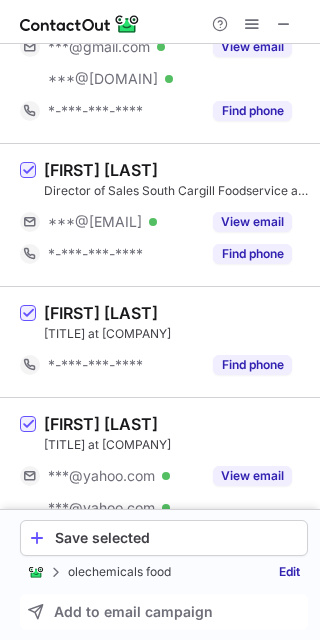 scroll, scrollTop: 300, scrollLeft: 0, axis: vertical 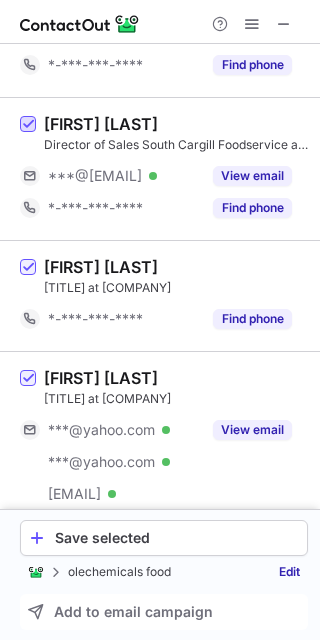 click at bounding box center [28, 125] 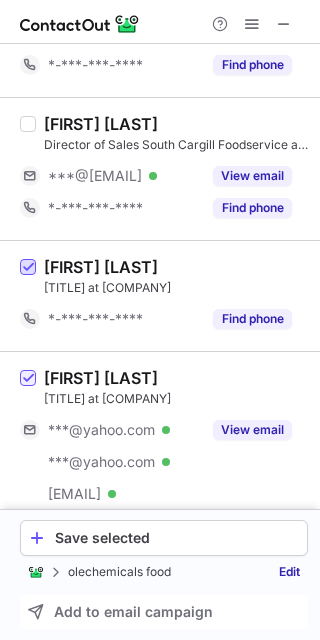 click at bounding box center (28, 268) 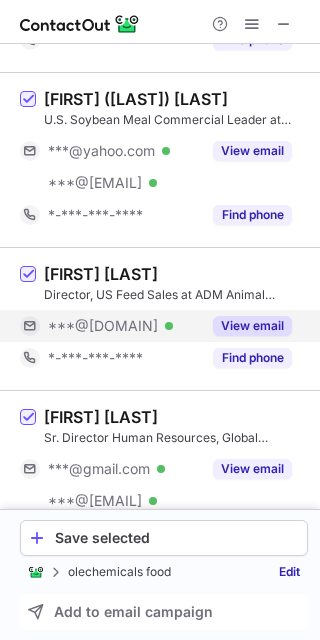 scroll, scrollTop: 1300, scrollLeft: 0, axis: vertical 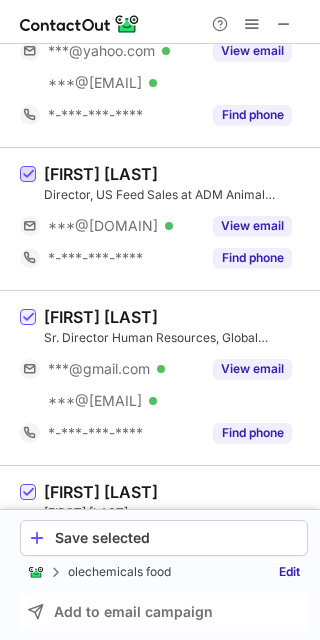 click at bounding box center [28, 175] 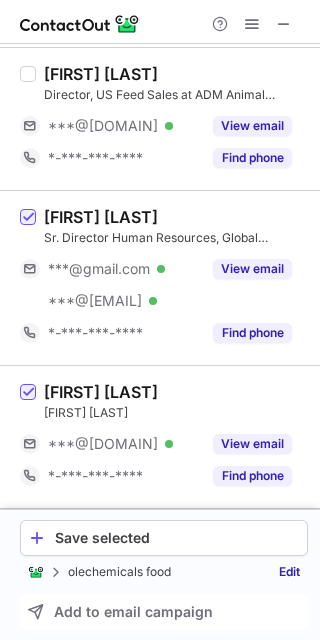 scroll, scrollTop: 1500, scrollLeft: 0, axis: vertical 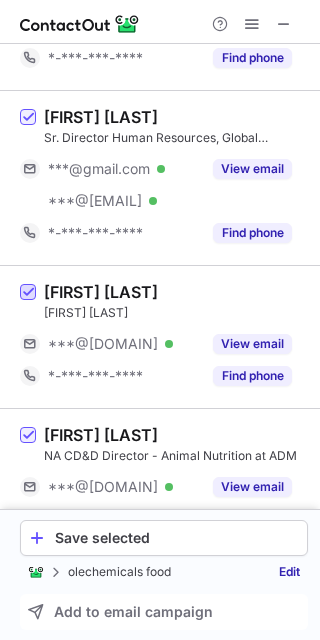 click at bounding box center [28, 293] 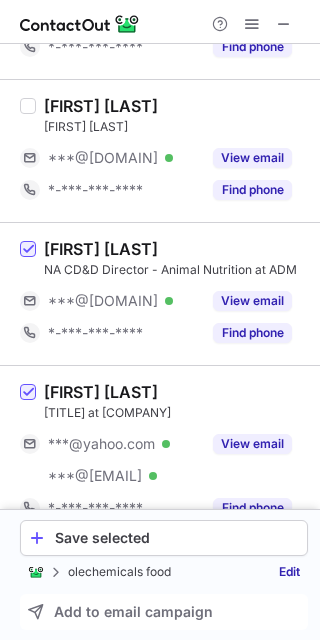 scroll, scrollTop: 1700, scrollLeft: 0, axis: vertical 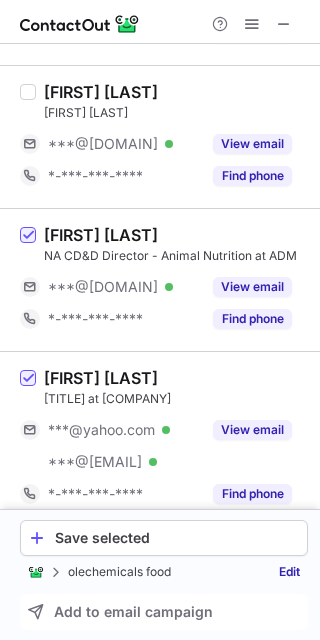 click at bounding box center [28, 280] 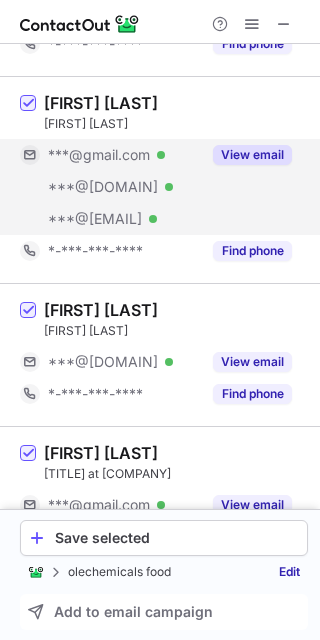 scroll, scrollTop: 3300, scrollLeft: 0, axis: vertical 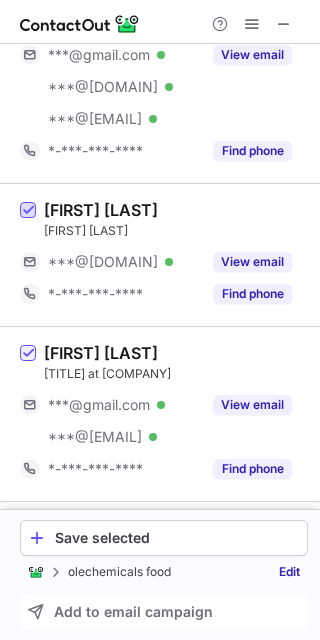click at bounding box center [28, 211] 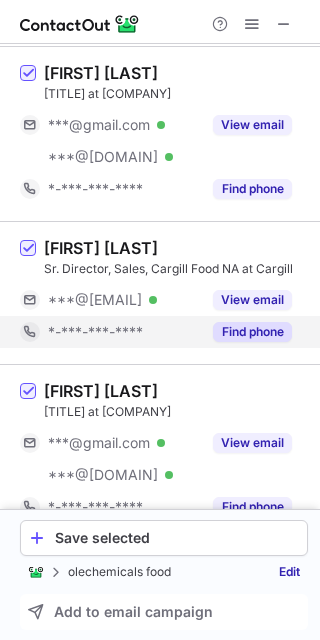 scroll, scrollTop: 3785, scrollLeft: 0, axis: vertical 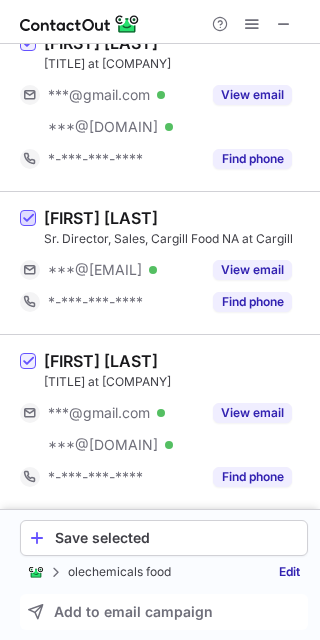 click at bounding box center (28, 219) 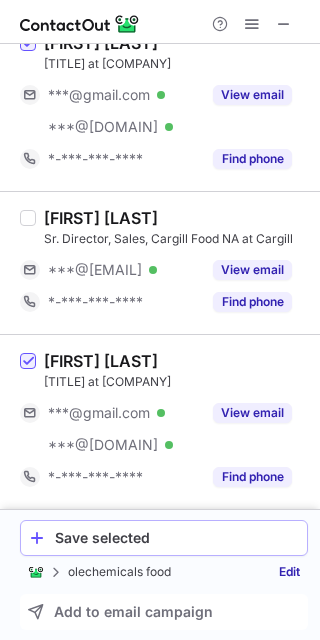 click on "Save selected" at bounding box center [177, 538] 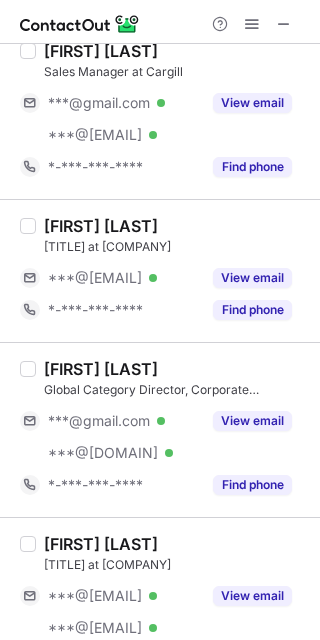scroll, scrollTop: 0, scrollLeft: 0, axis: both 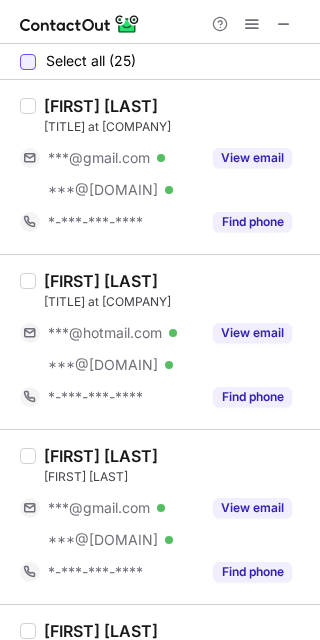 click at bounding box center [28, 62] 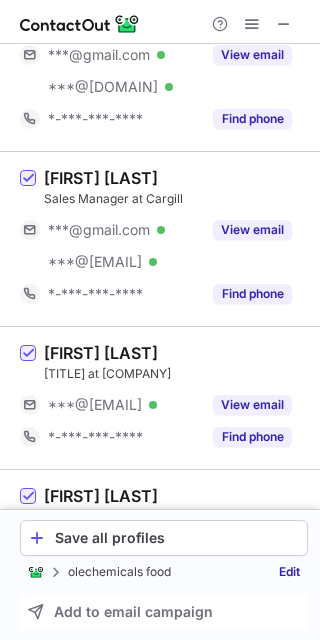 scroll, scrollTop: 500, scrollLeft: 0, axis: vertical 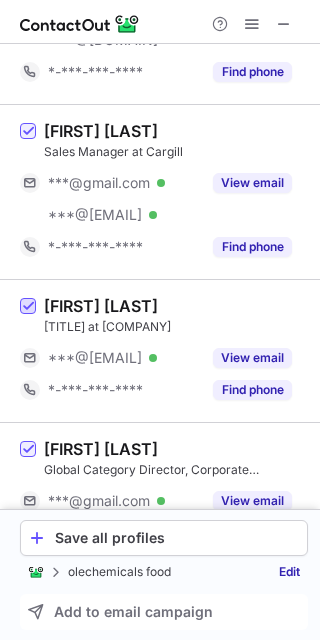 click at bounding box center [28, 307] 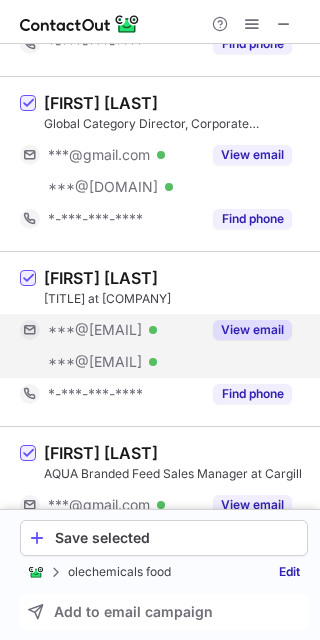 scroll, scrollTop: 900, scrollLeft: 0, axis: vertical 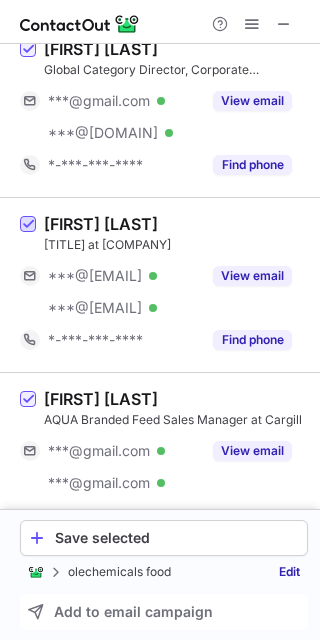 click at bounding box center (28, 225) 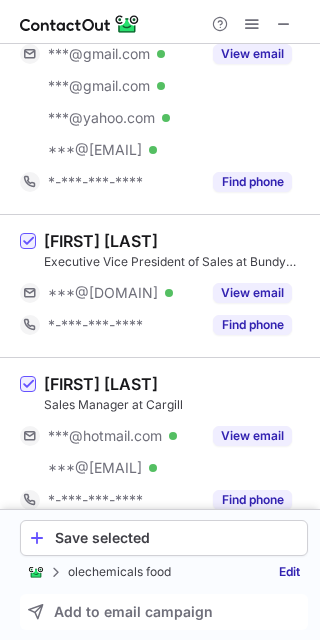 scroll, scrollTop: 1300, scrollLeft: 0, axis: vertical 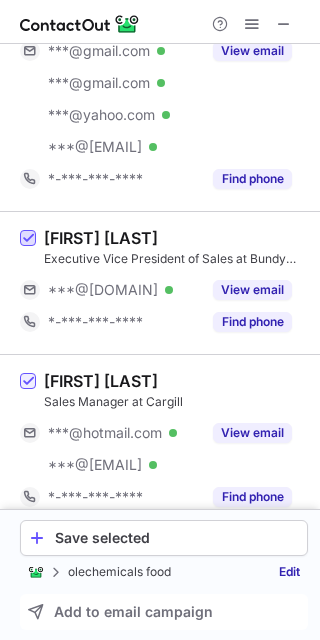 click at bounding box center (28, 239) 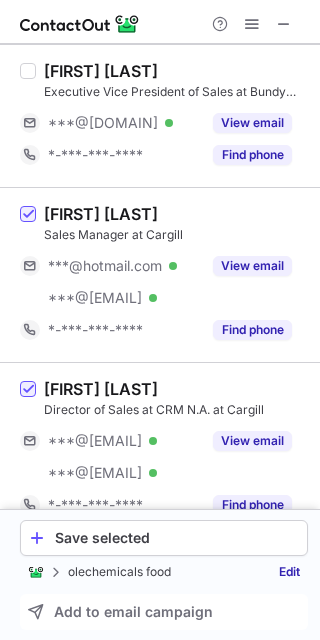 scroll, scrollTop: 1600, scrollLeft: 0, axis: vertical 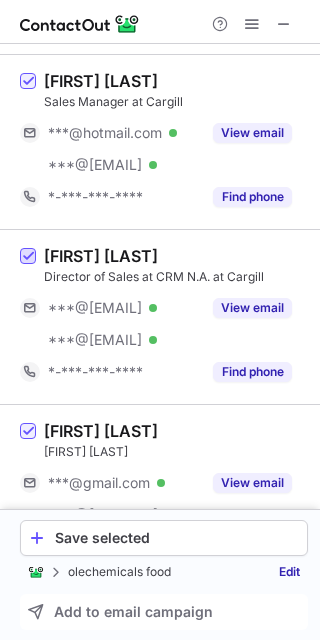 click at bounding box center [28, 257] 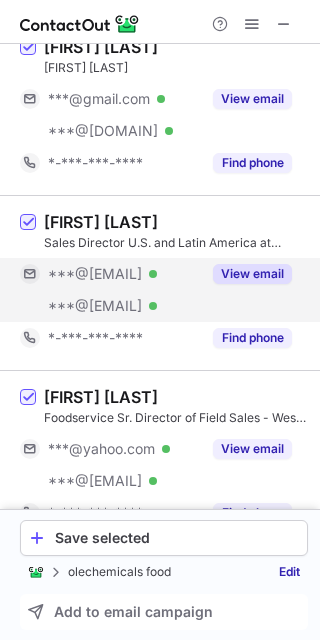 scroll, scrollTop: 2000, scrollLeft: 0, axis: vertical 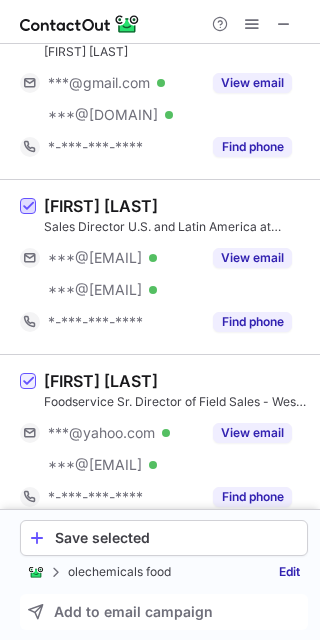 click at bounding box center (28, 207) 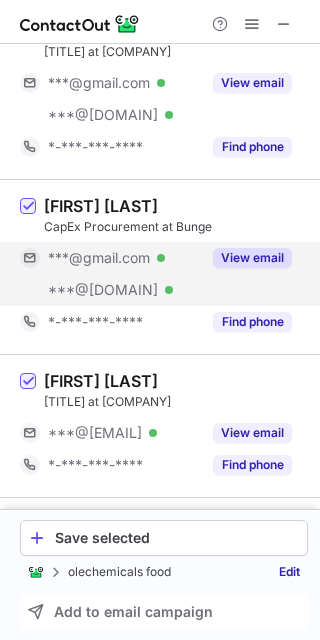 scroll, scrollTop: 3500, scrollLeft: 0, axis: vertical 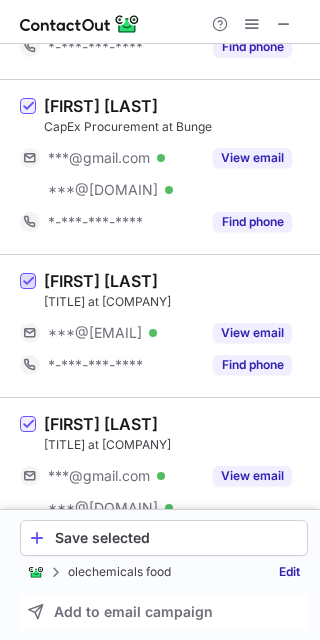 click at bounding box center [28, 282] 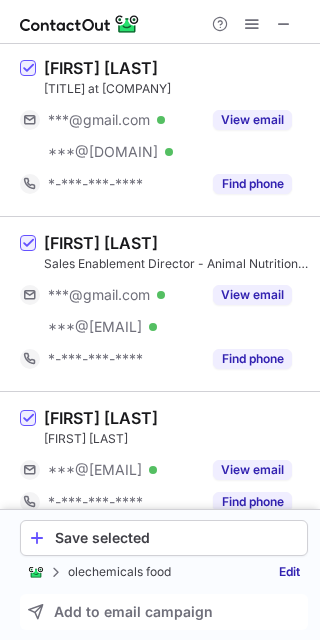 scroll, scrollTop: 3881, scrollLeft: 0, axis: vertical 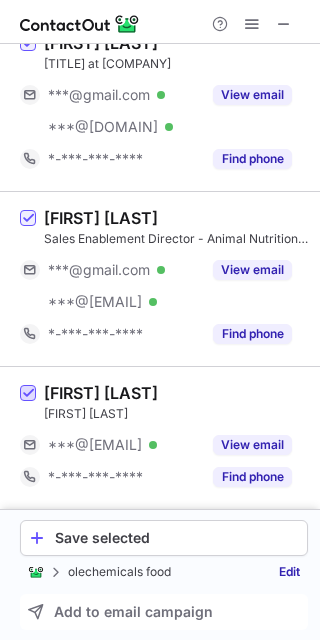 click at bounding box center [28, 394] 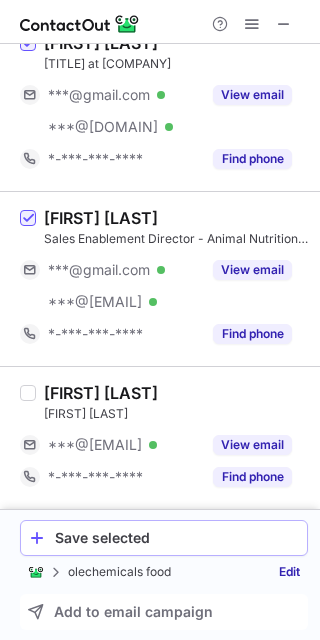 click on "Save selected" at bounding box center (177, 538) 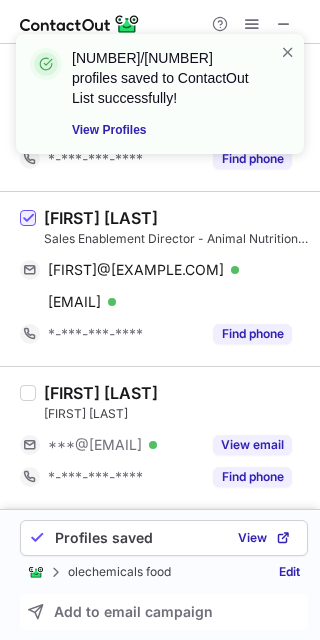 scroll, scrollTop: 3849, scrollLeft: 0, axis: vertical 